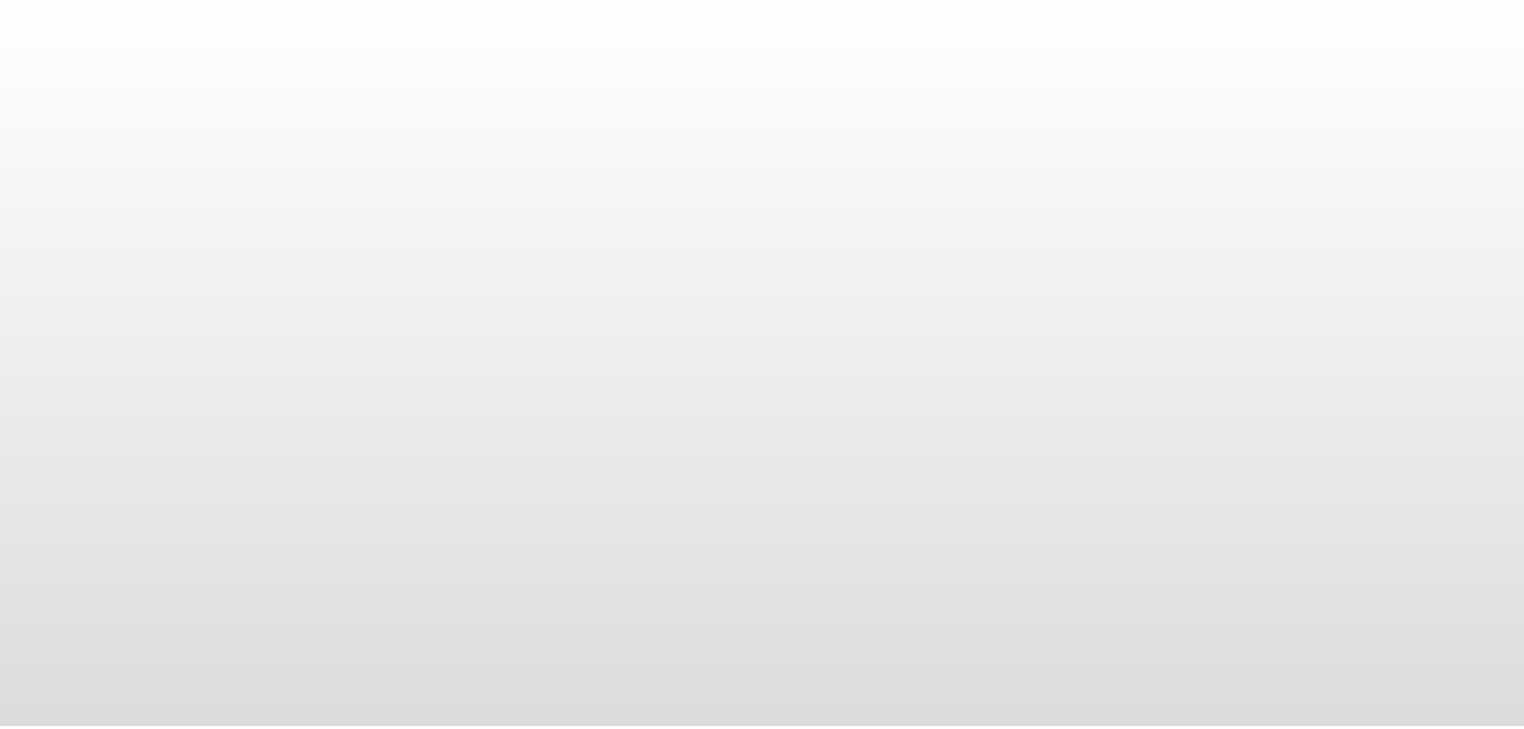 scroll, scrollTop: 0, scrollLeft: 0, axis: both 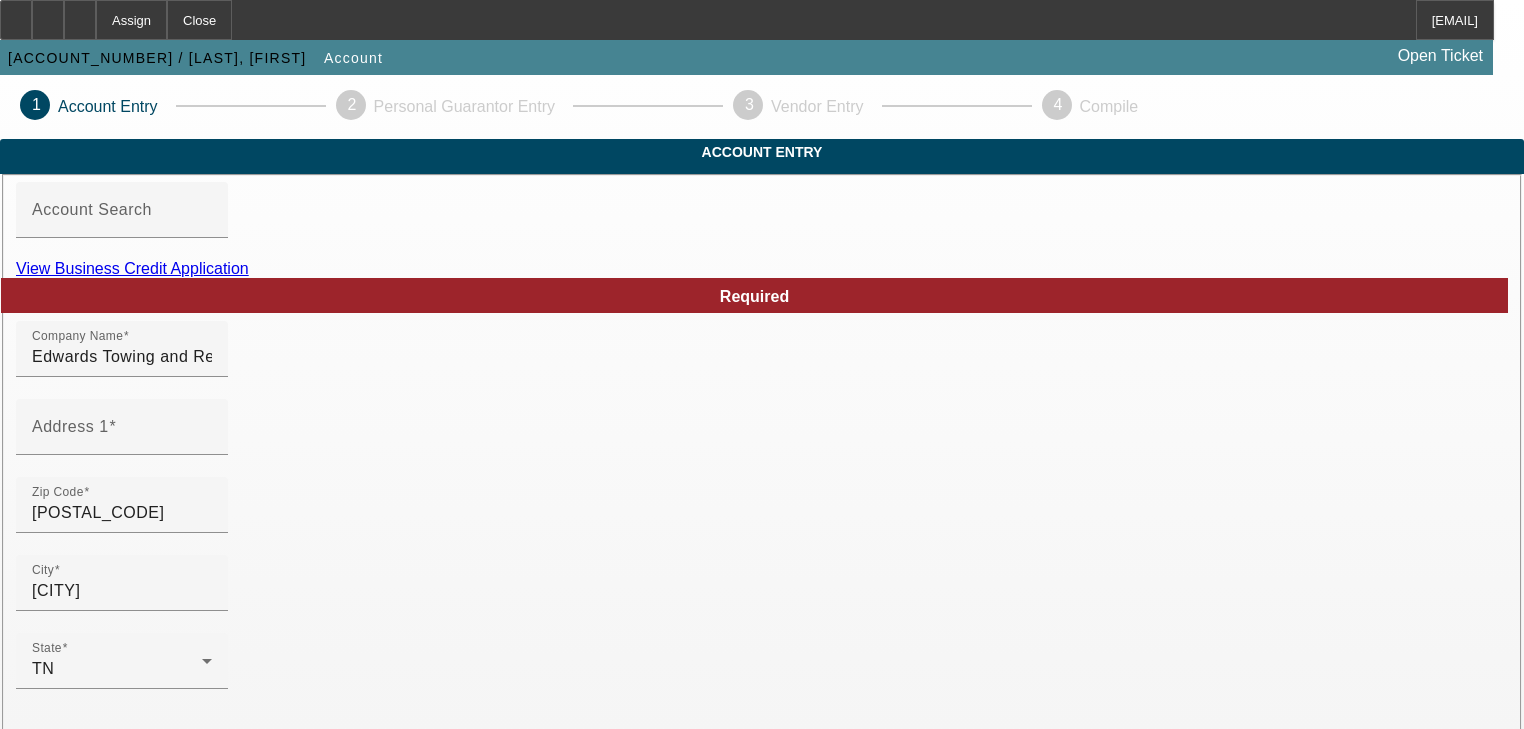 click on "View Business Credit Application" at bounding box center [132, 268] 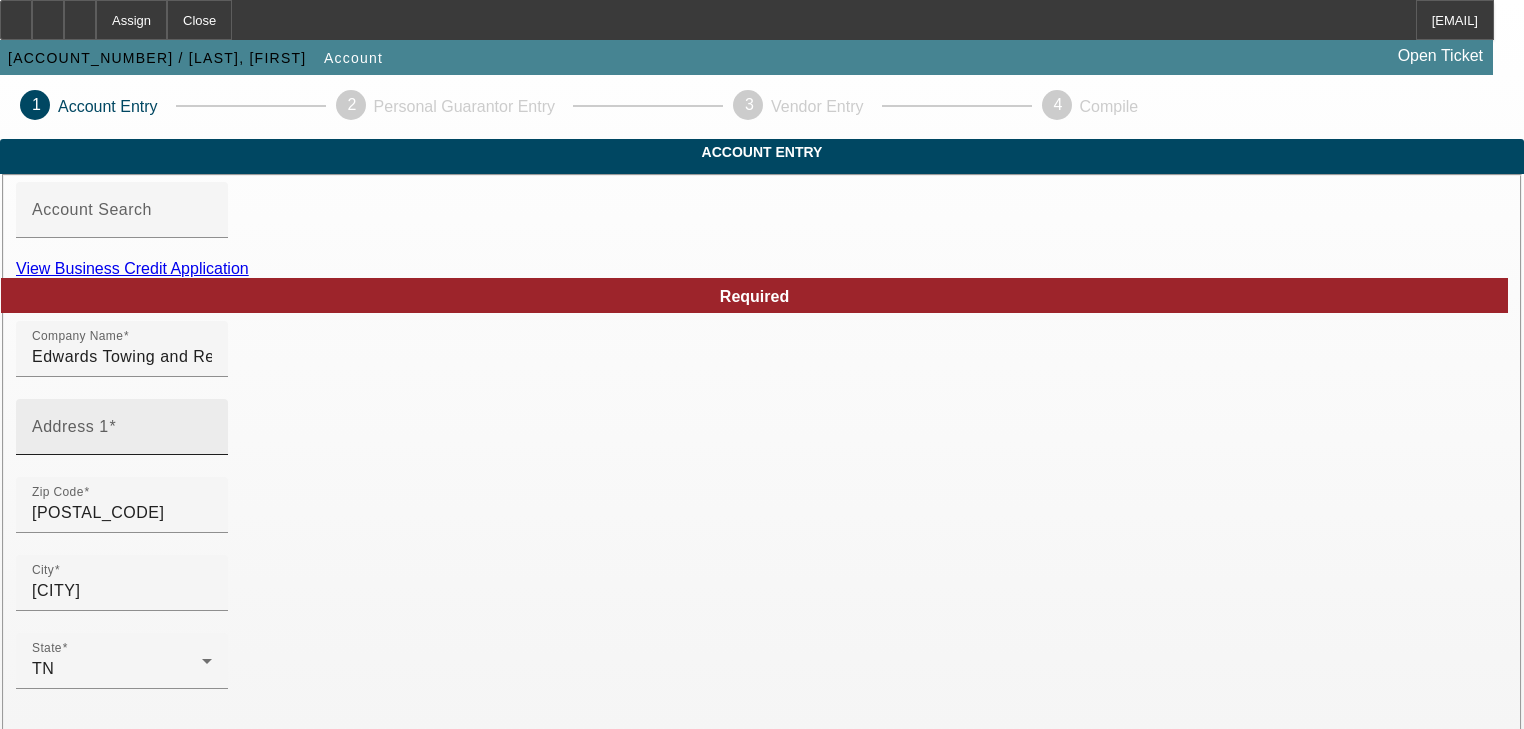 click on "Address 1" at bounding box center (122, 435) 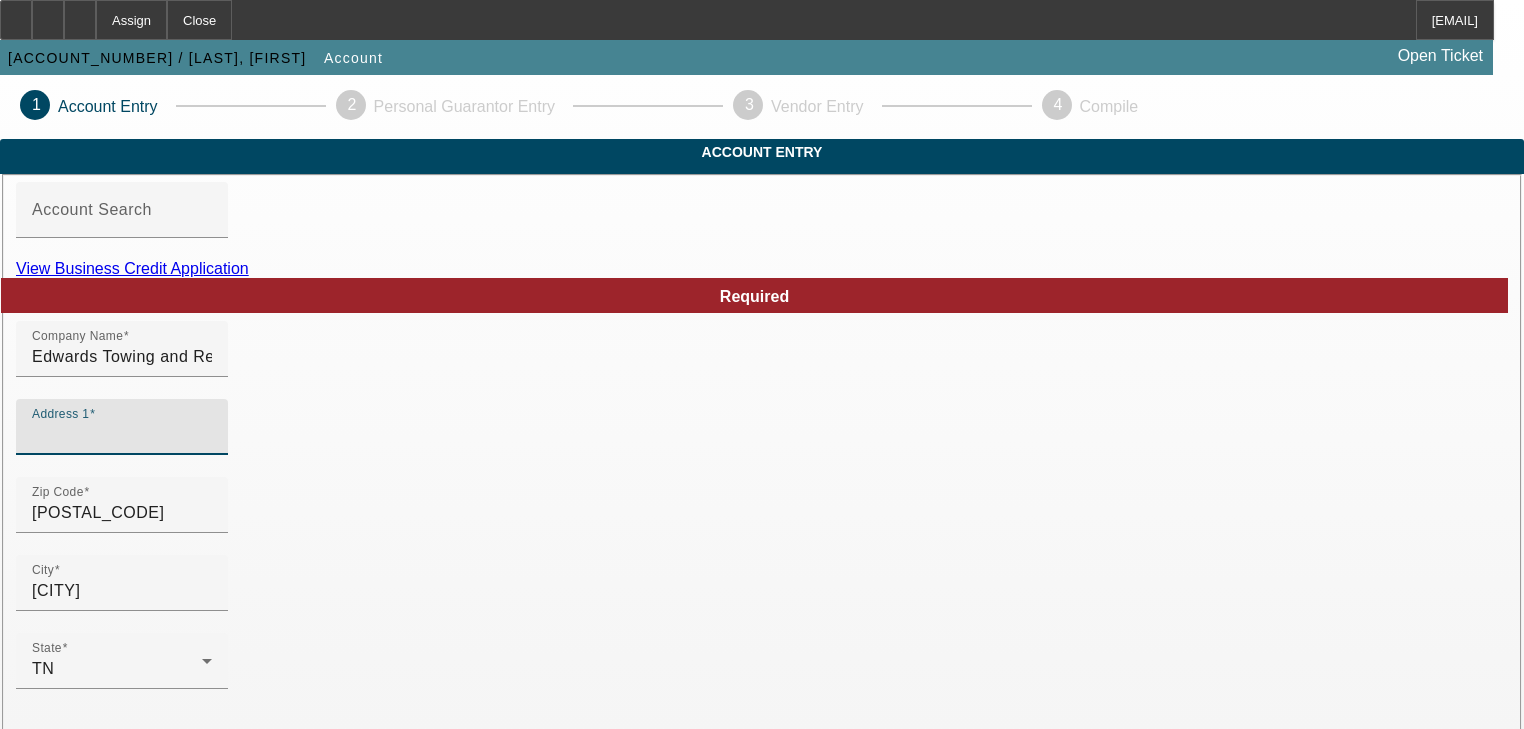 paste on "1121 bubbling well rd" 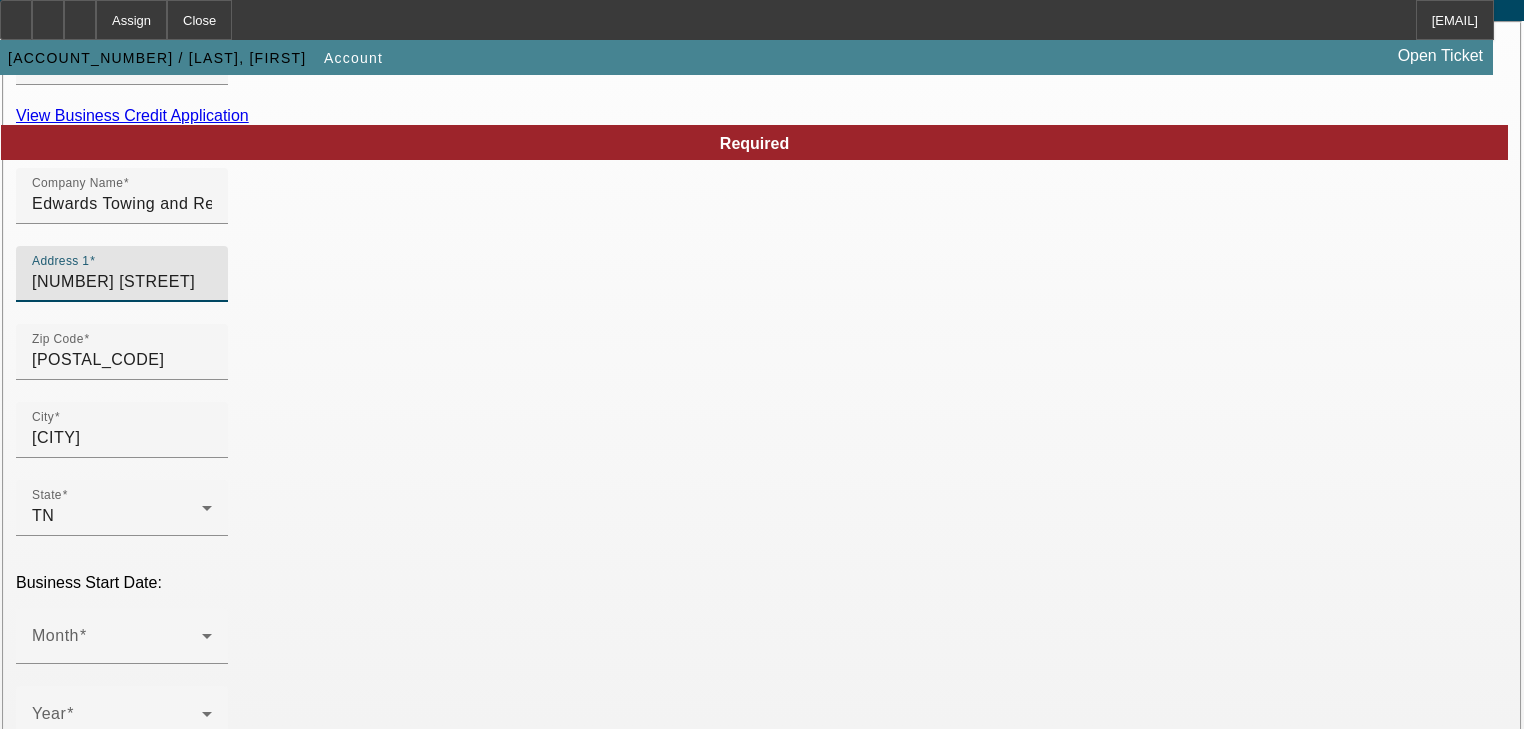 scroll, scrollTop: 160, scrollLeft: 0, axis: vertical 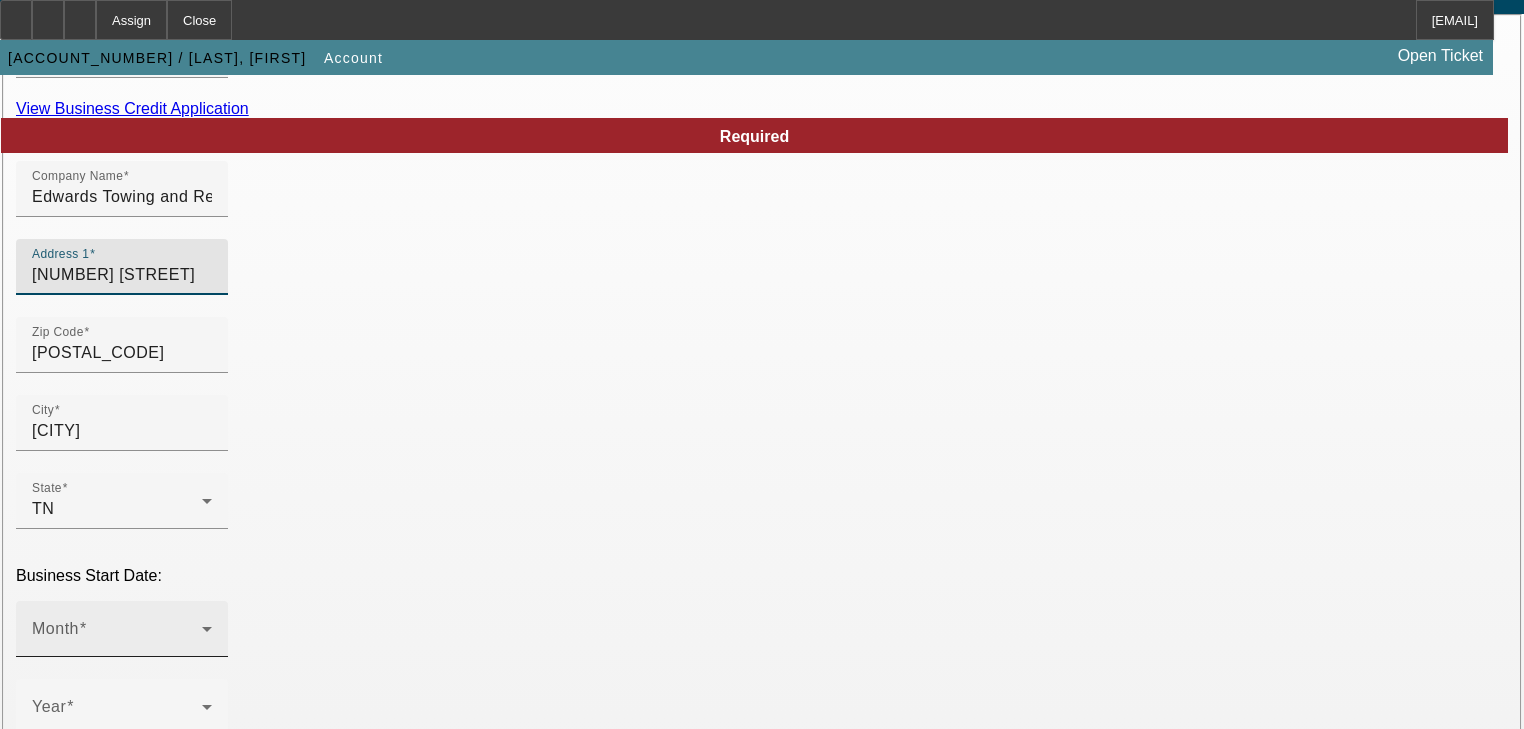 type on "1121 bubbling well rd" 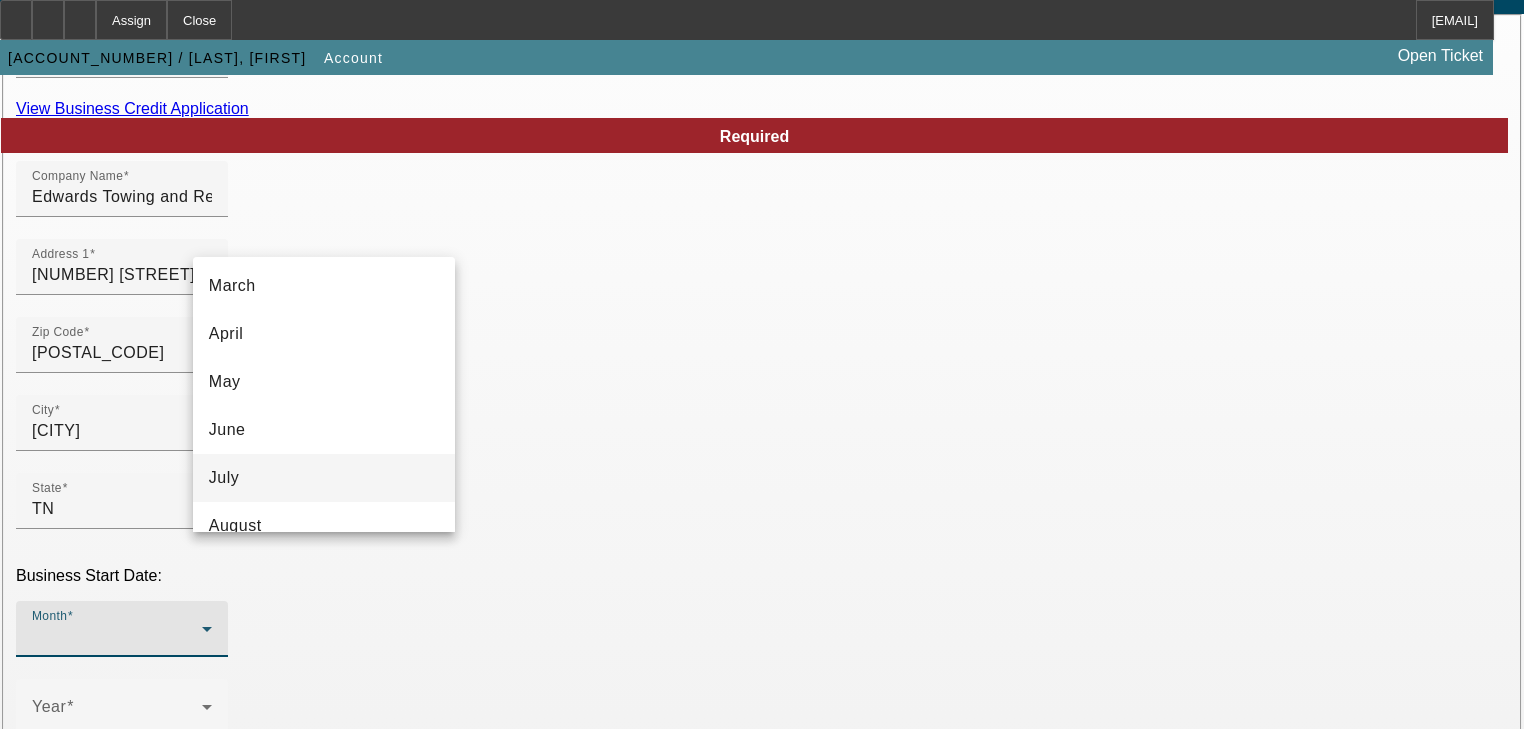 scroll, scrollTop: 160, scrollLeft: 0, axis: vertical 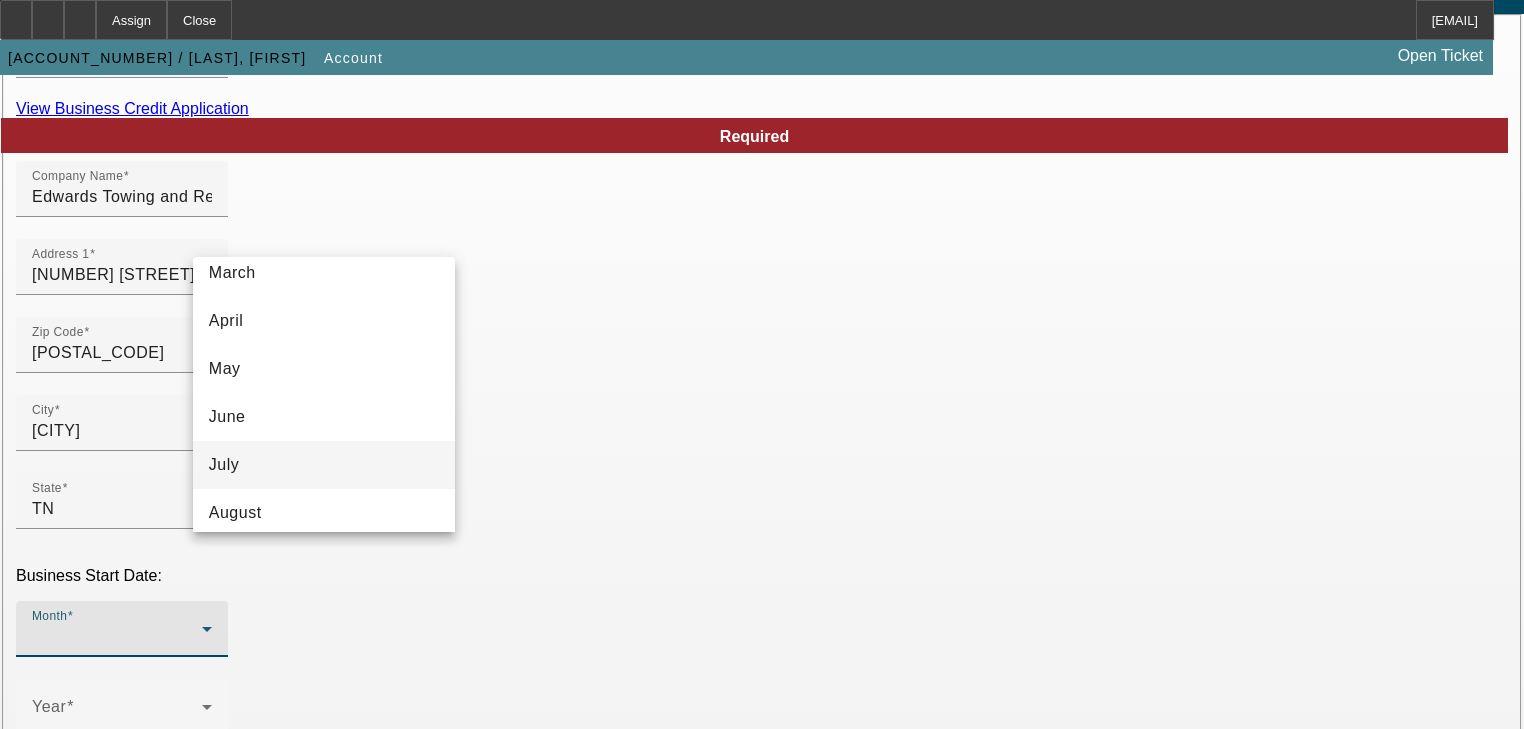 click on "July" at bounding box center (324, 465) 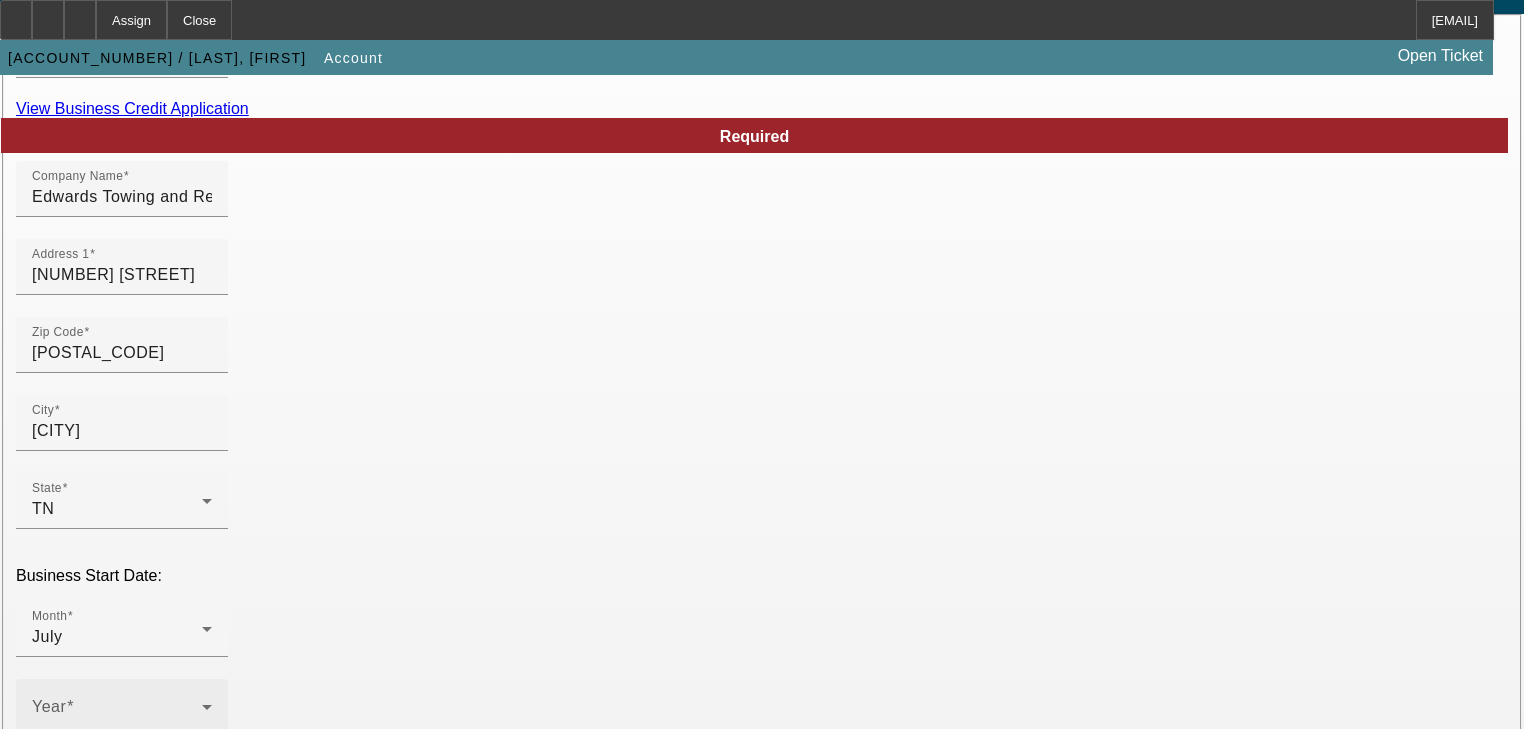 click on "Year" at bounding box center [122, 707] 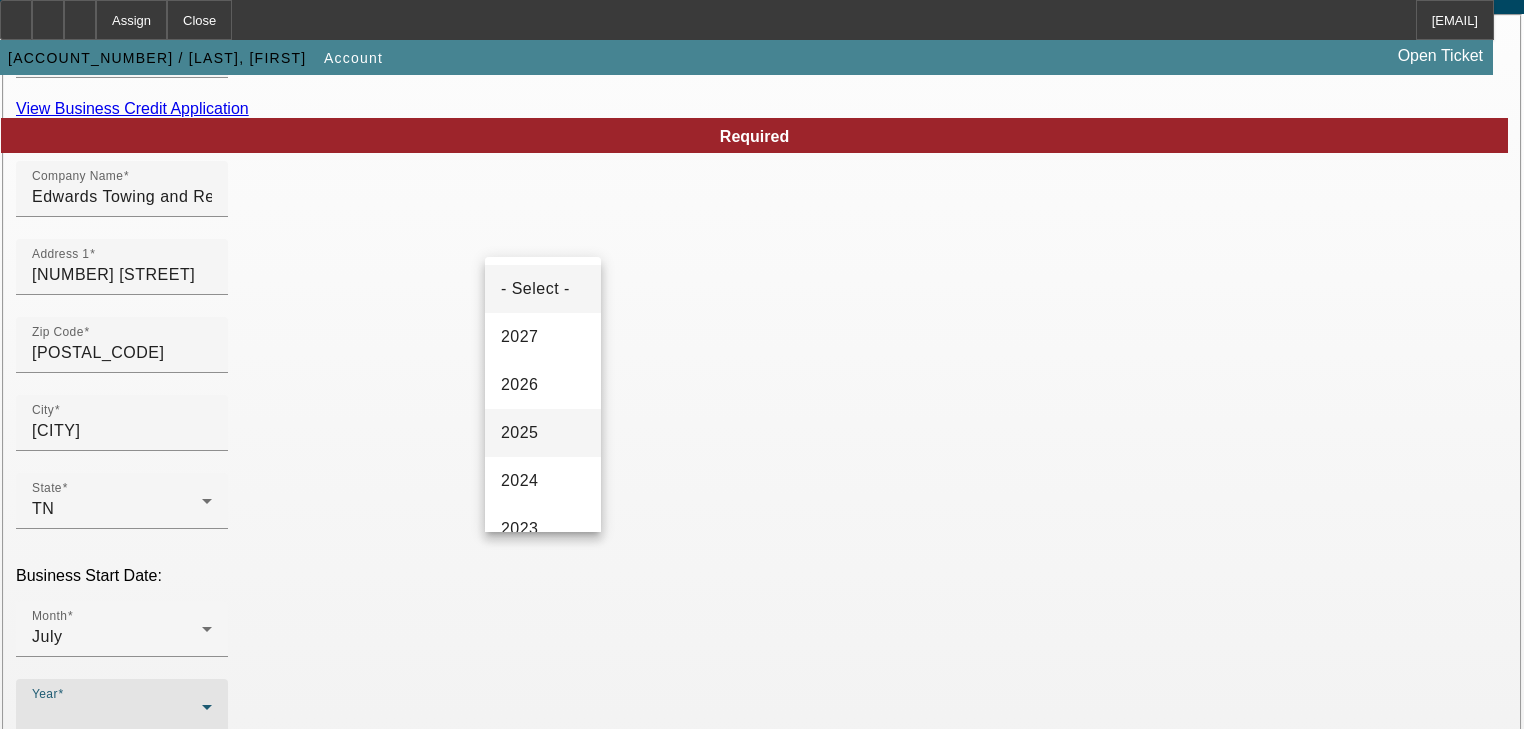 click on "2025" at bounding box center [520, 433] 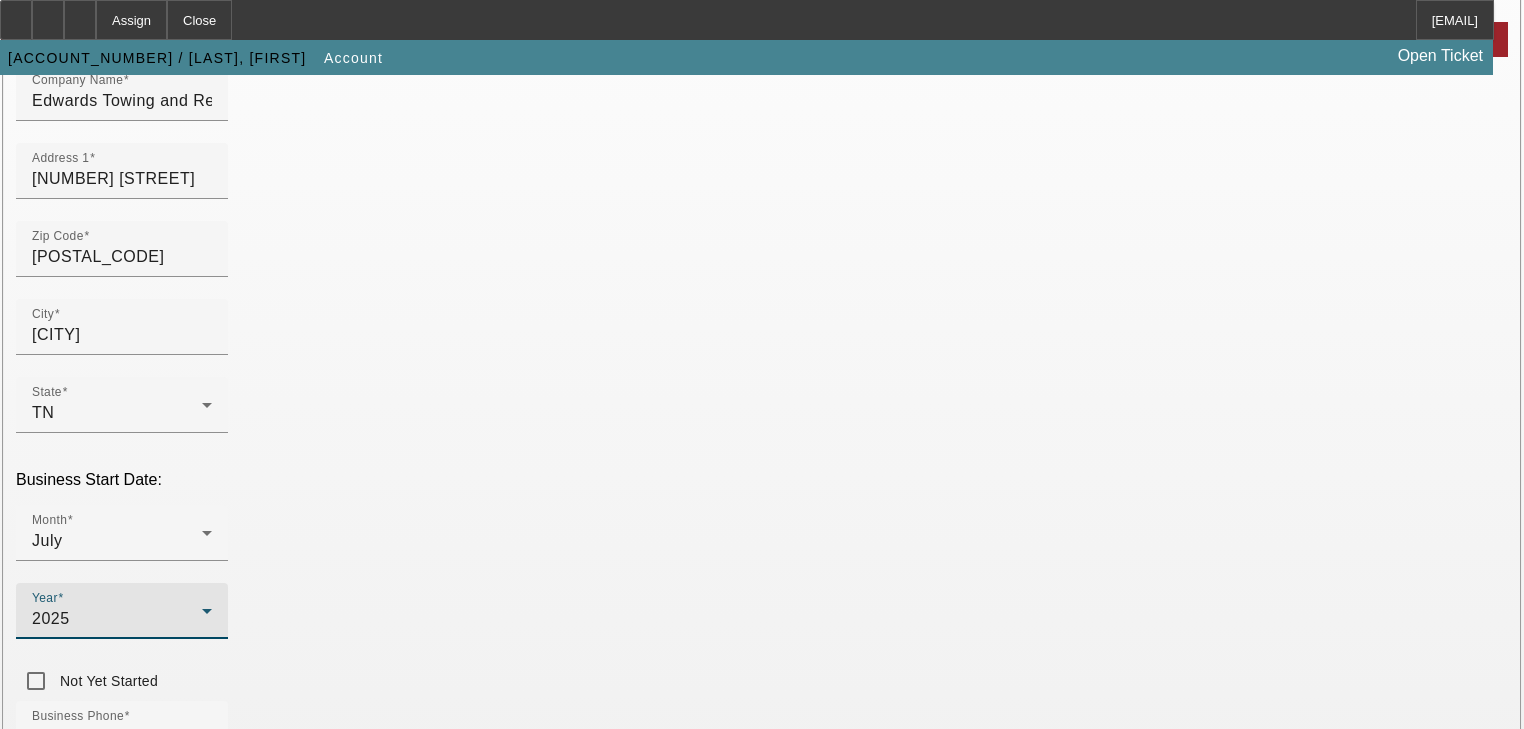 scroll, scrollTop: 400, scrollLeft: 0, axis: vertical 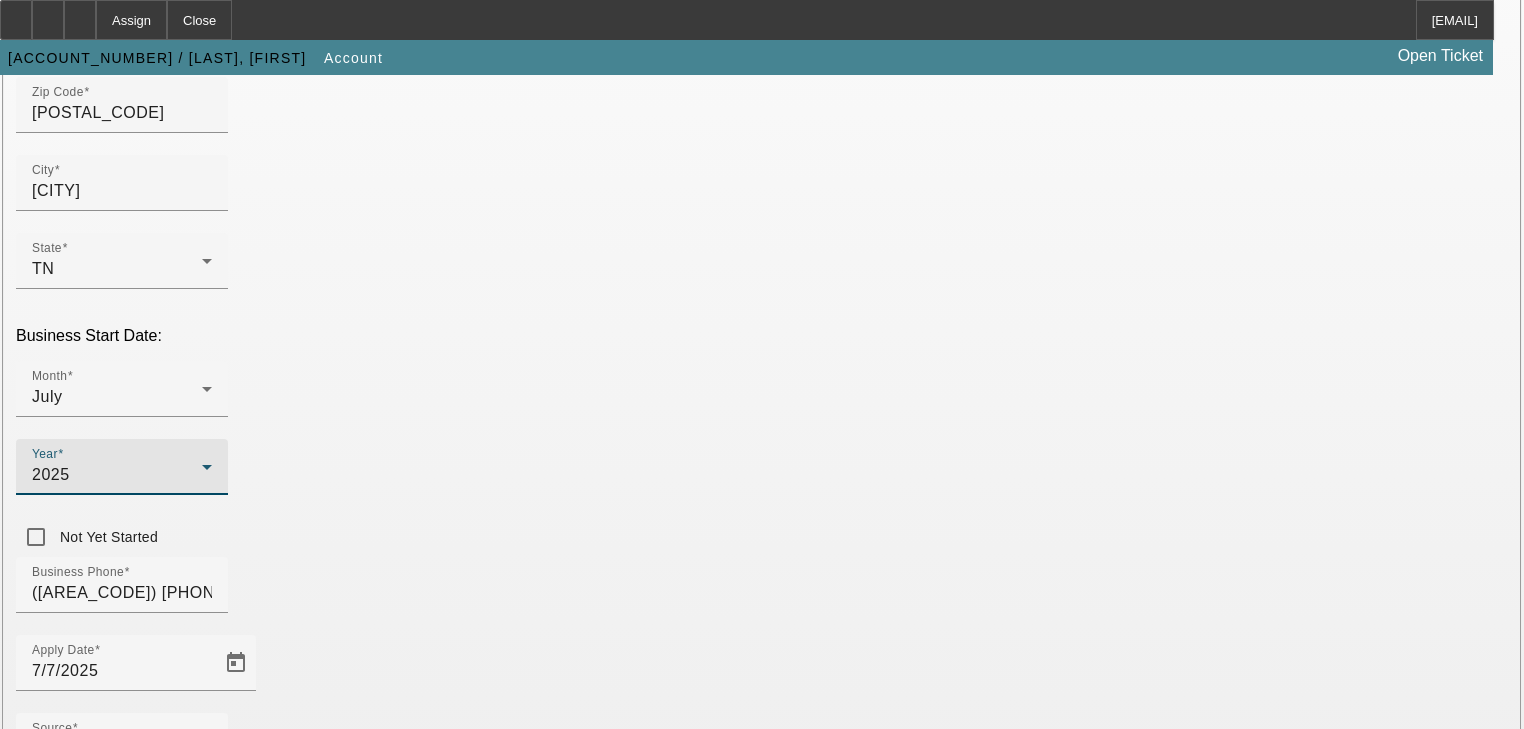 click at bounding box center [117, 1848] 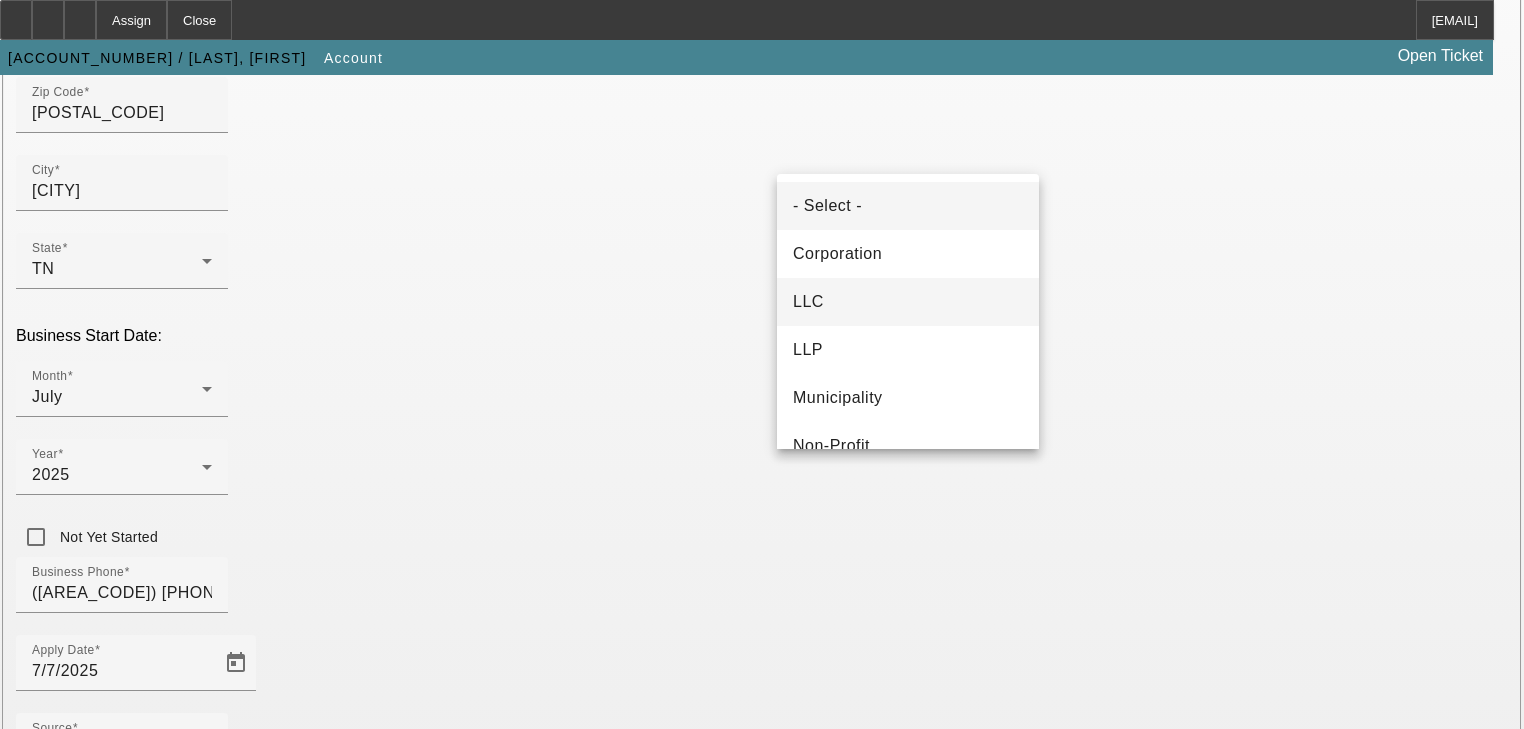 click on "LLC" at bounding box center [908, 302] 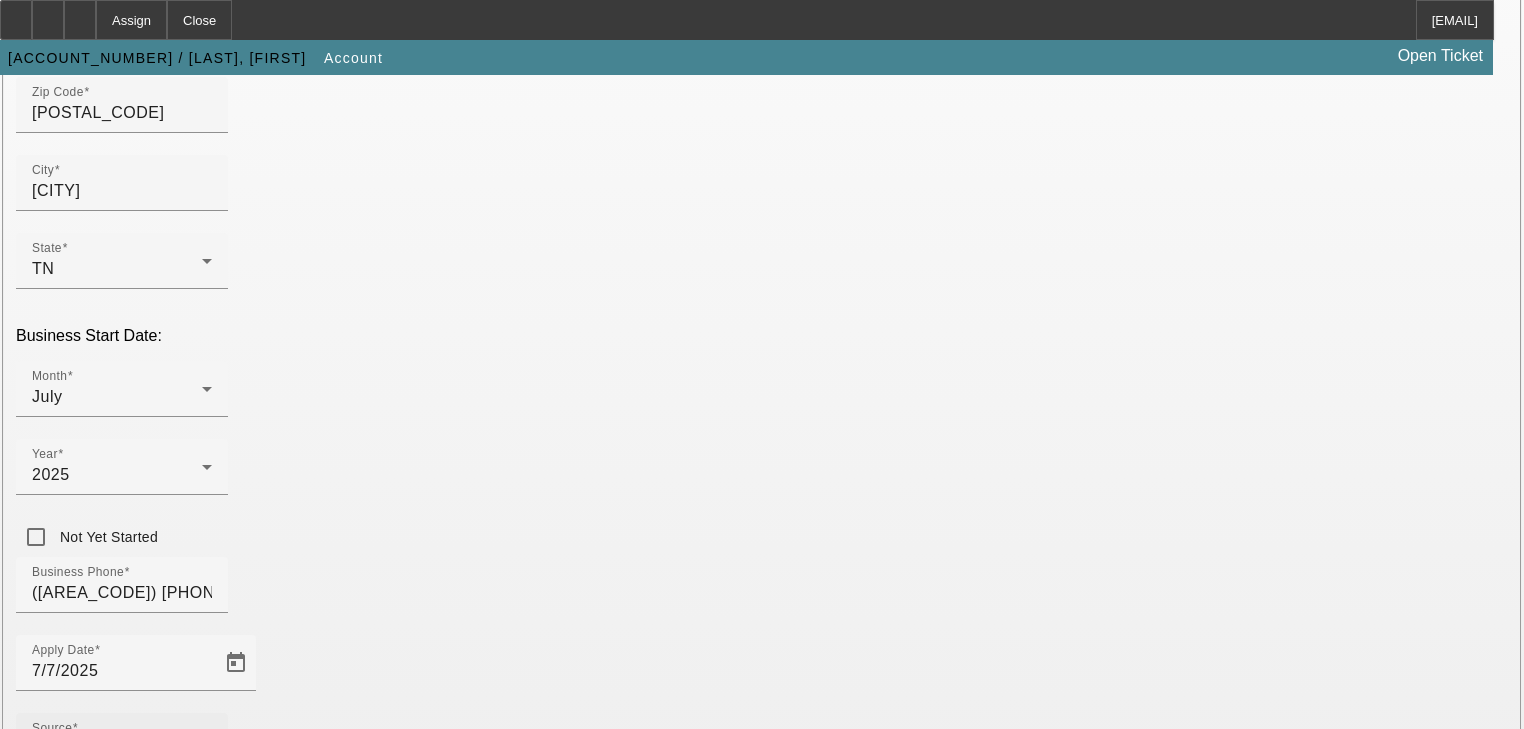 click on "- Select -" at bounding box center [117, 749] 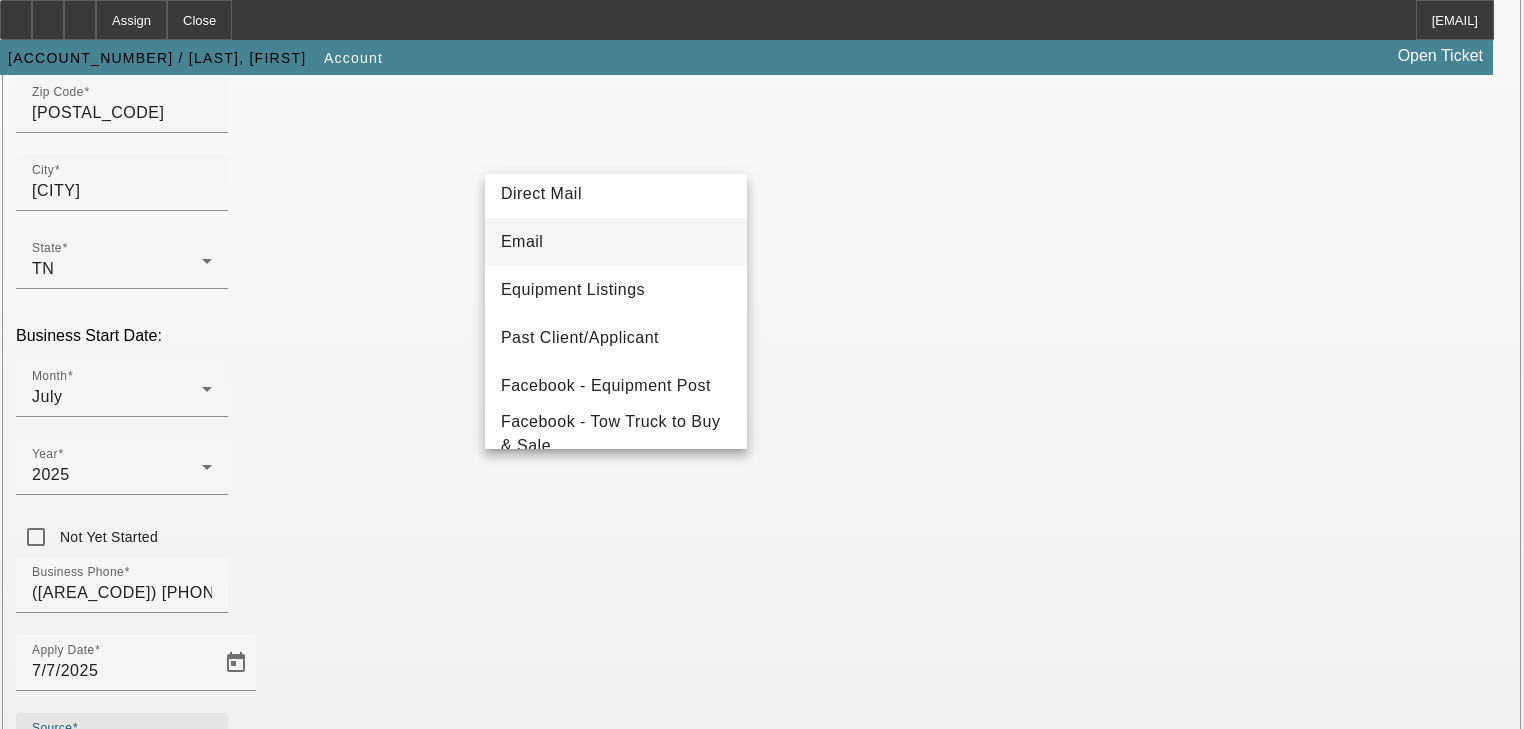 scroll, scrollTop: 160, scrollLeft: 0, axis: vertical 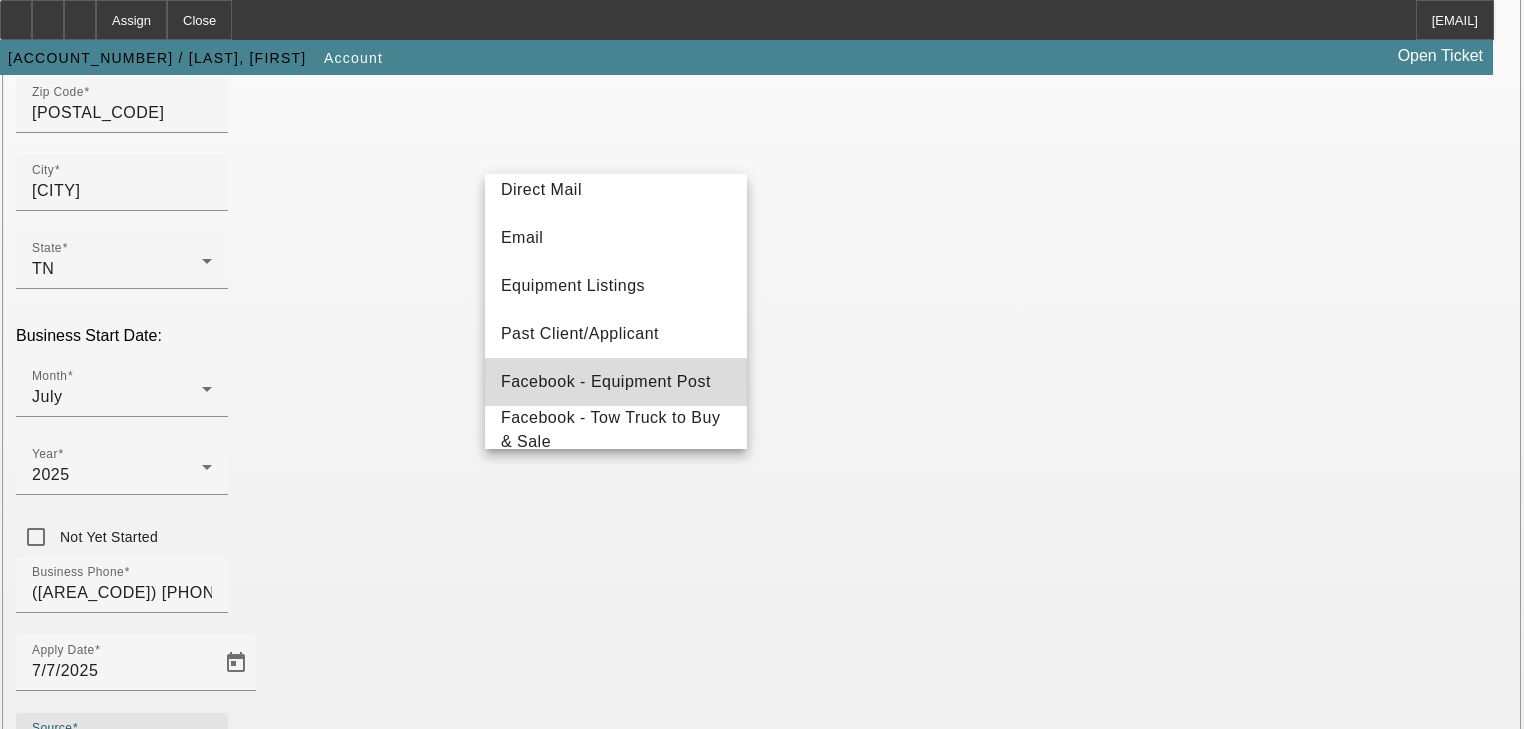 click on "Facebook - Equipment Post" at bounding box center (606, 382) 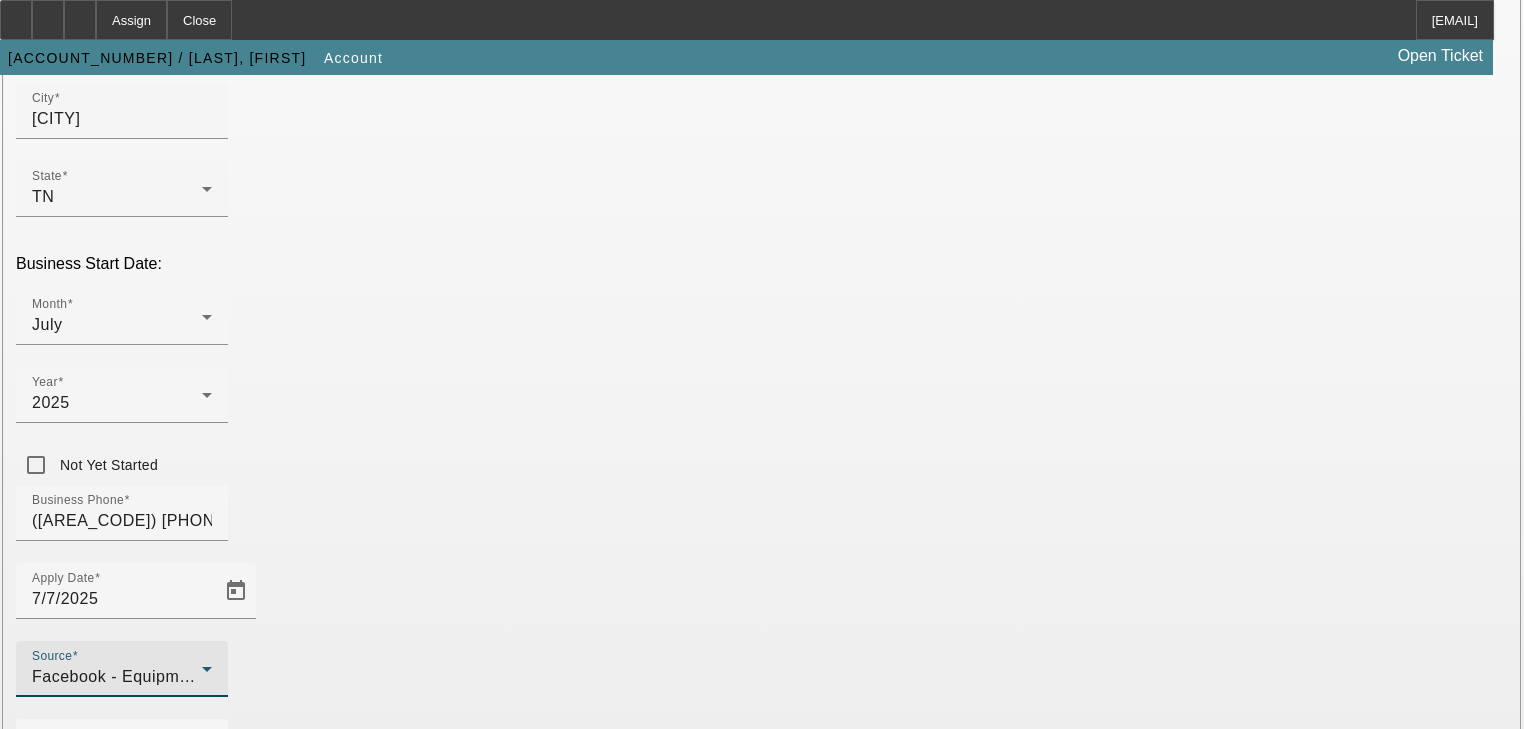scroll, scrollTop: 544, scrollLeft: 0, axis: vertical 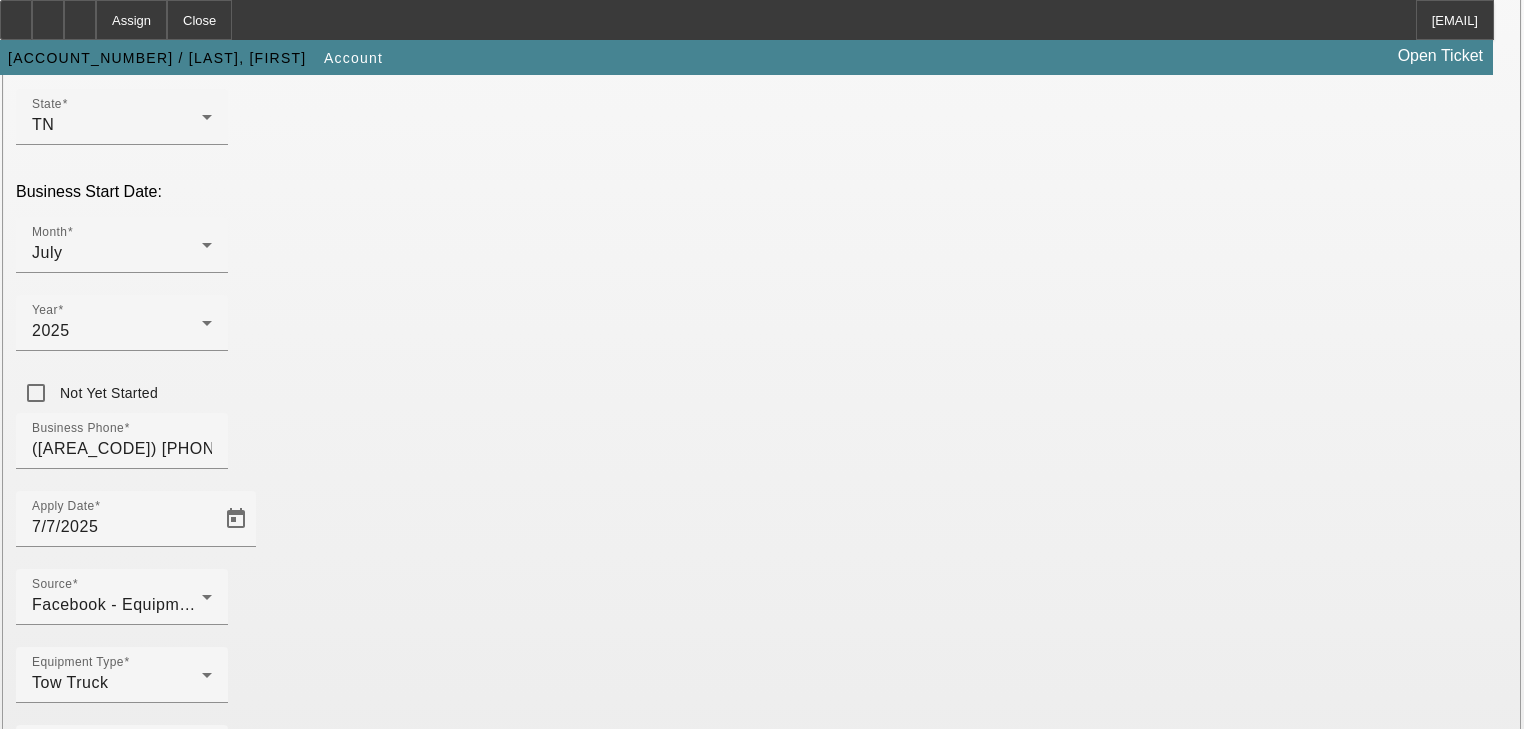 click on "Submit" at bounding box center (28, 2002) 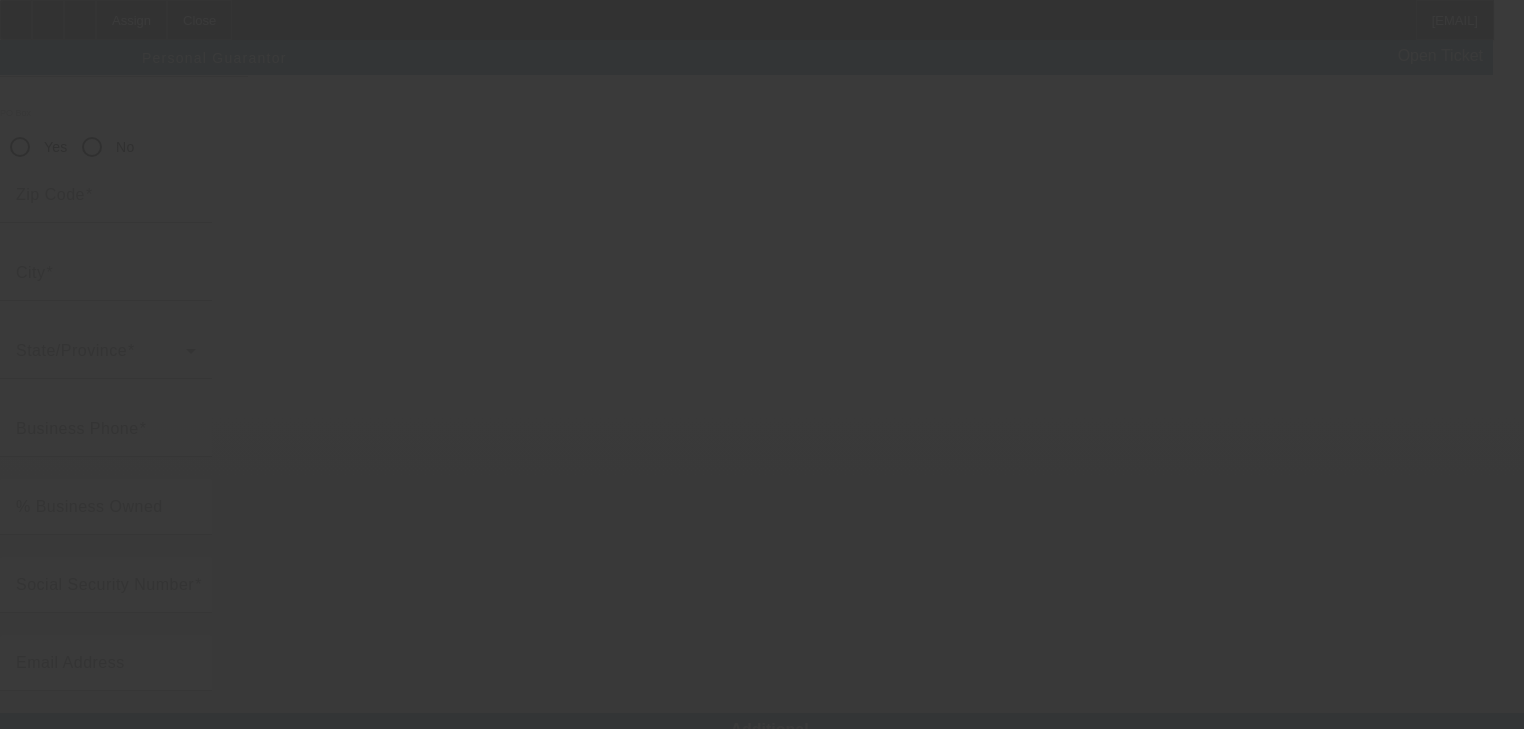 scroll, scrollTop: 0, scrollLeft: 0, axis: both 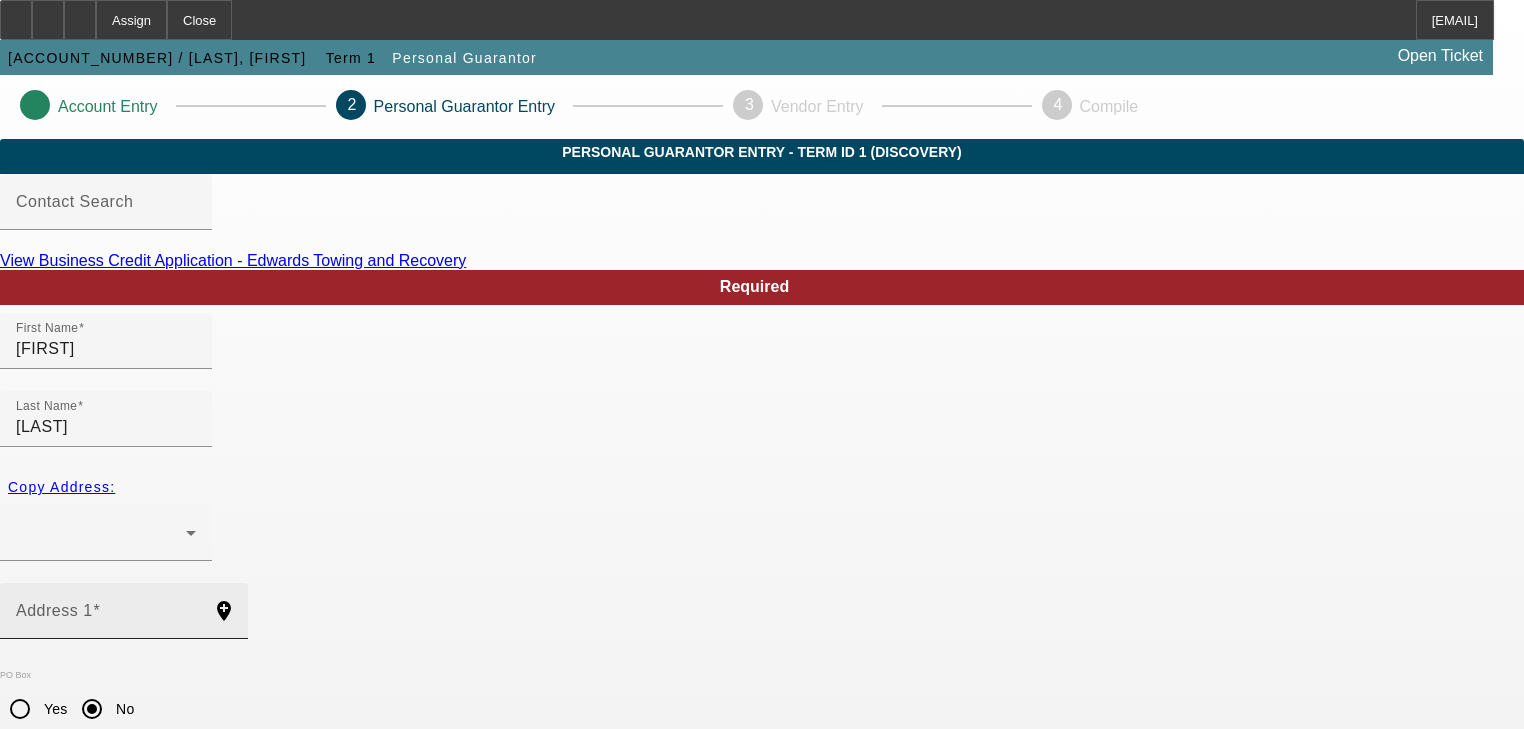 click on "Address 1" at bounding box center [106, 611] 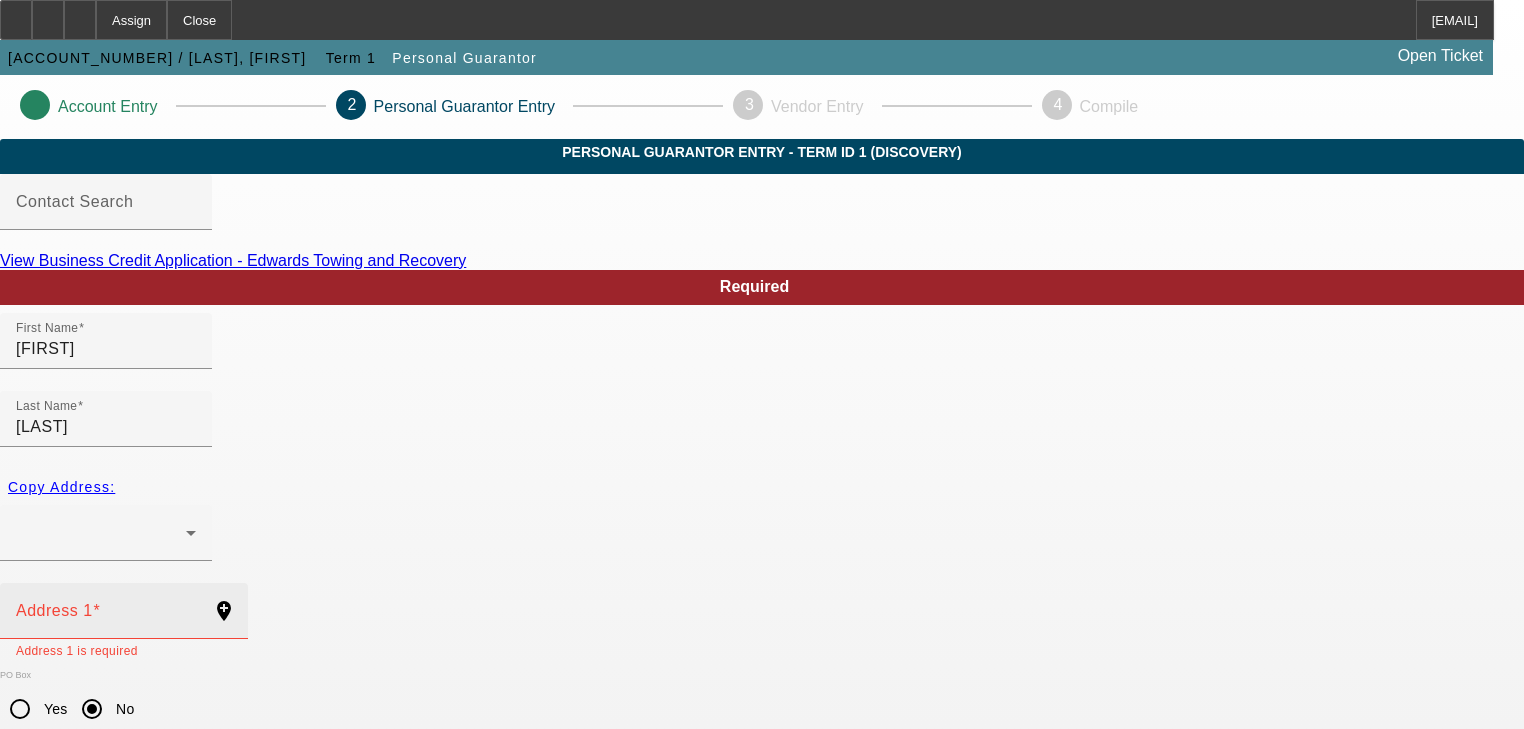 click on "Address 1" at bounding box center (106, 619) 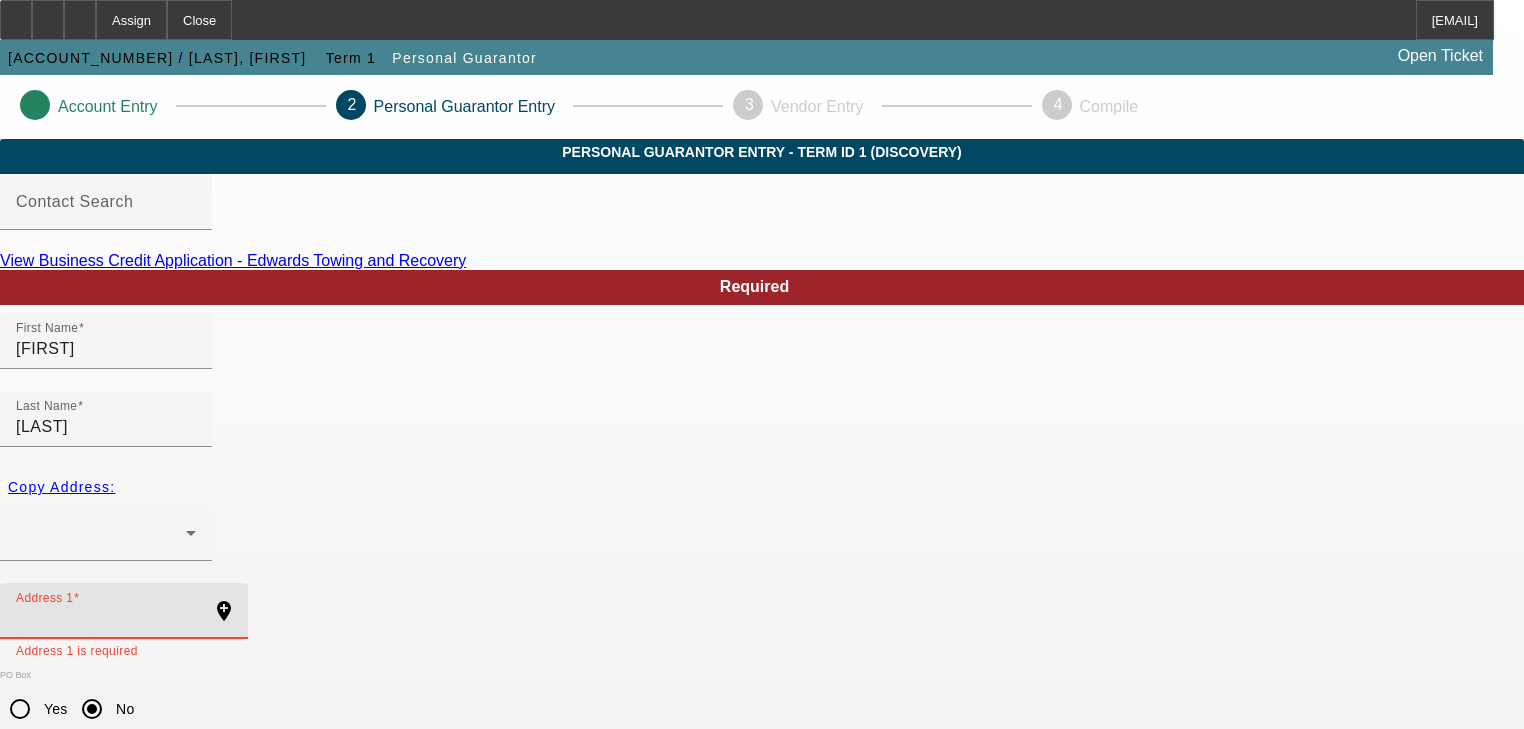 paste on "1042 Edgewood dr Tn" 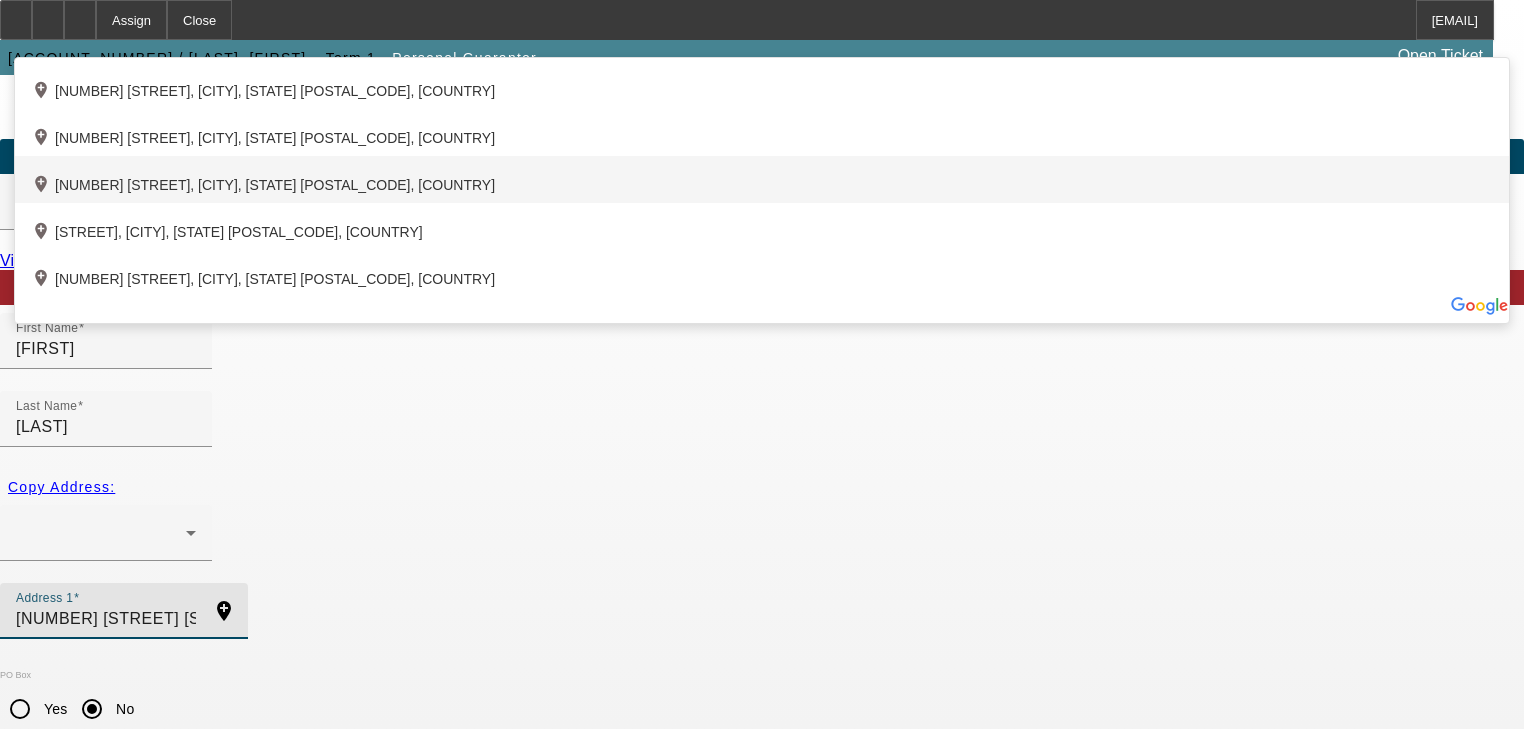 type on "1042 Edgewood dr Tn" 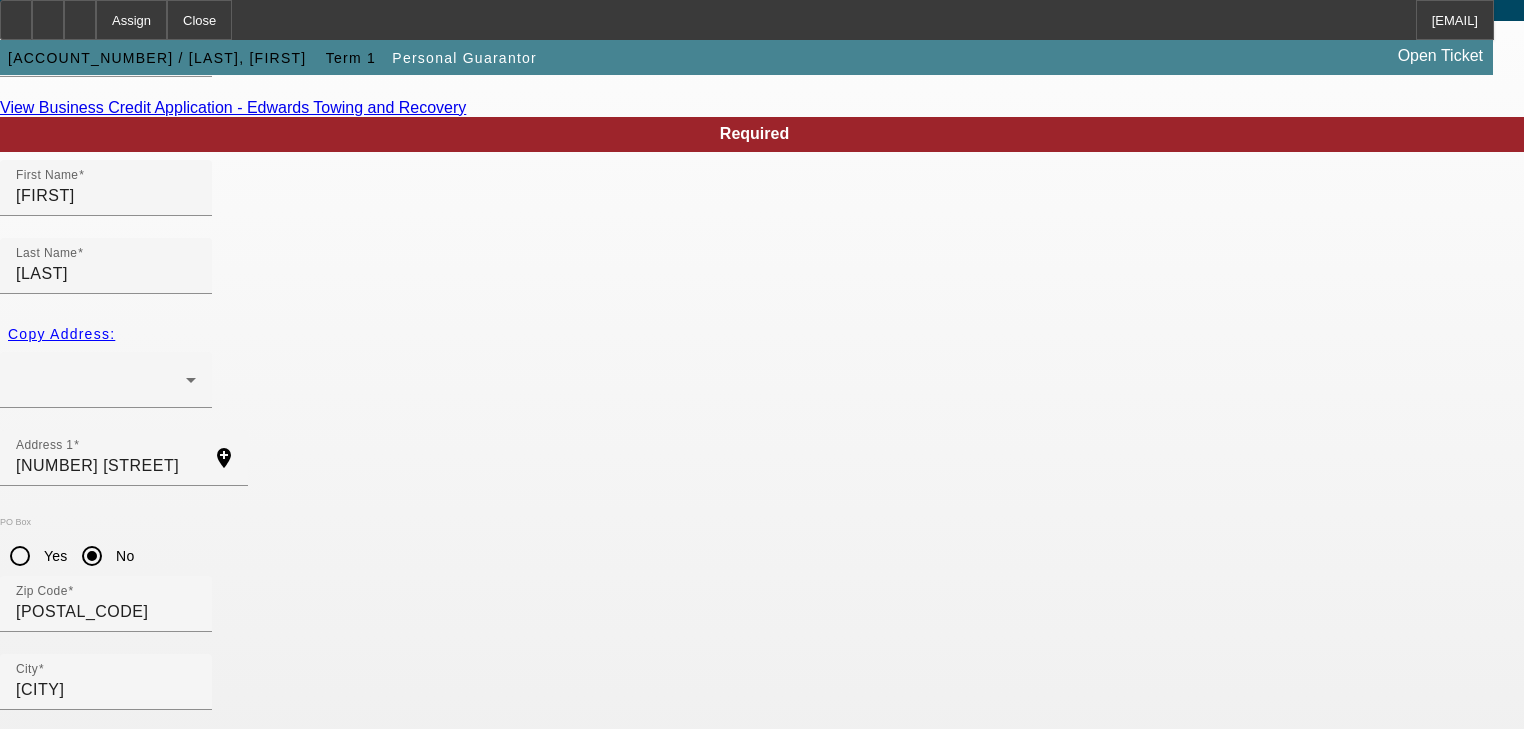 scroll, scrollTop: 160, scrollLeft: 0, axis: vertical 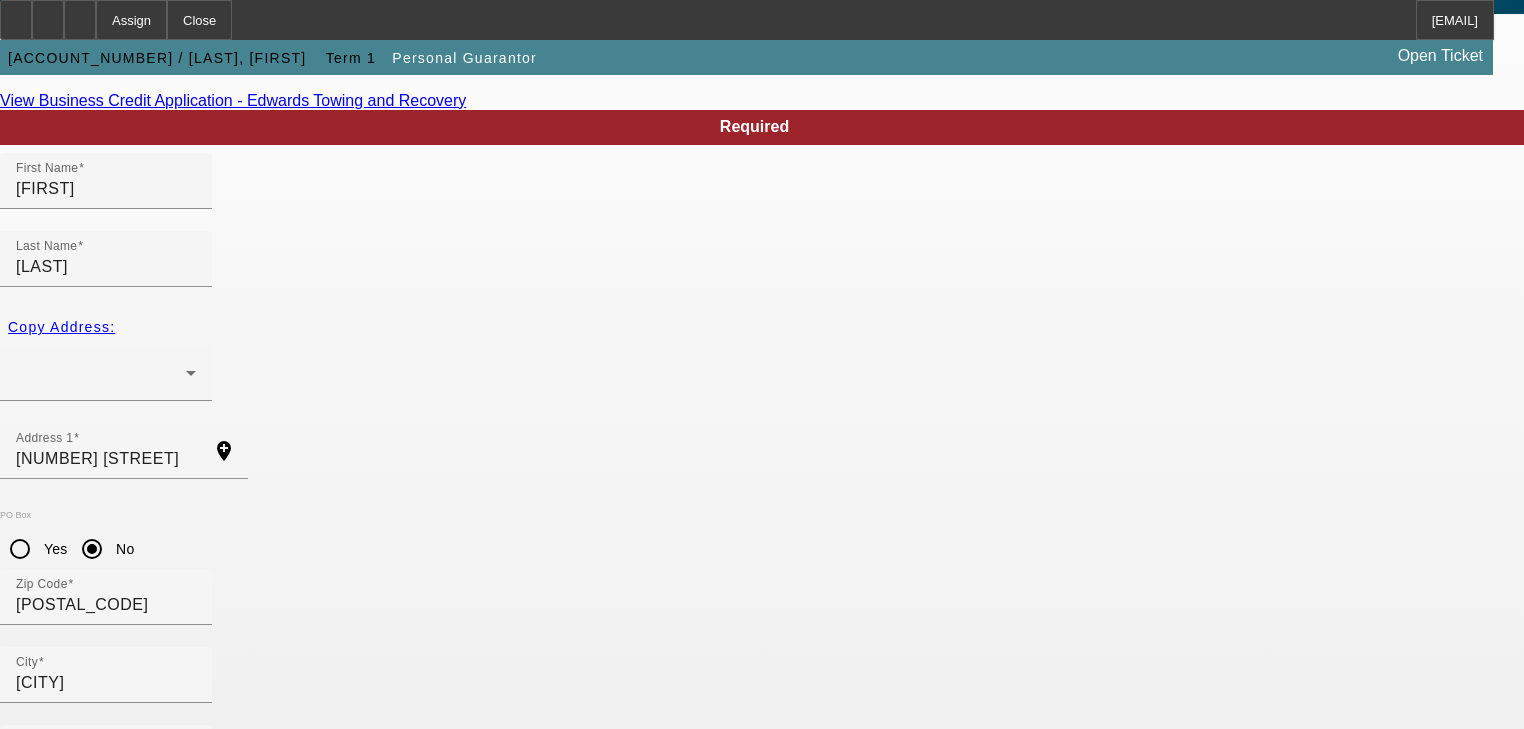 click on "Business Phone" at bounding box center [106, 839] 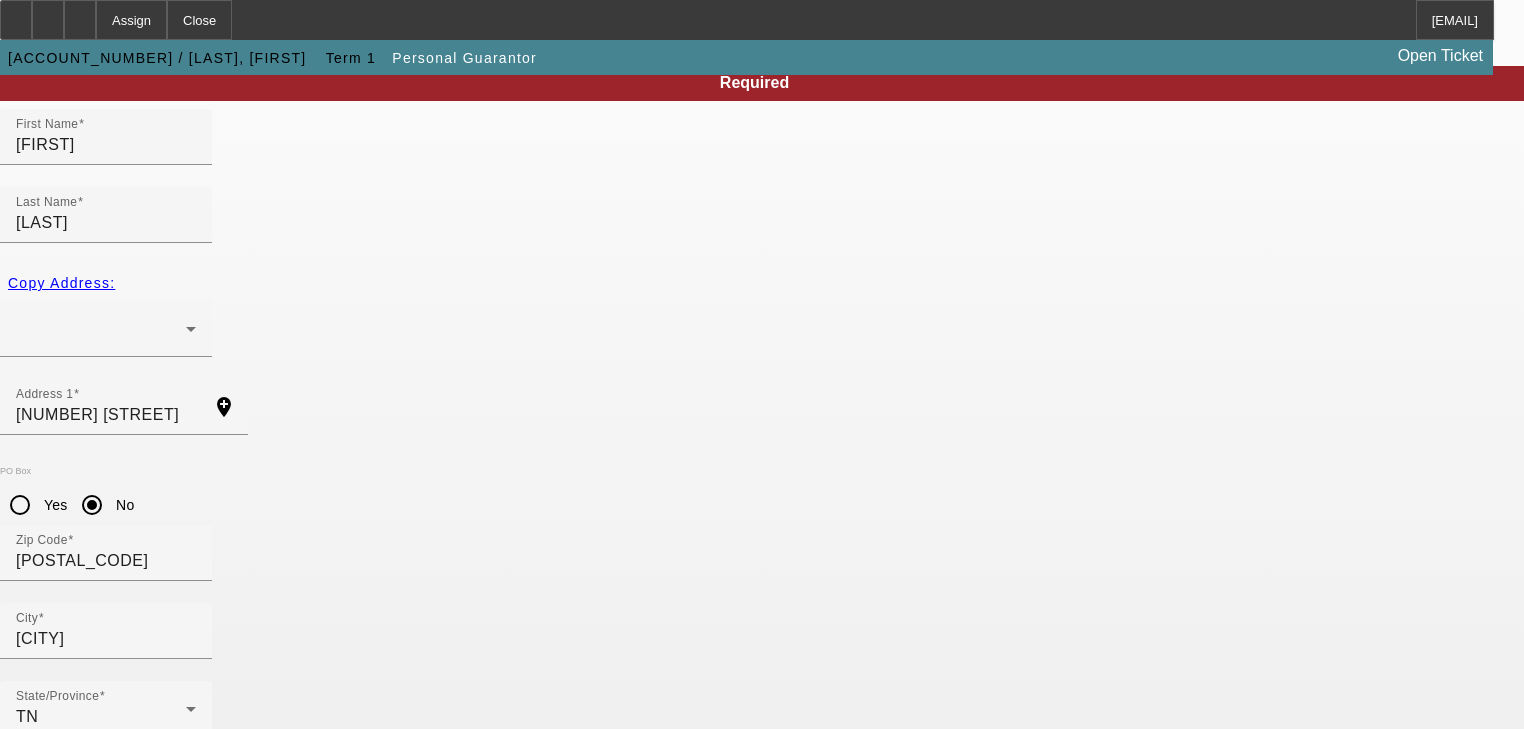 scroll, scrollTop: 244, scrollLeft: 0, axis: vertical 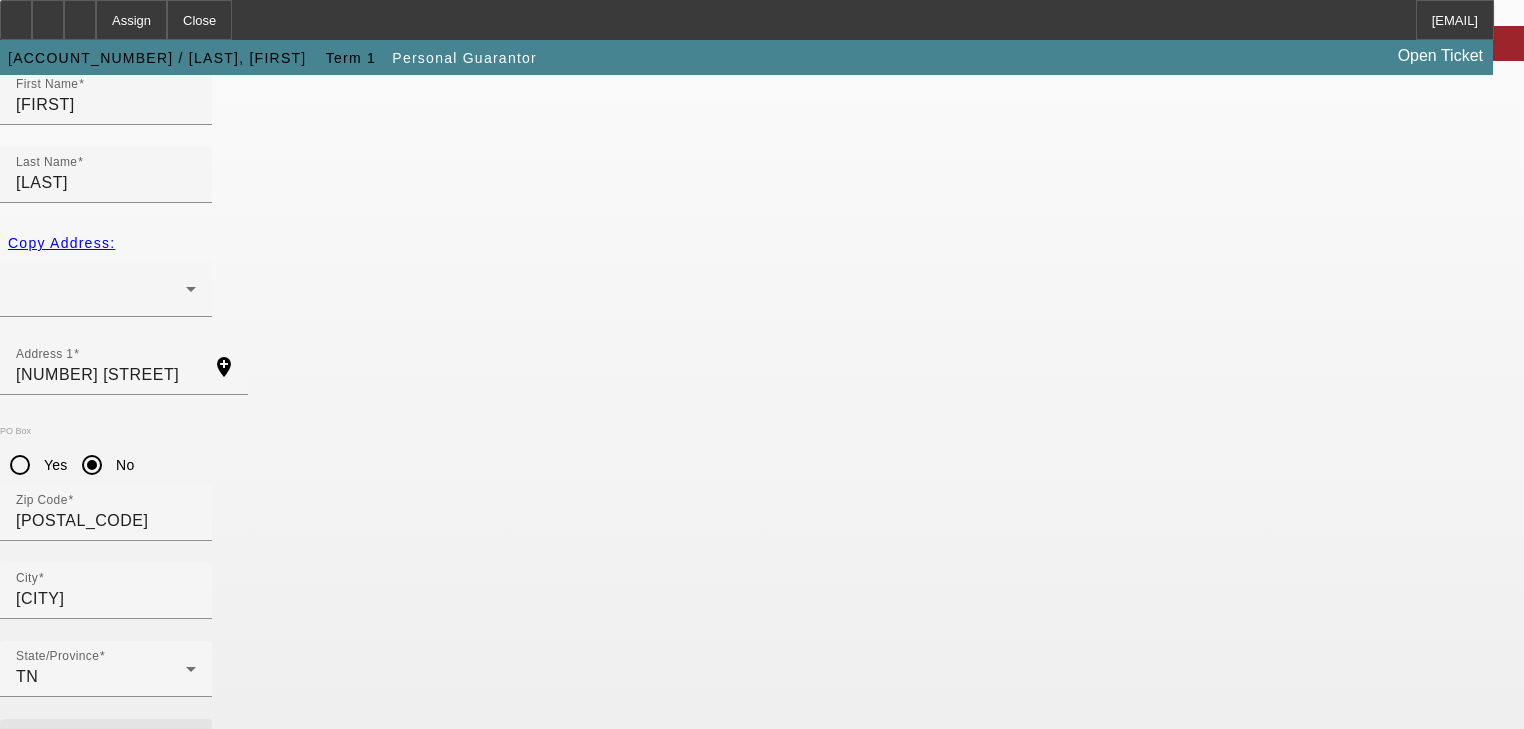 type on "(615) 945-2254" 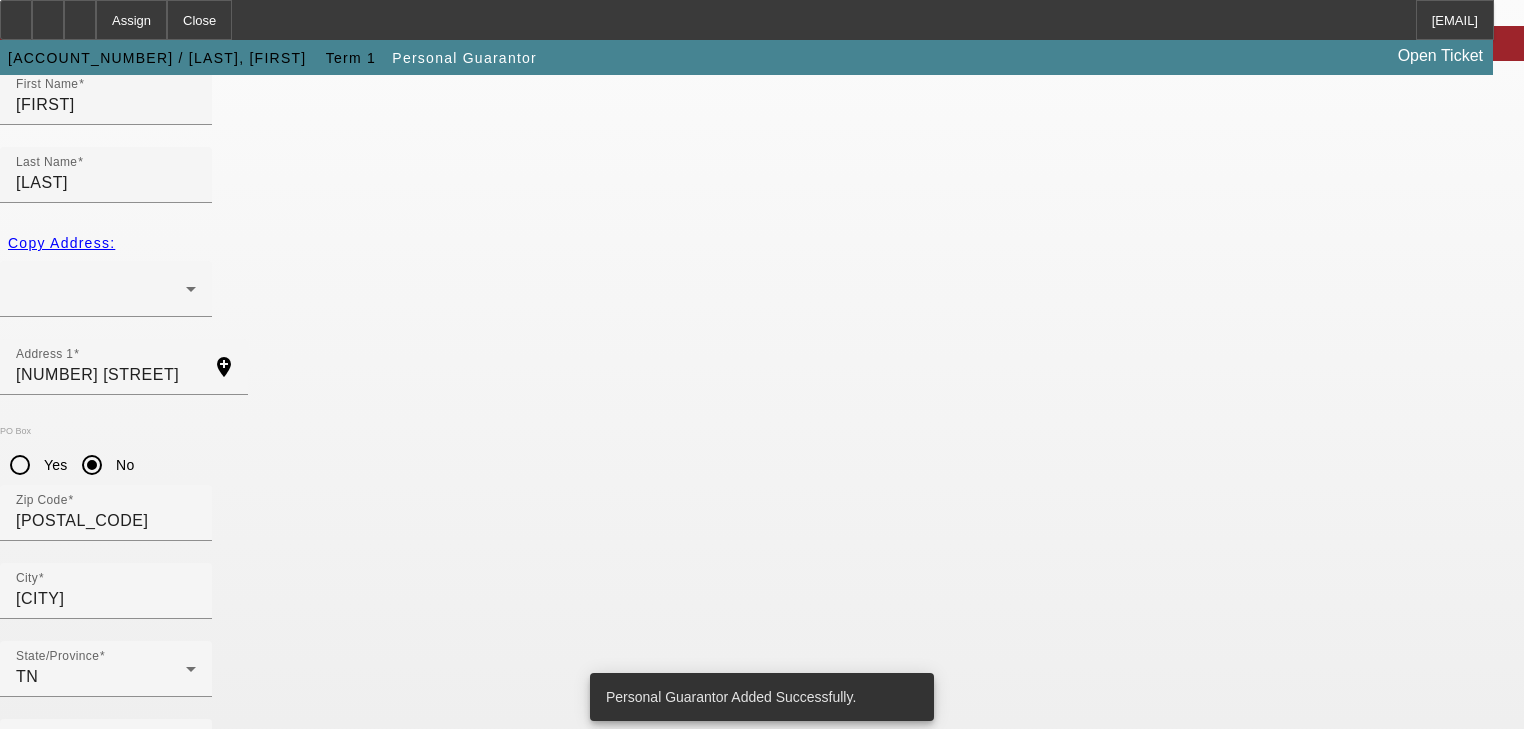 scroll, scrollTop: 0, scrollLeft: 0, axis: both 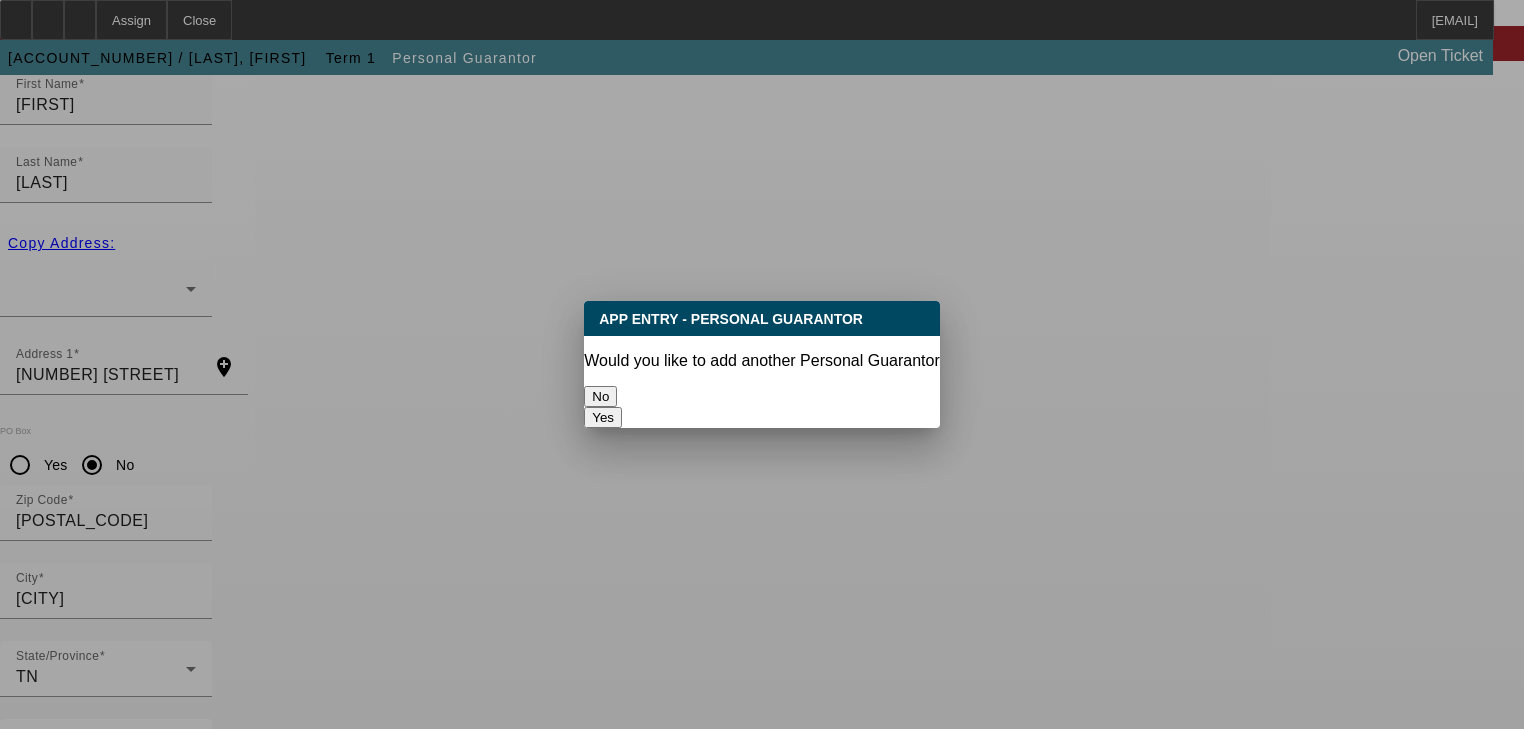 click on "No" at bounding box center [600, 396] 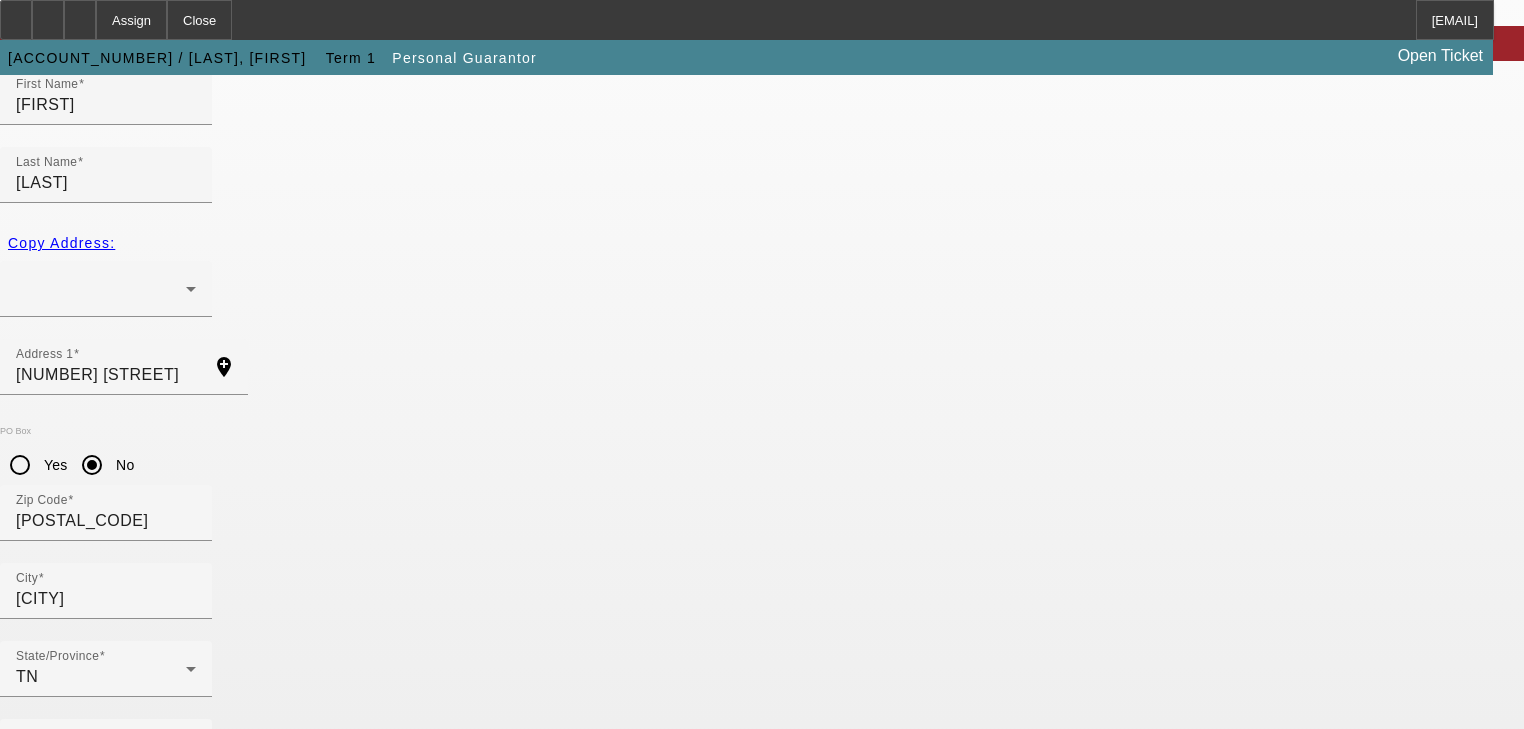 scroll, scrollTop: 244, scrollLeft: 0, axis: vertical 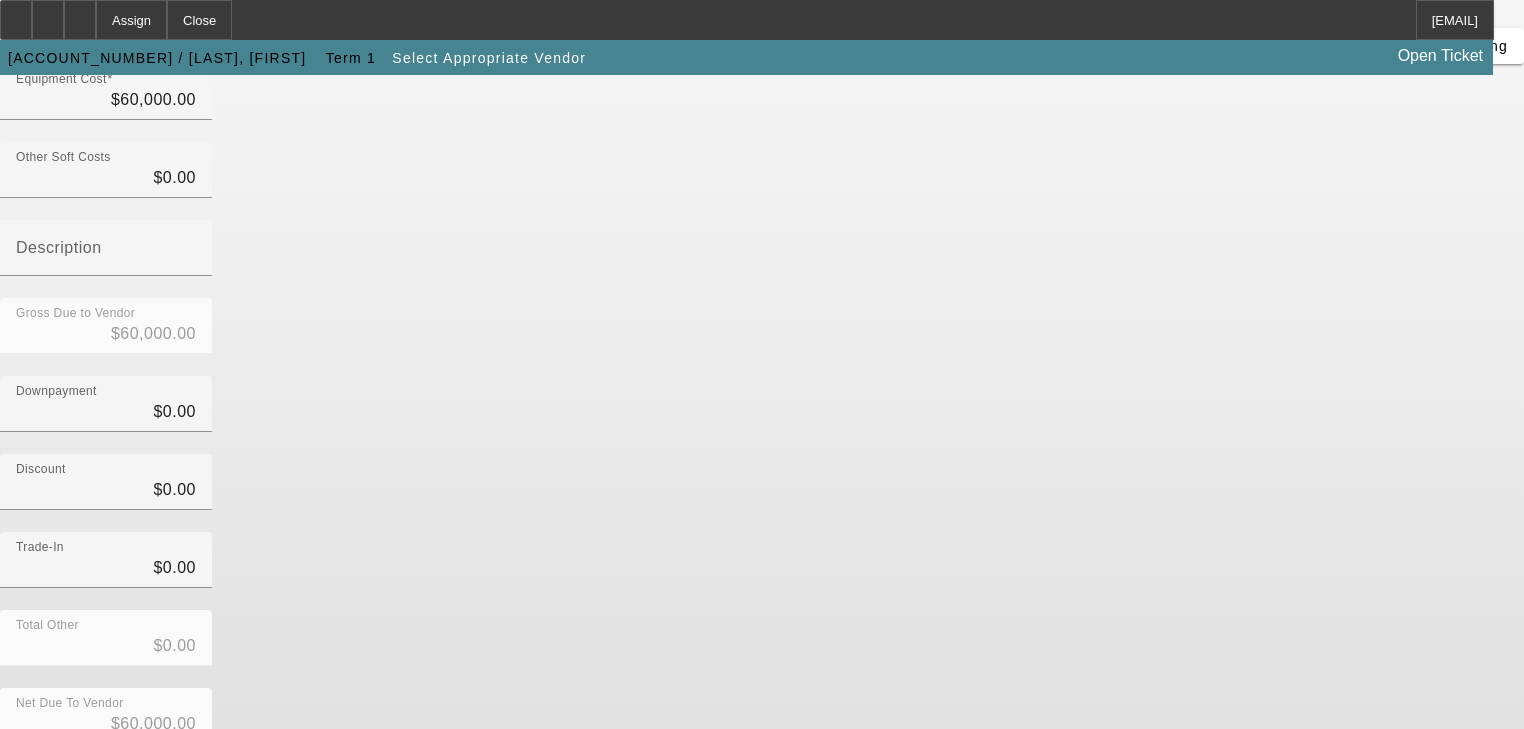 click on "Submit" at bounding box center [28, 776] 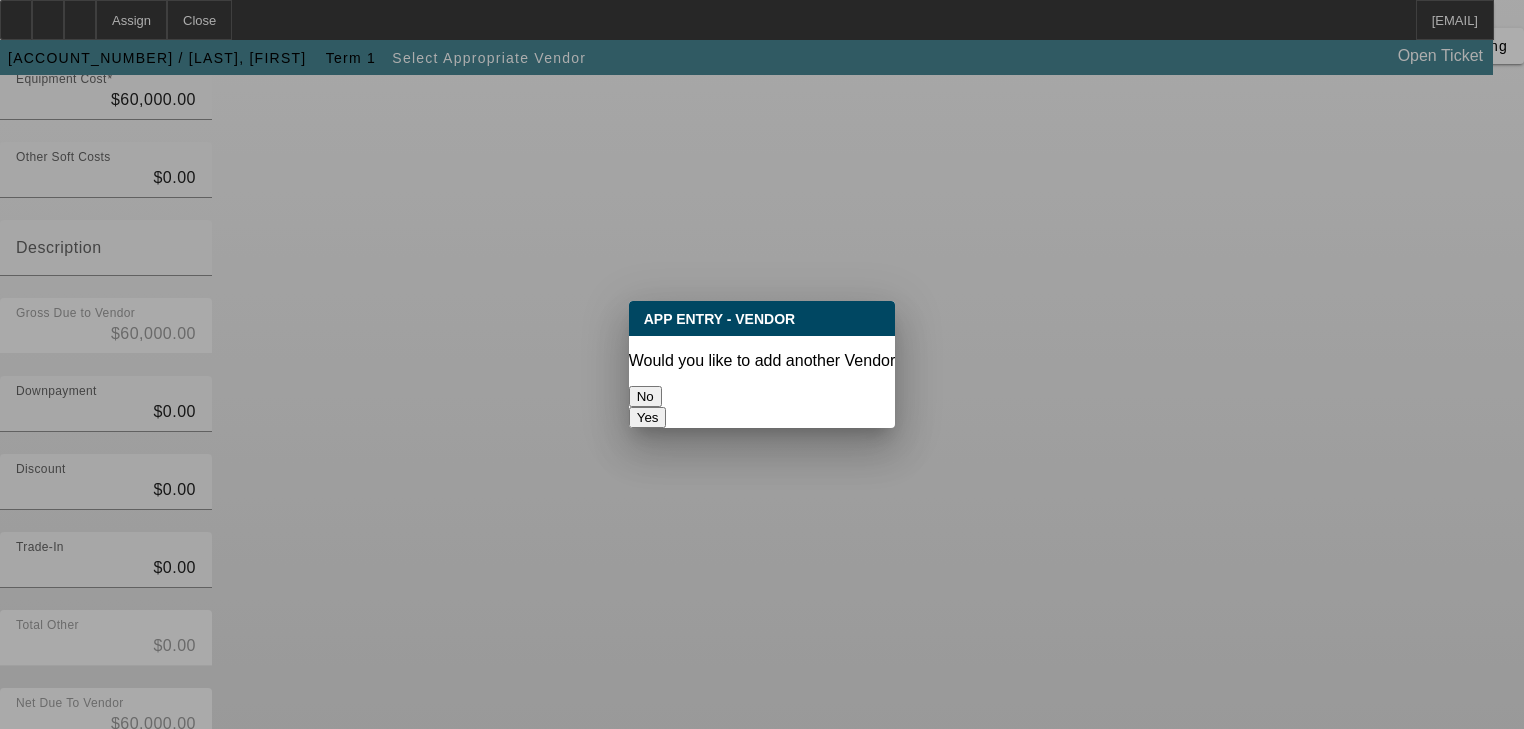 click on "No" at bounding box center [645, 396] 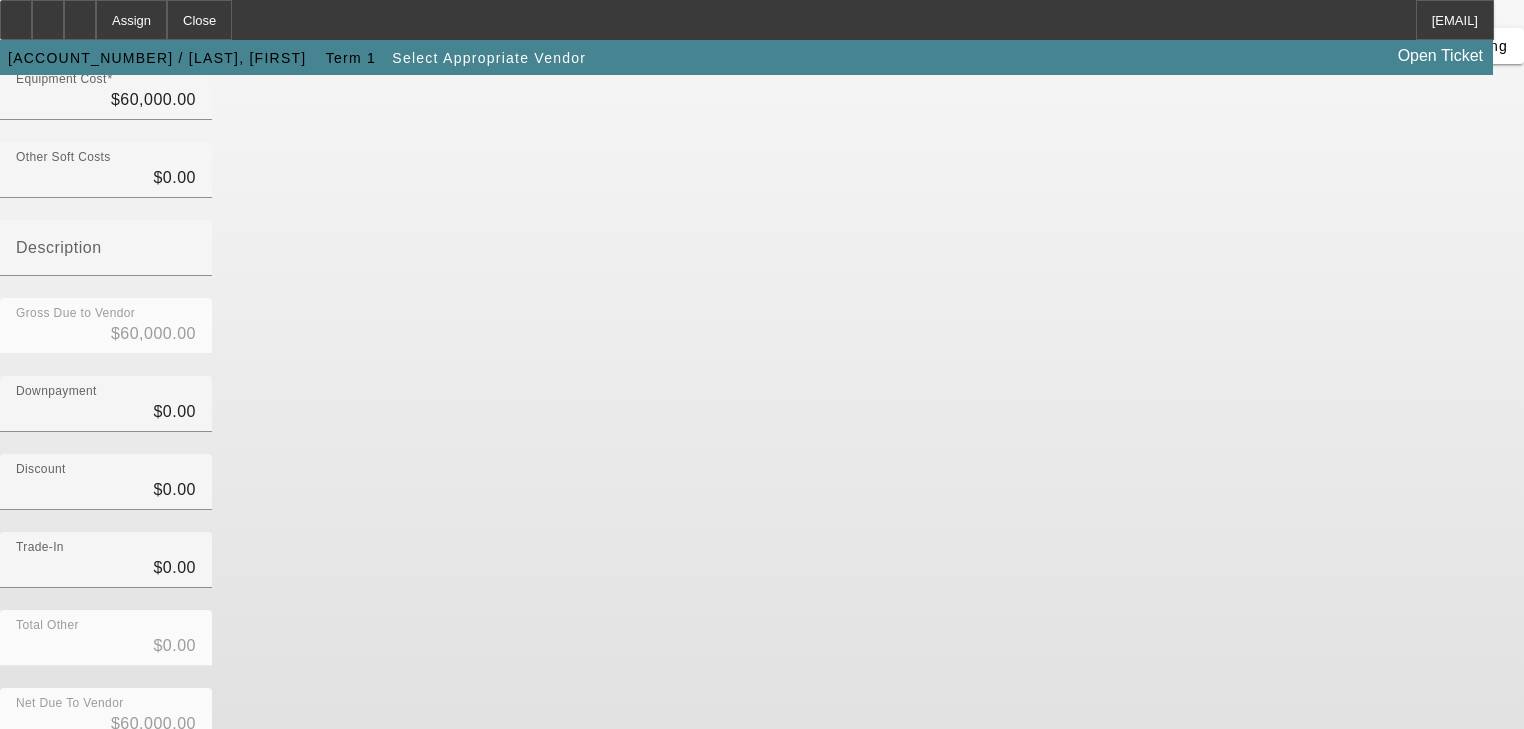 scroll, scrollTop: 0, scrollLeft: 0, axis: both 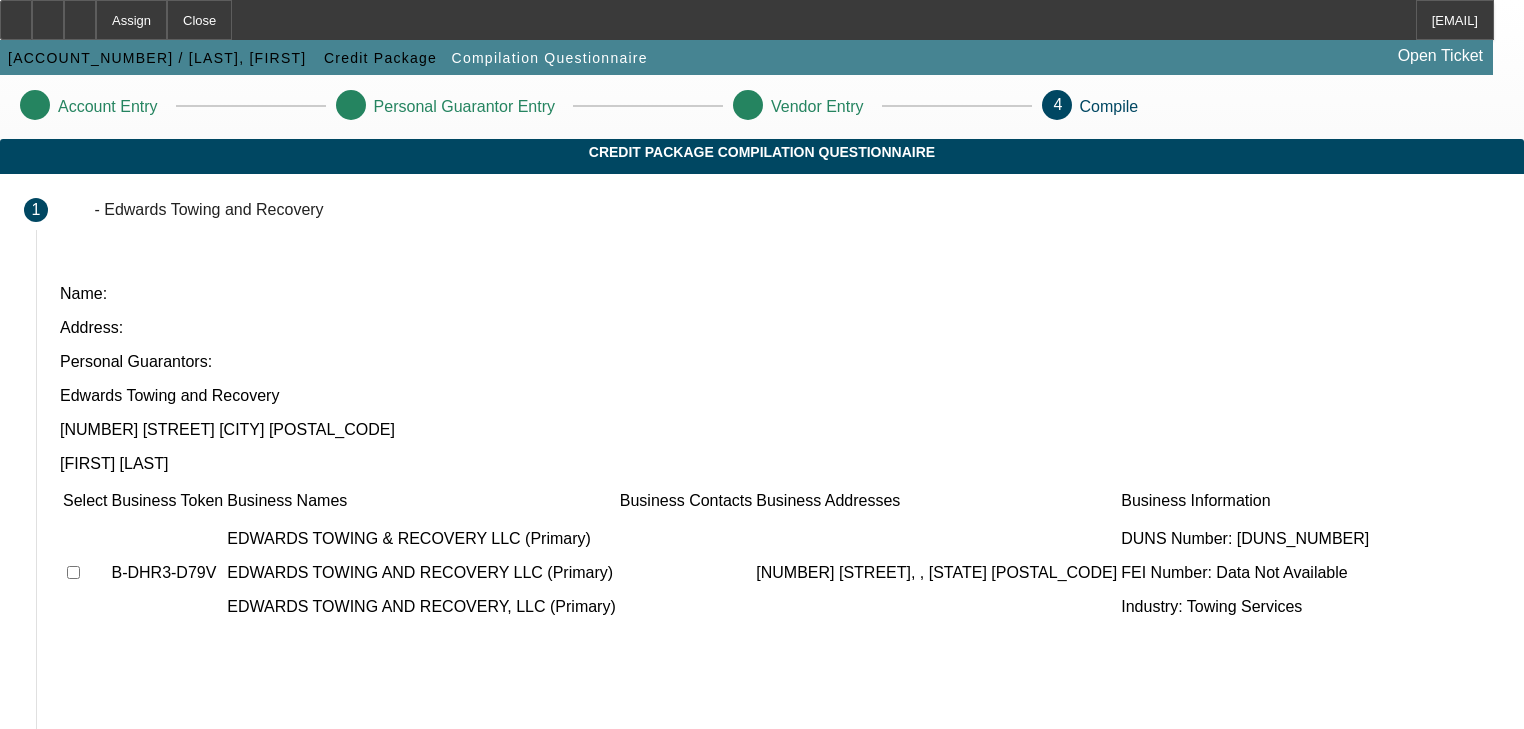 click at bounding box center [73, 572] 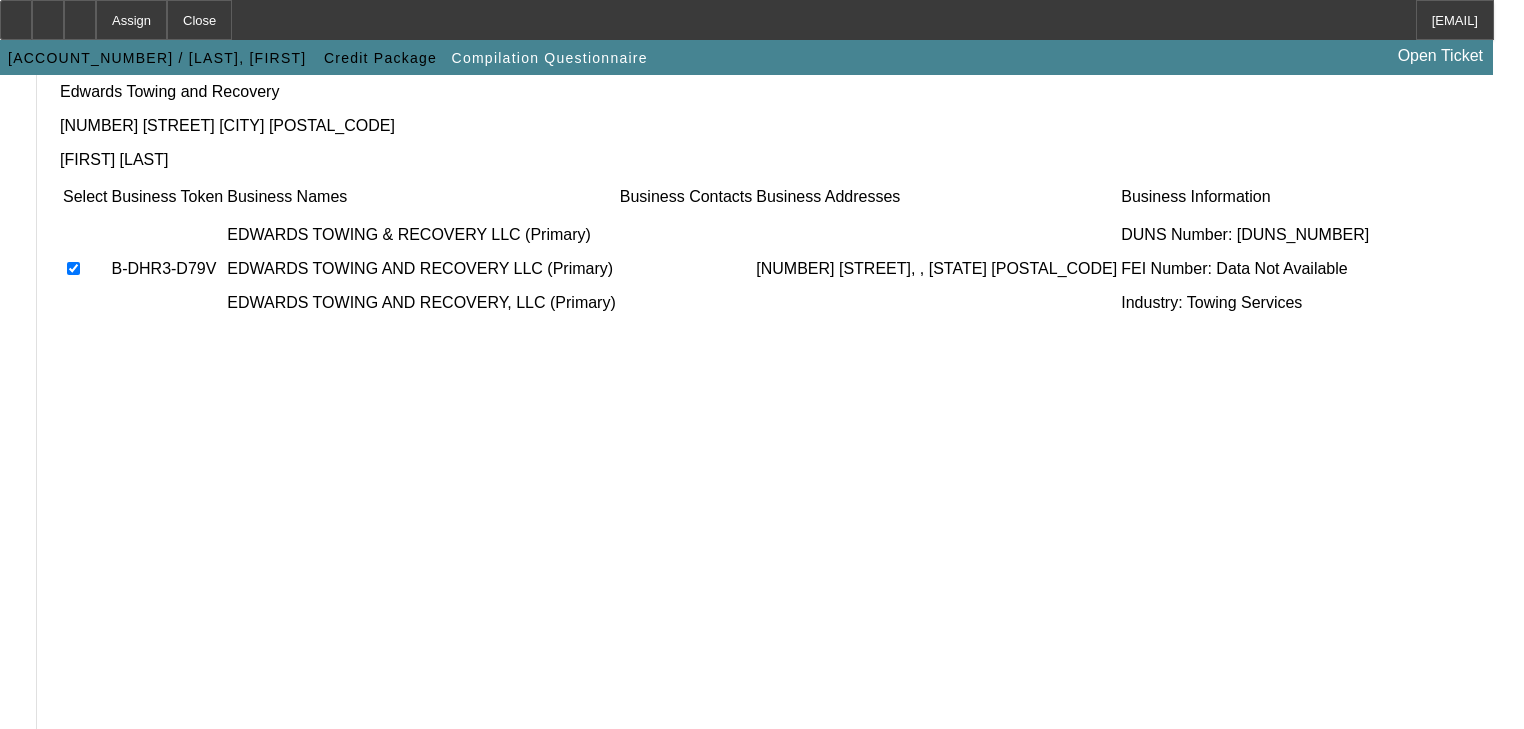scroll, scrollTop: 305, scrollLeft: 0, axis: vertical 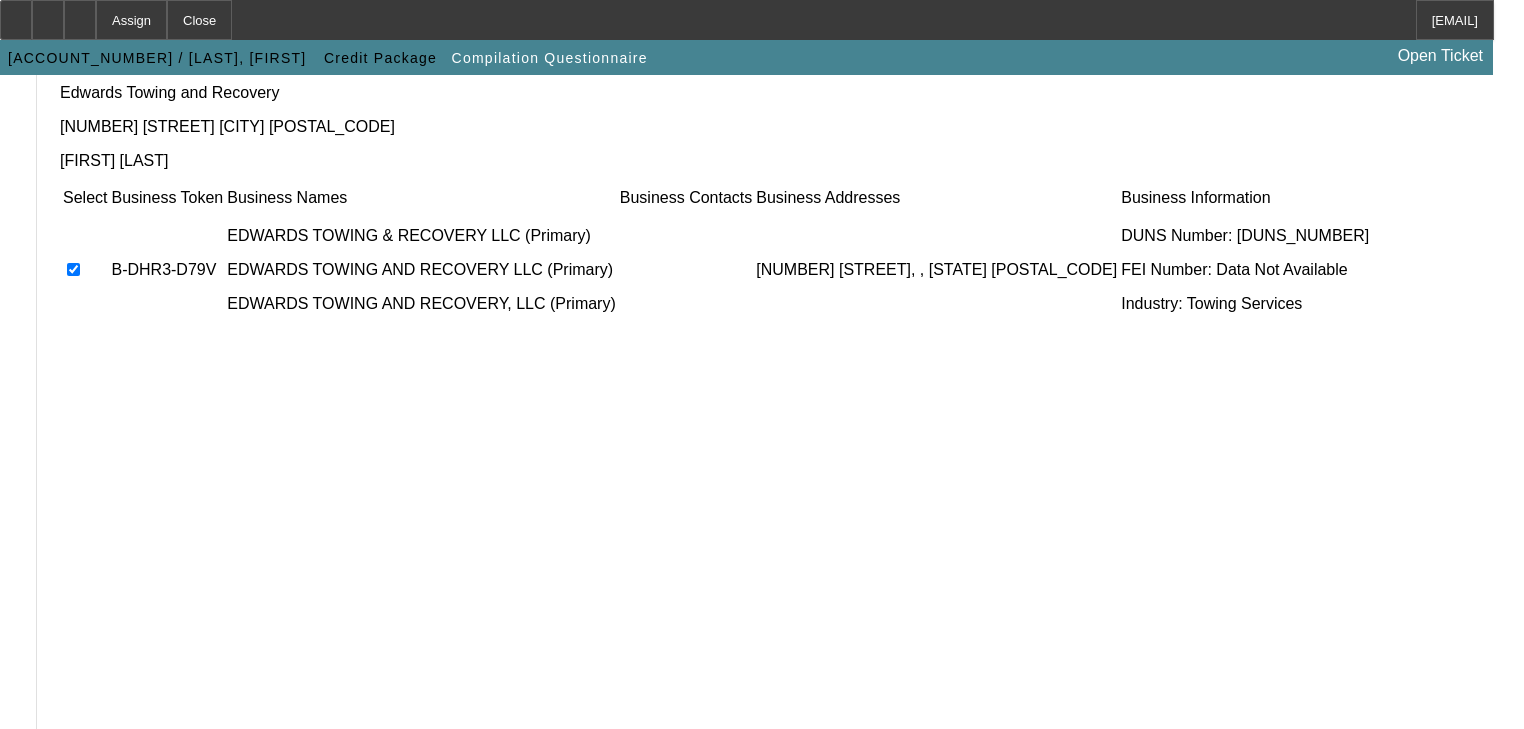 click at bounding box center [68, 754] 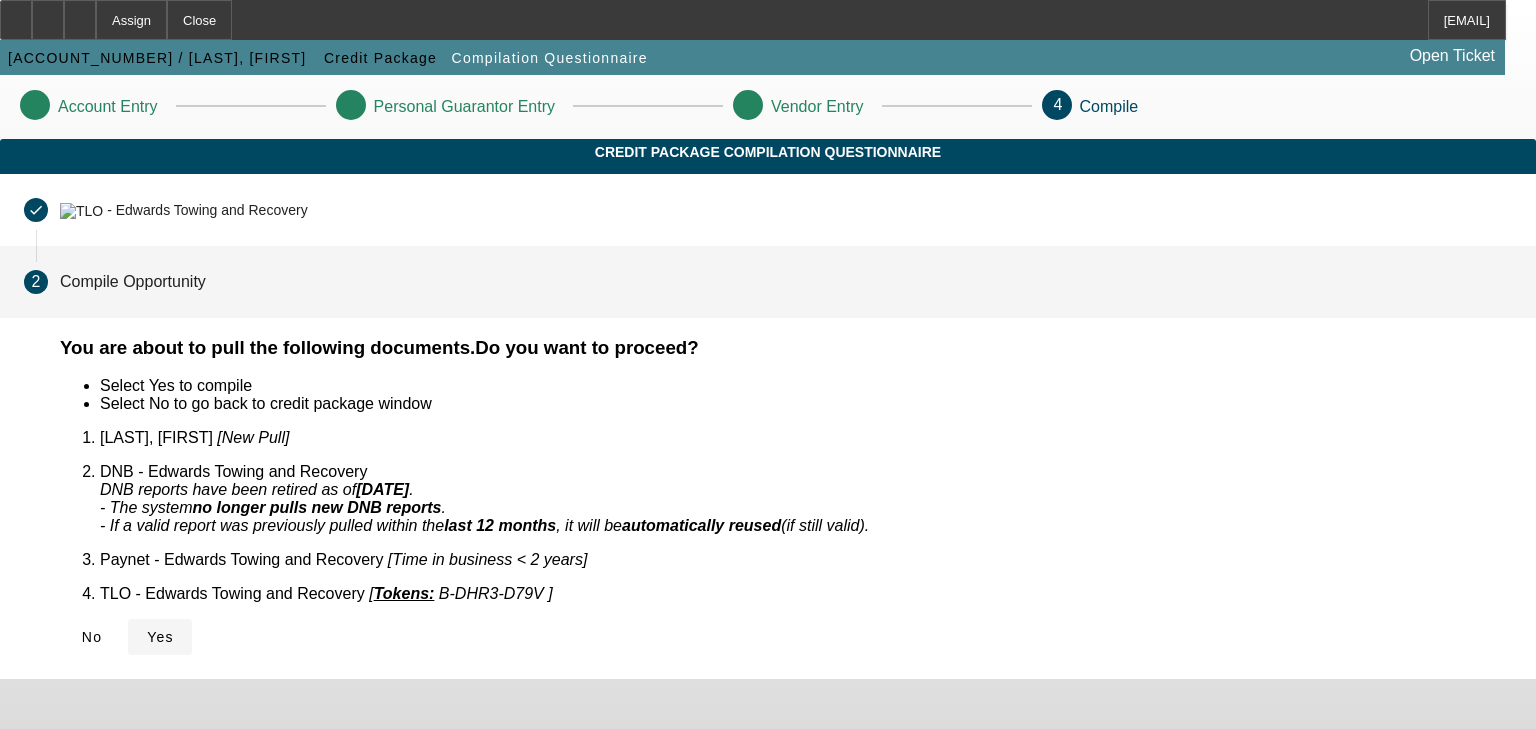 click on "Yes" at bounding box center (160, 637) 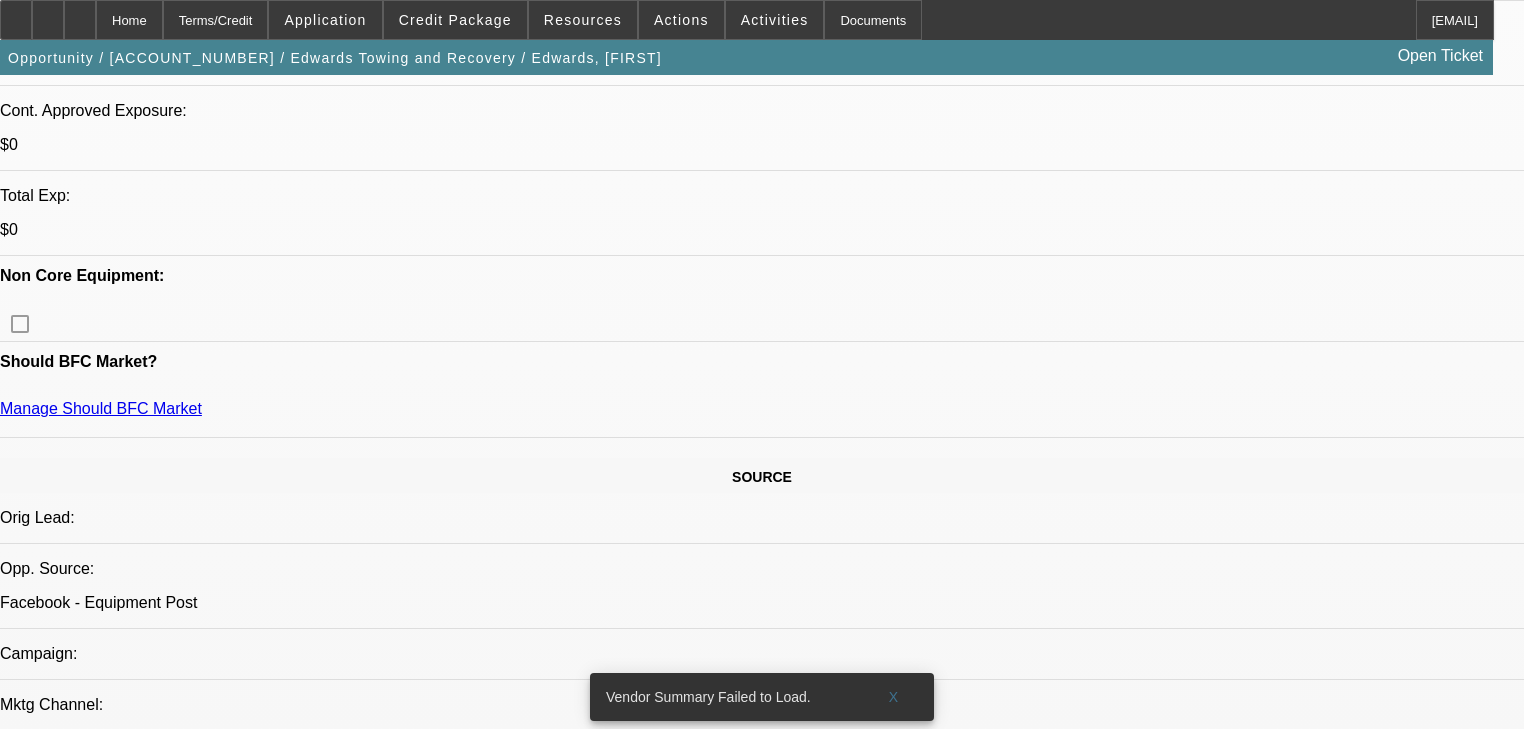 scroll, scrollTop: 720, scrollLeft: 0, axis: vertical 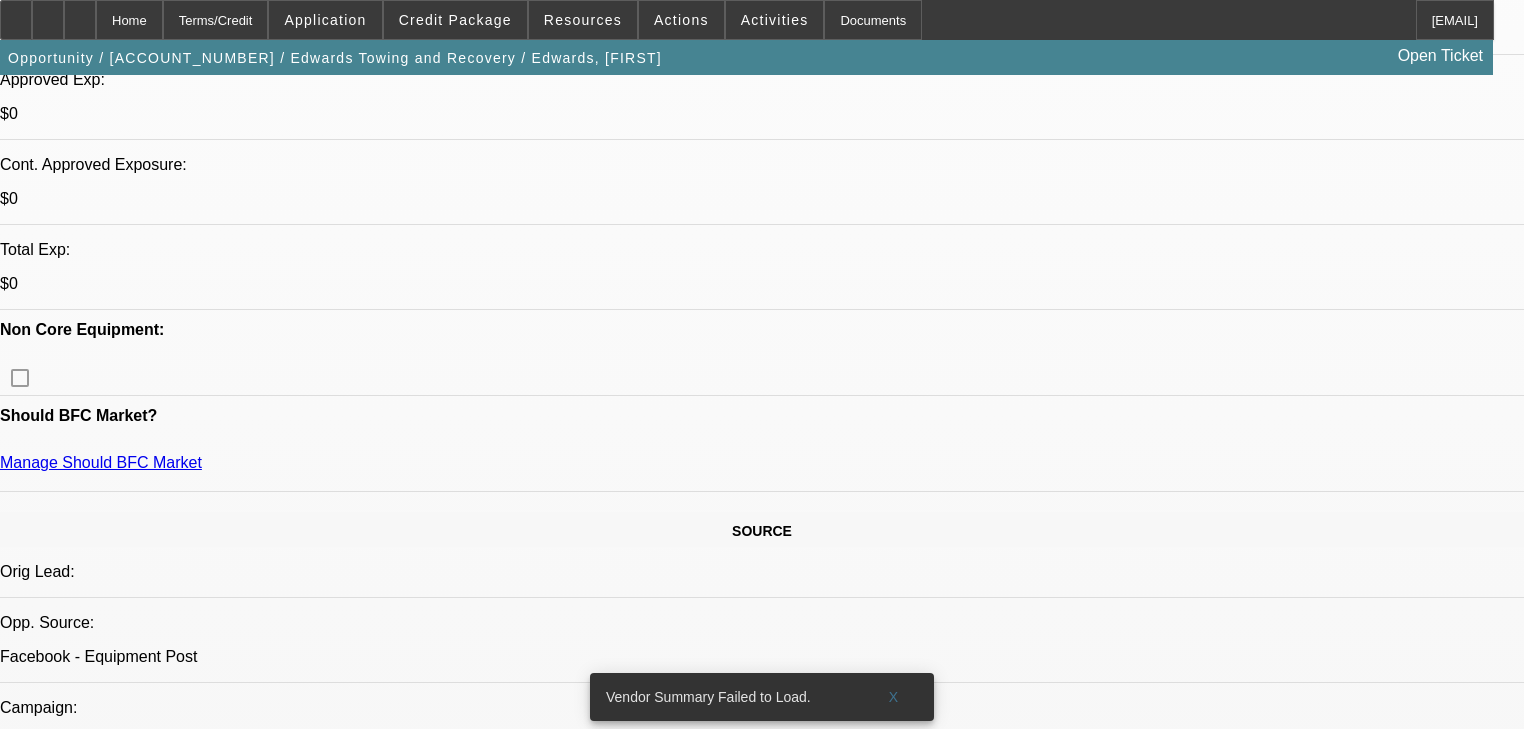 click on "614" at bounding box center [453, 2300] 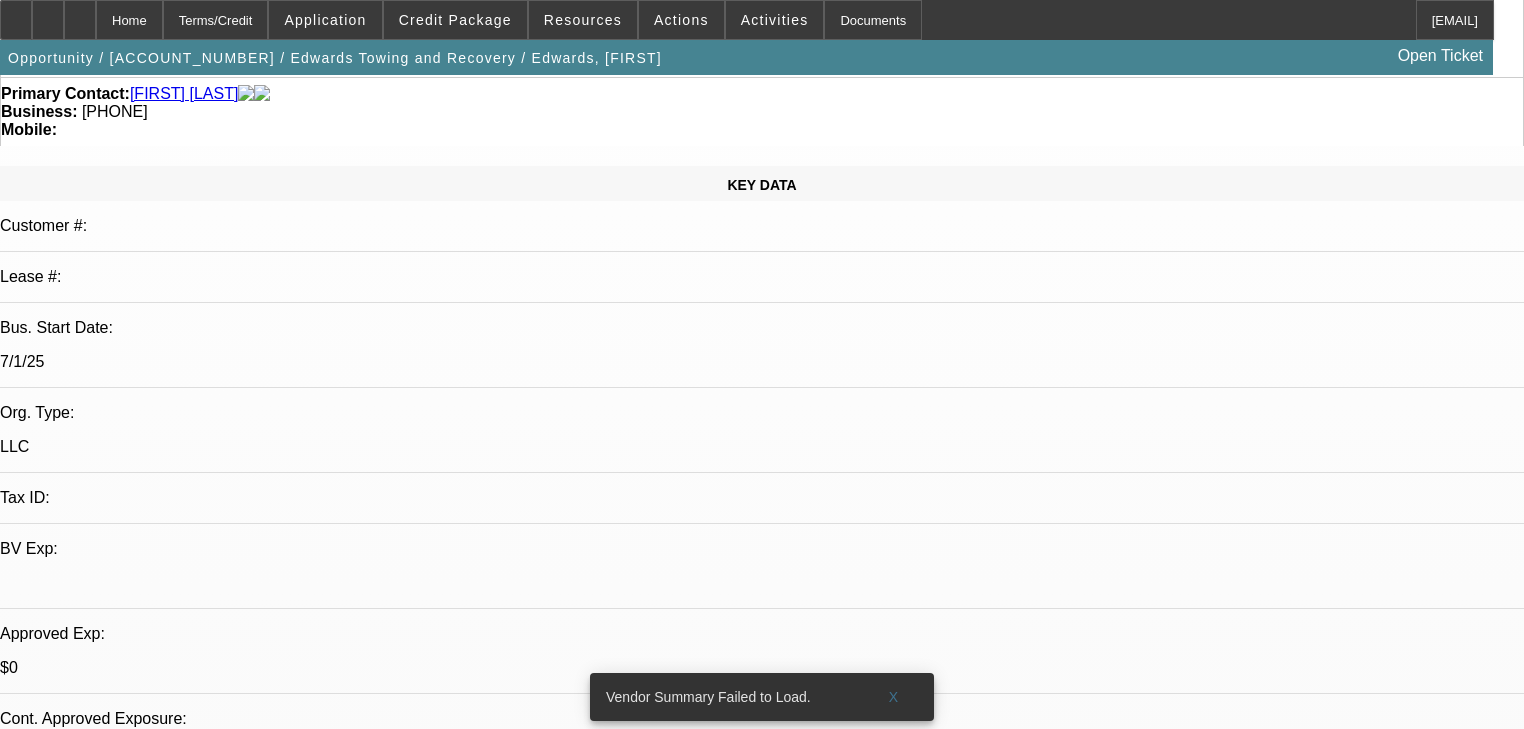 scroll, scrollTop: 80, scrollLeft: 0, axis: vertical 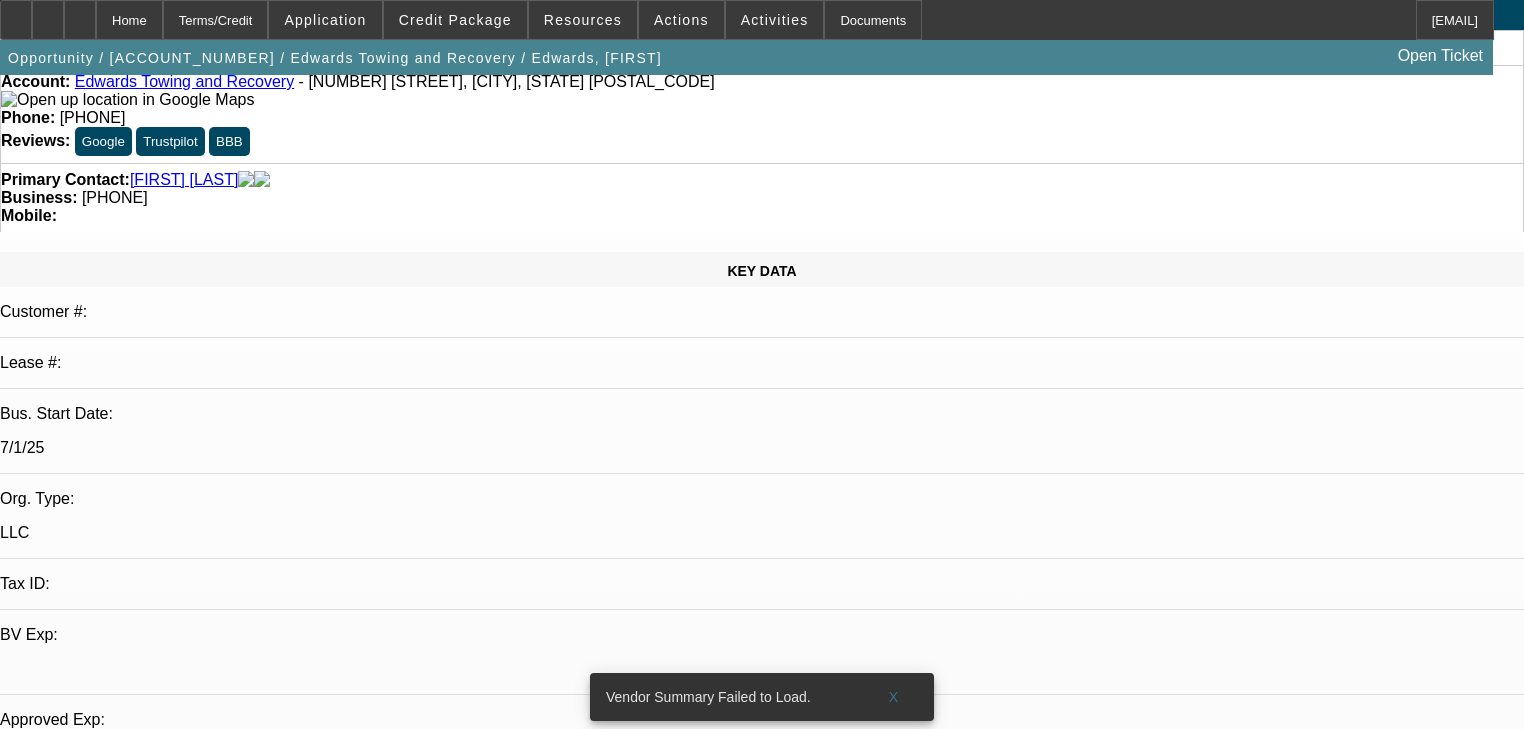 click on "Assign" at bounding box center (32, 2641) 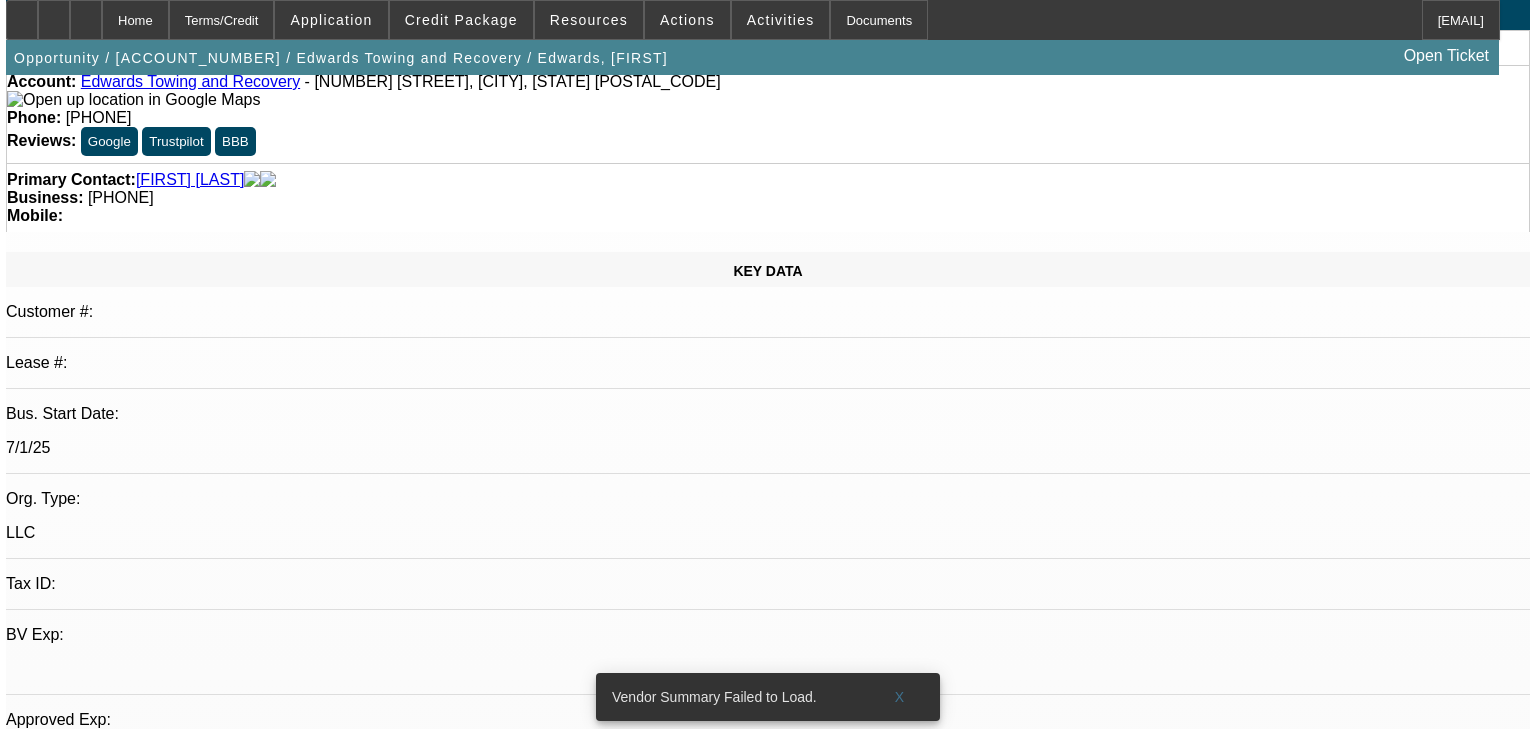 scroll, scrollTop: 0, scrollLeft: 0, axis: both 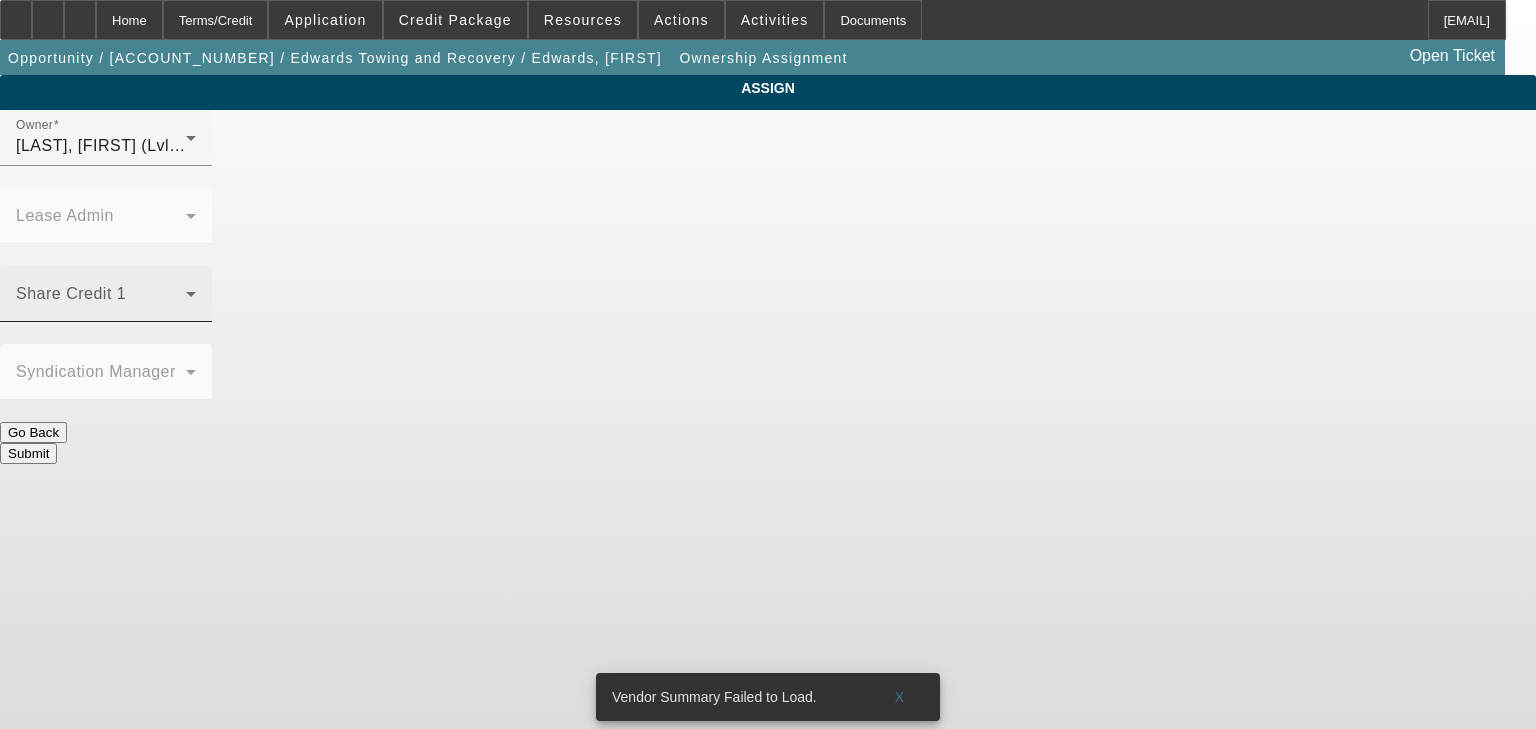 click on "Share Credit 1" at bounding box center (106, 294) 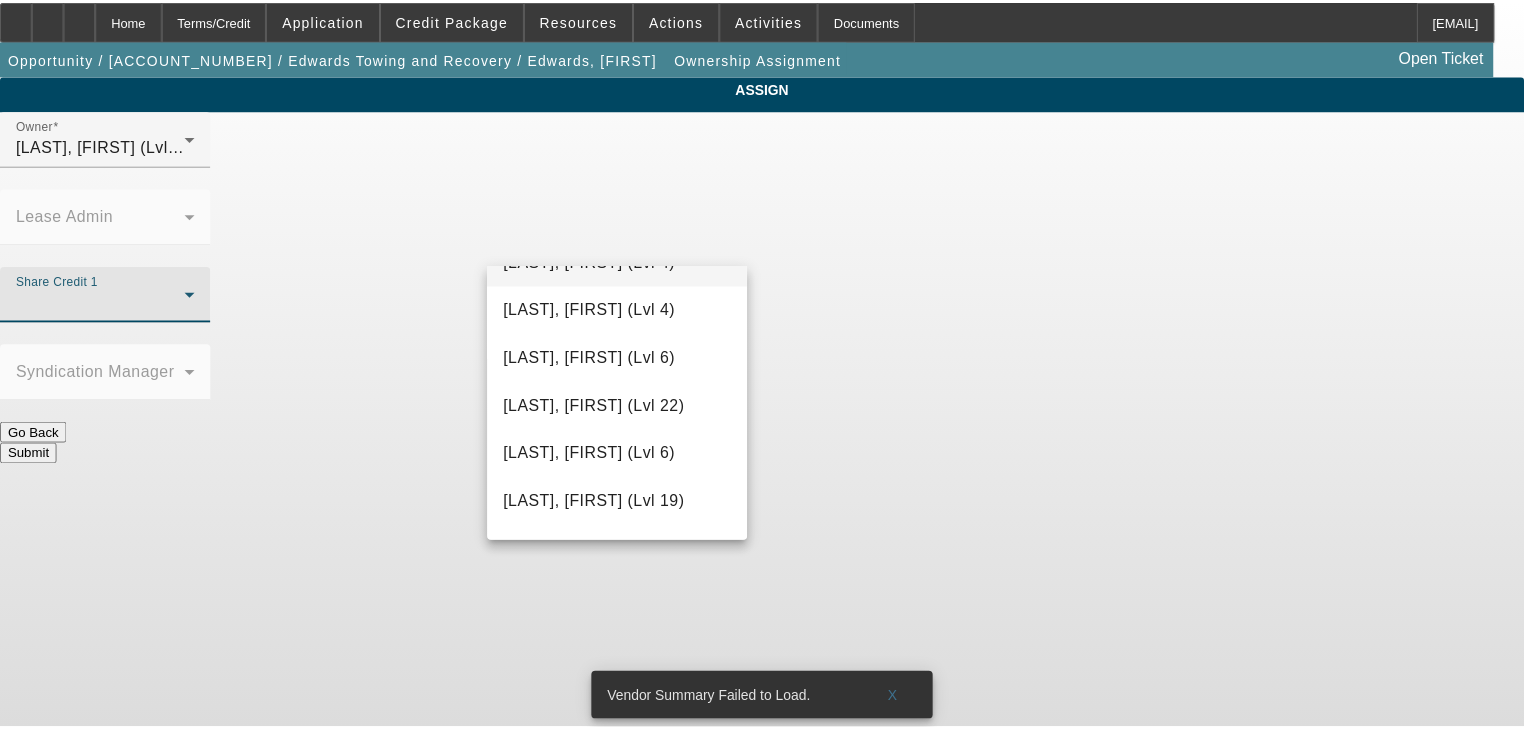 scroll, scrollTop: 400, scrollLeft: 0, axis: vertical 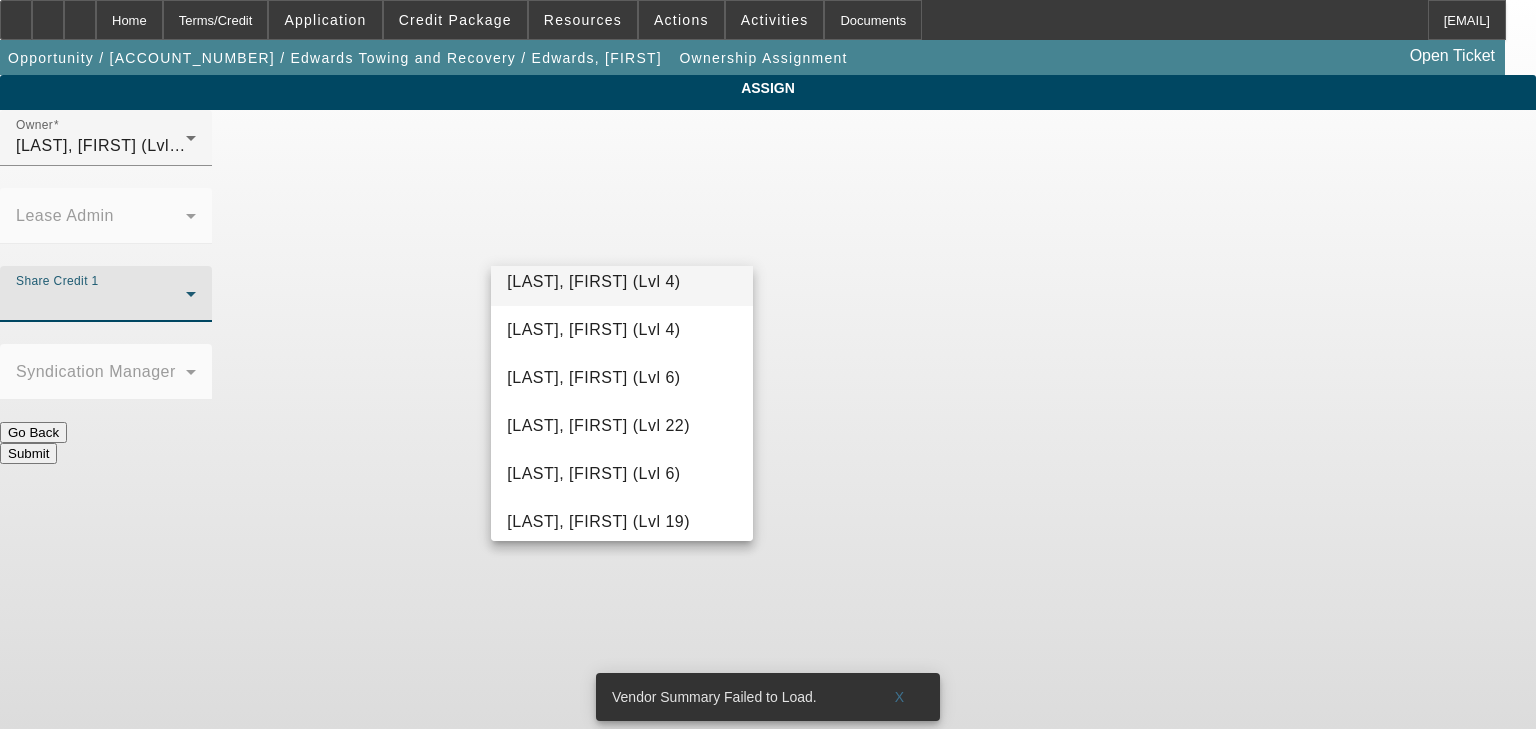 click on "[LAST], [FIRST] (Lvl 6)" at bounding box center (593, 378) 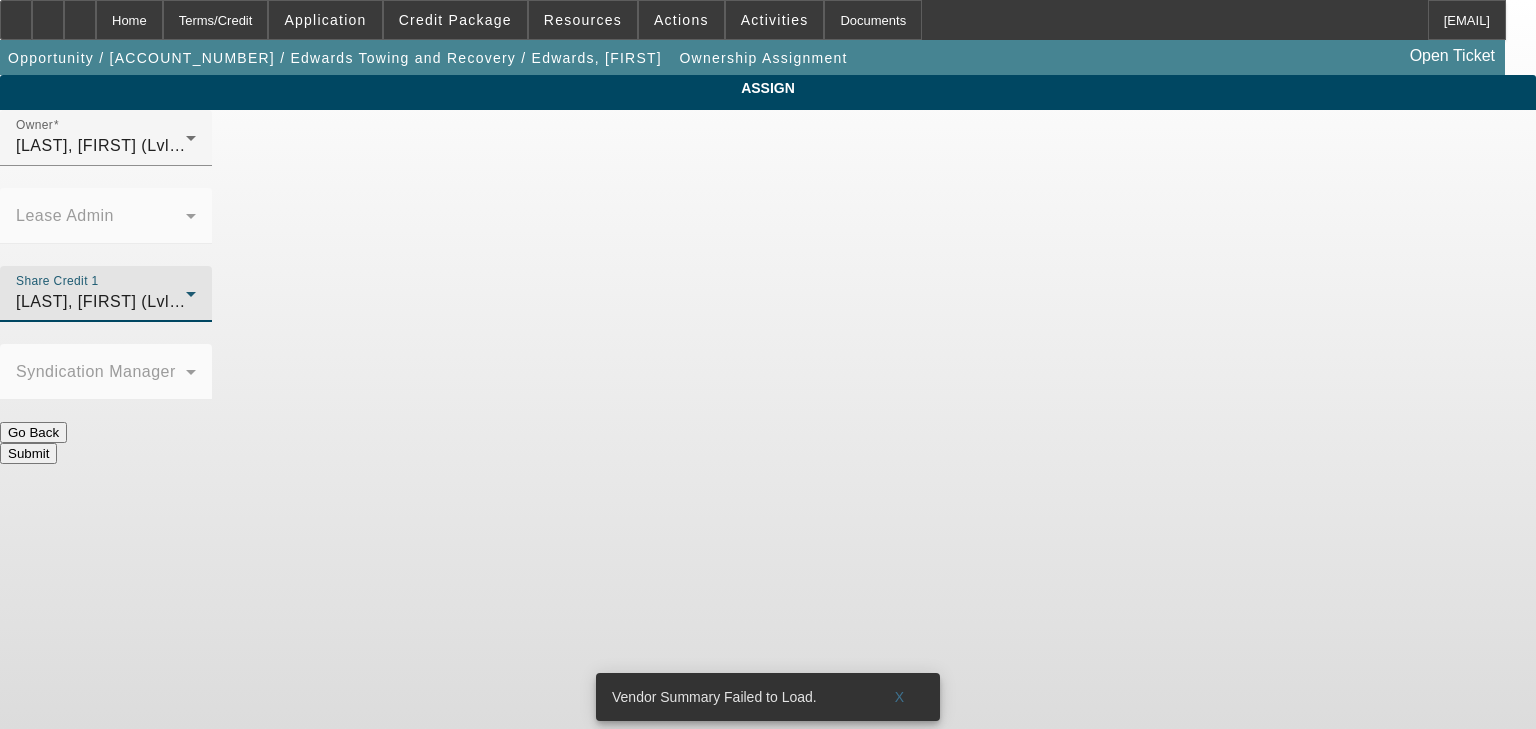 click on "Submit" at bounding box center (28, 453) 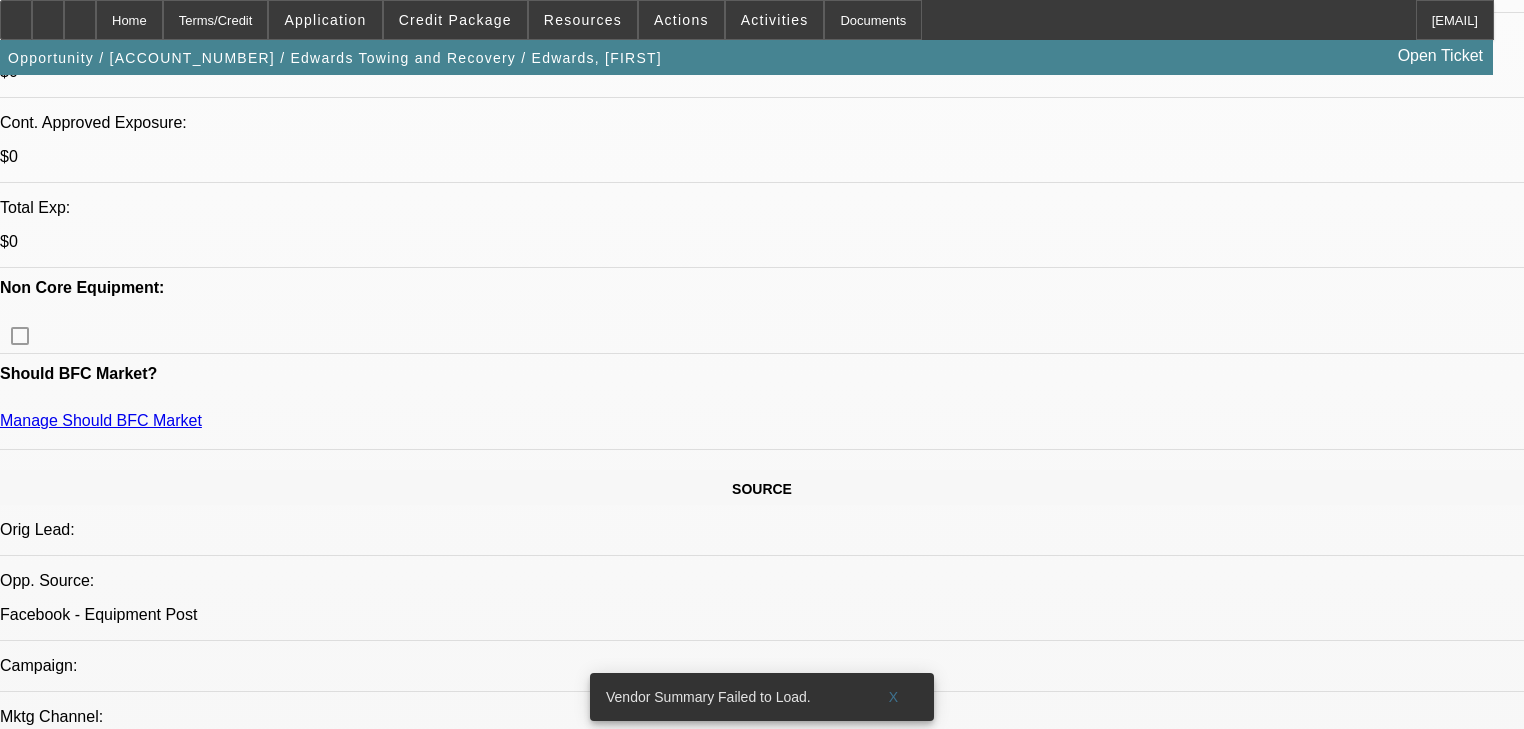 scroll, scrollTop: 760, scrollLeft: 0, axis: vertical 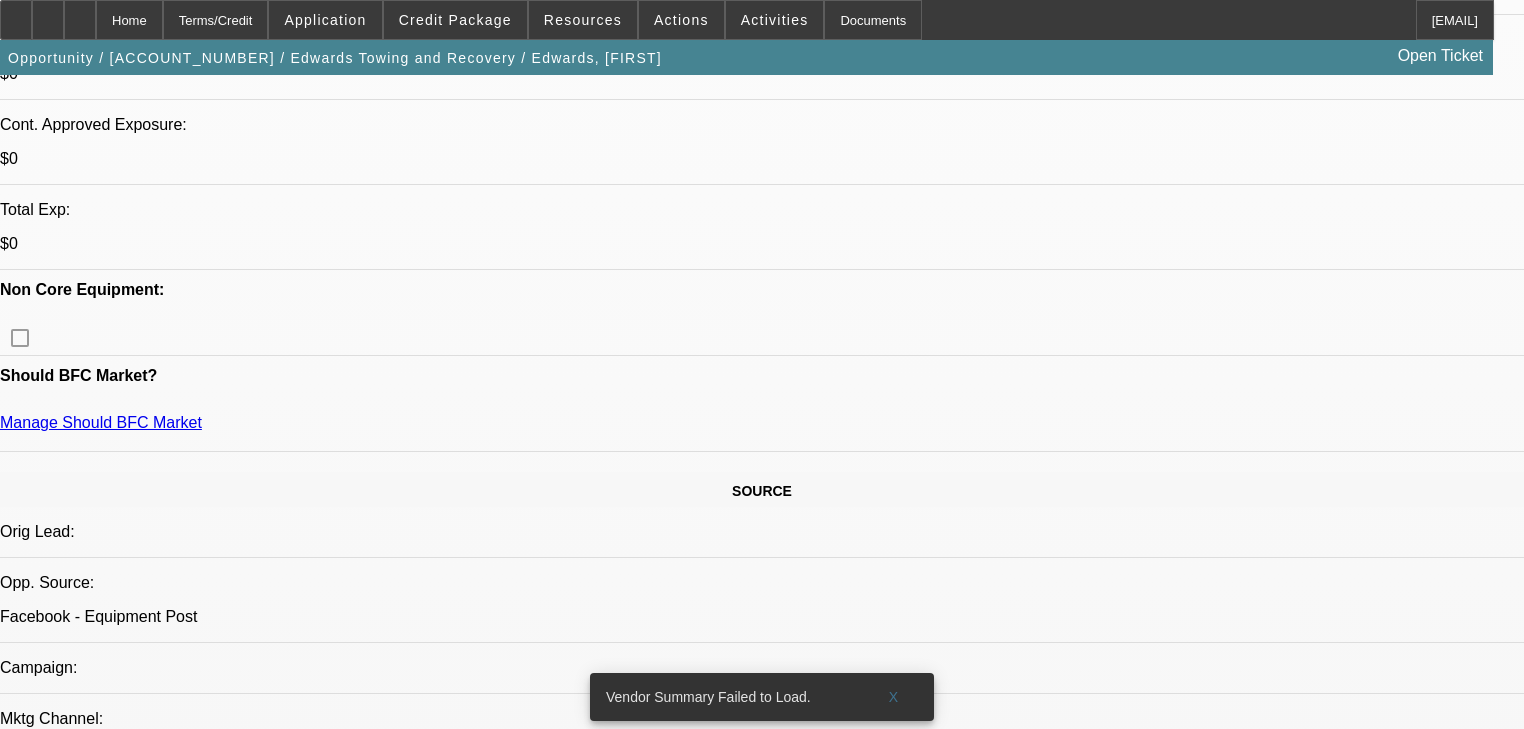 click on "614" at bounding box center [453, 2310] 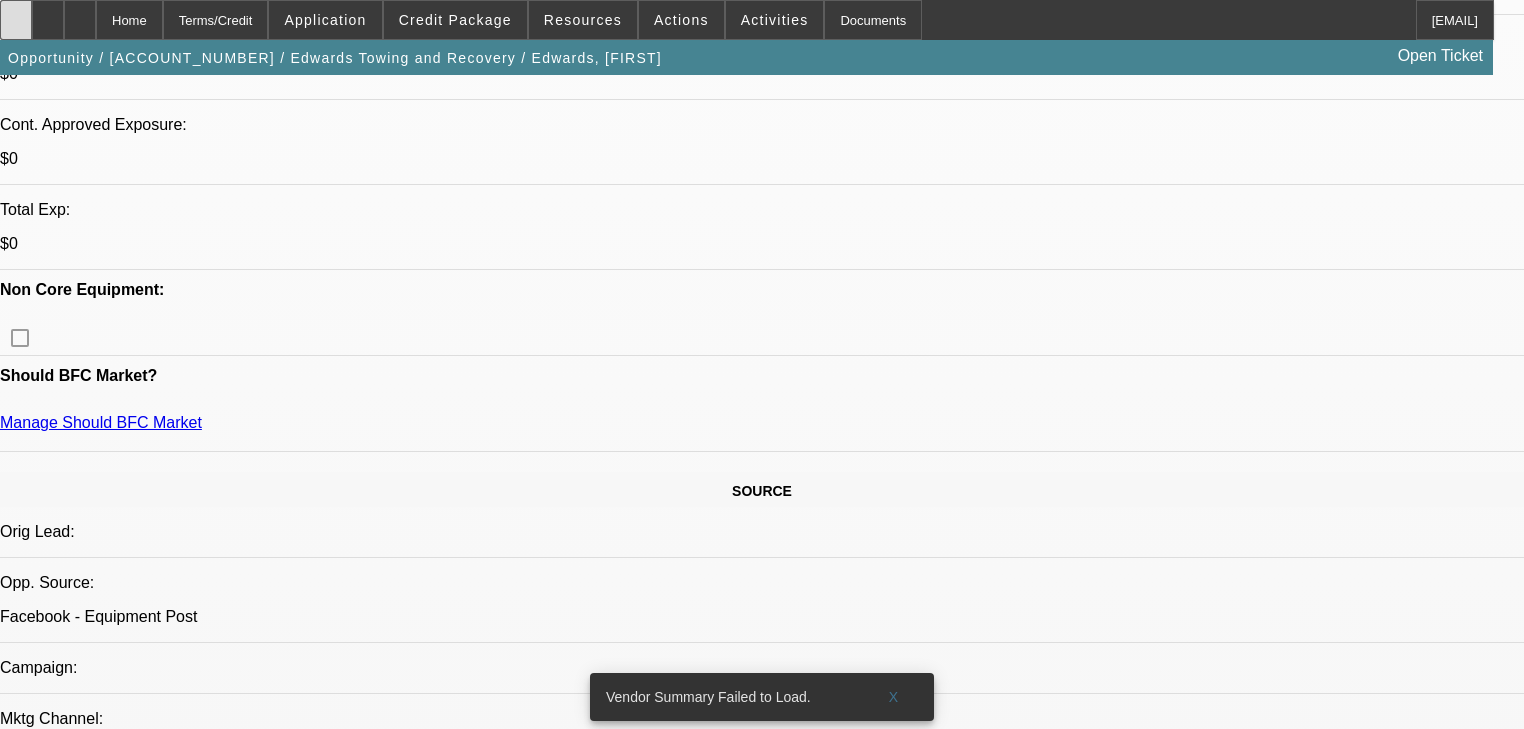 click at bounding box center (16, 20) 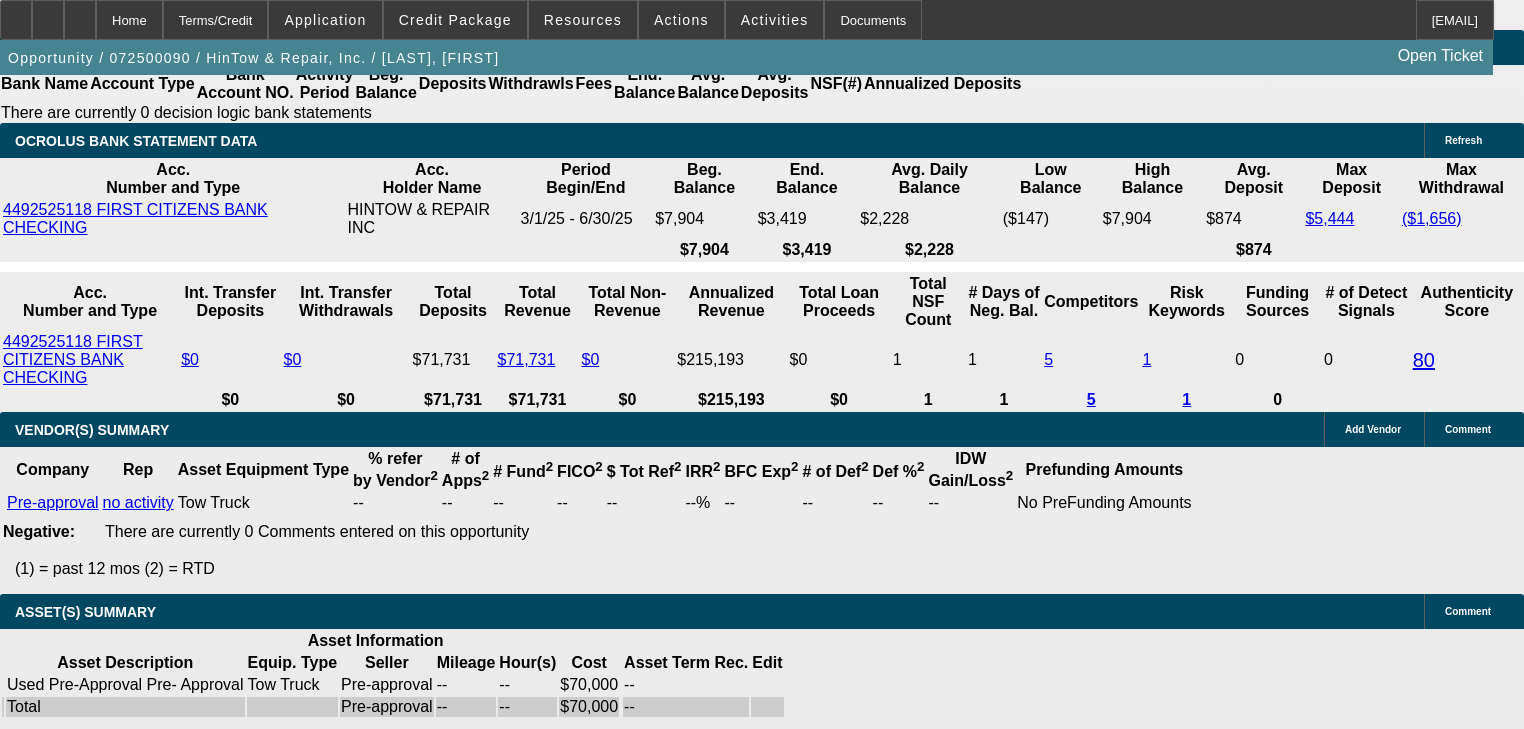 scroll, scrollTop: 3520, scrollLeft: 0, axis: vertical 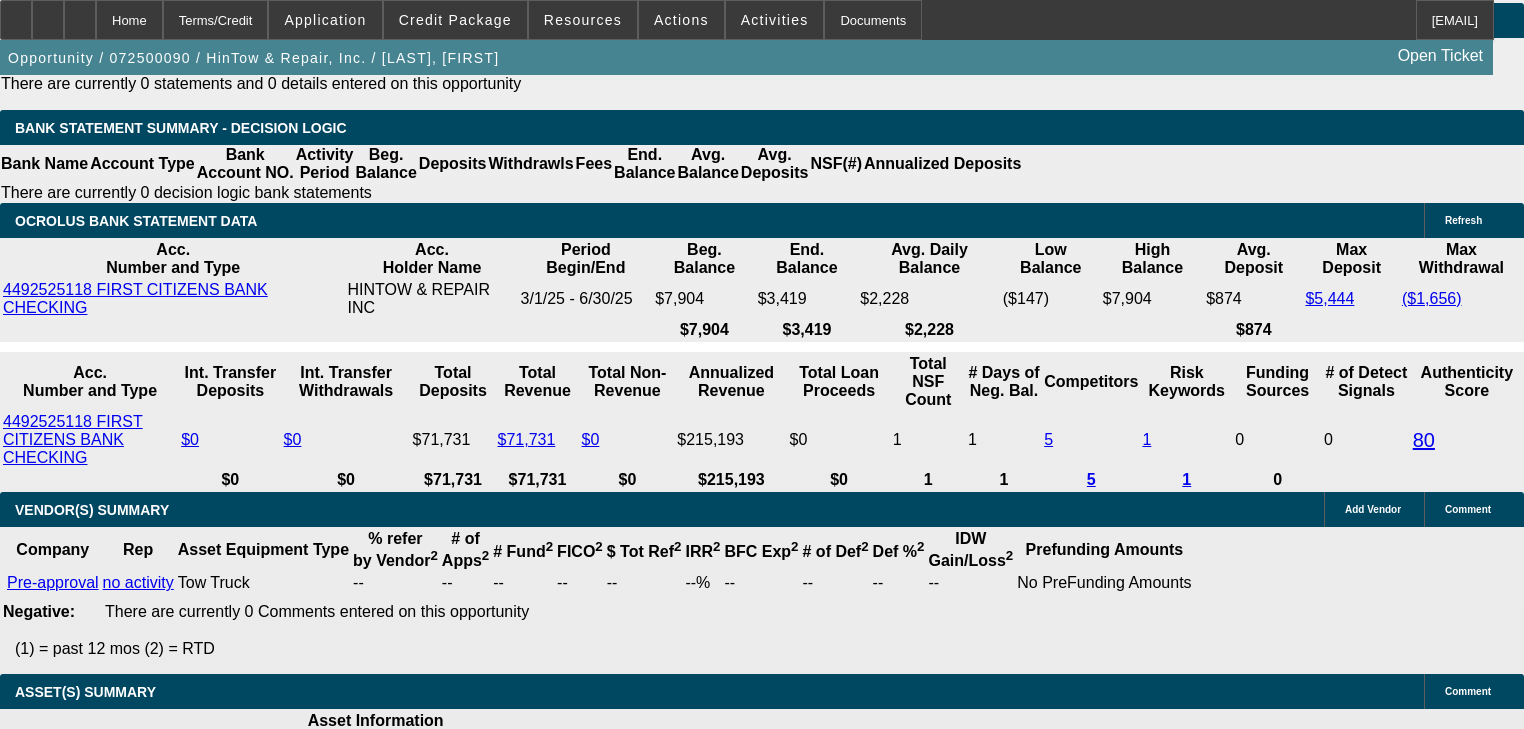 click on "25" at bounding box center [488, 1951] 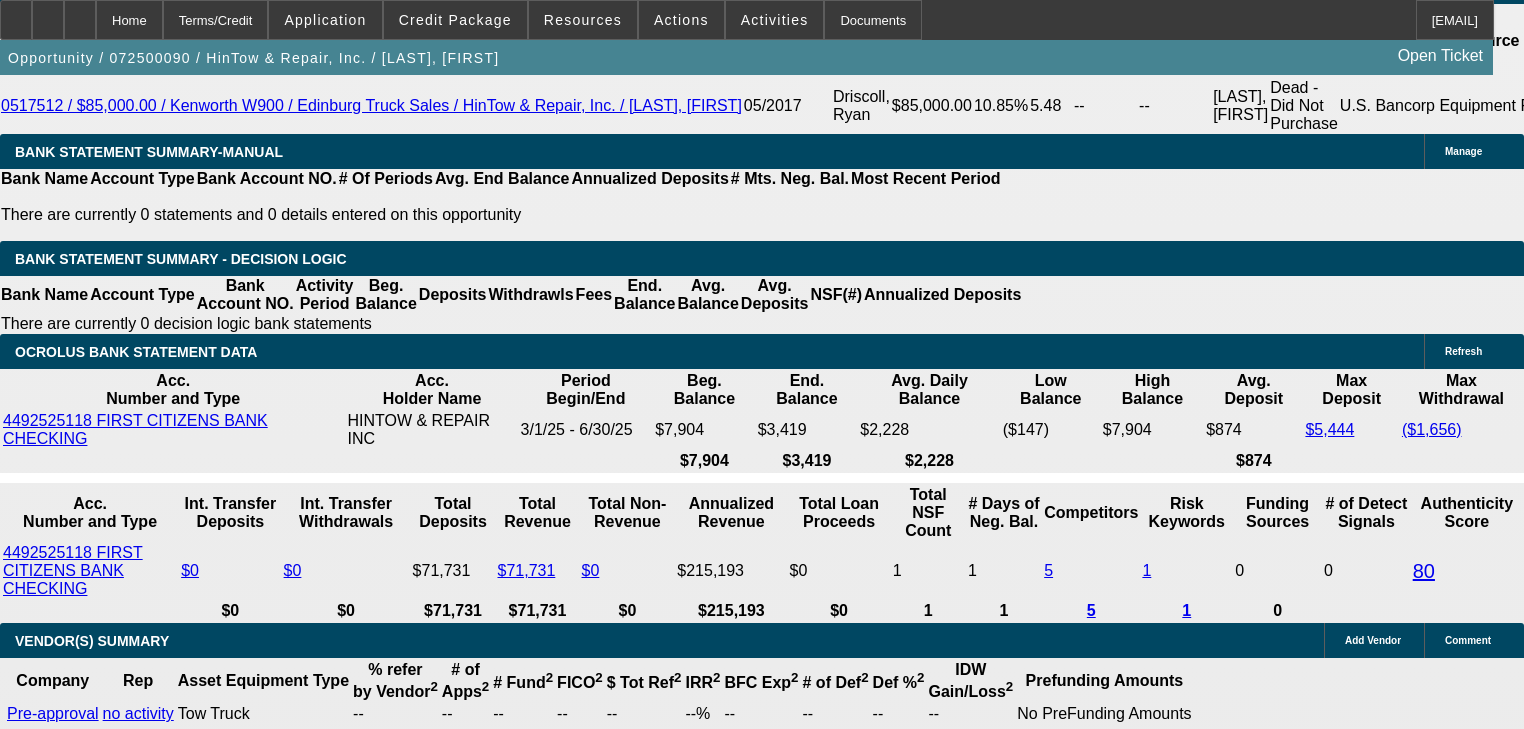 scroll, scrollTop: 3360, scrollLeft: 0, axis: vertical 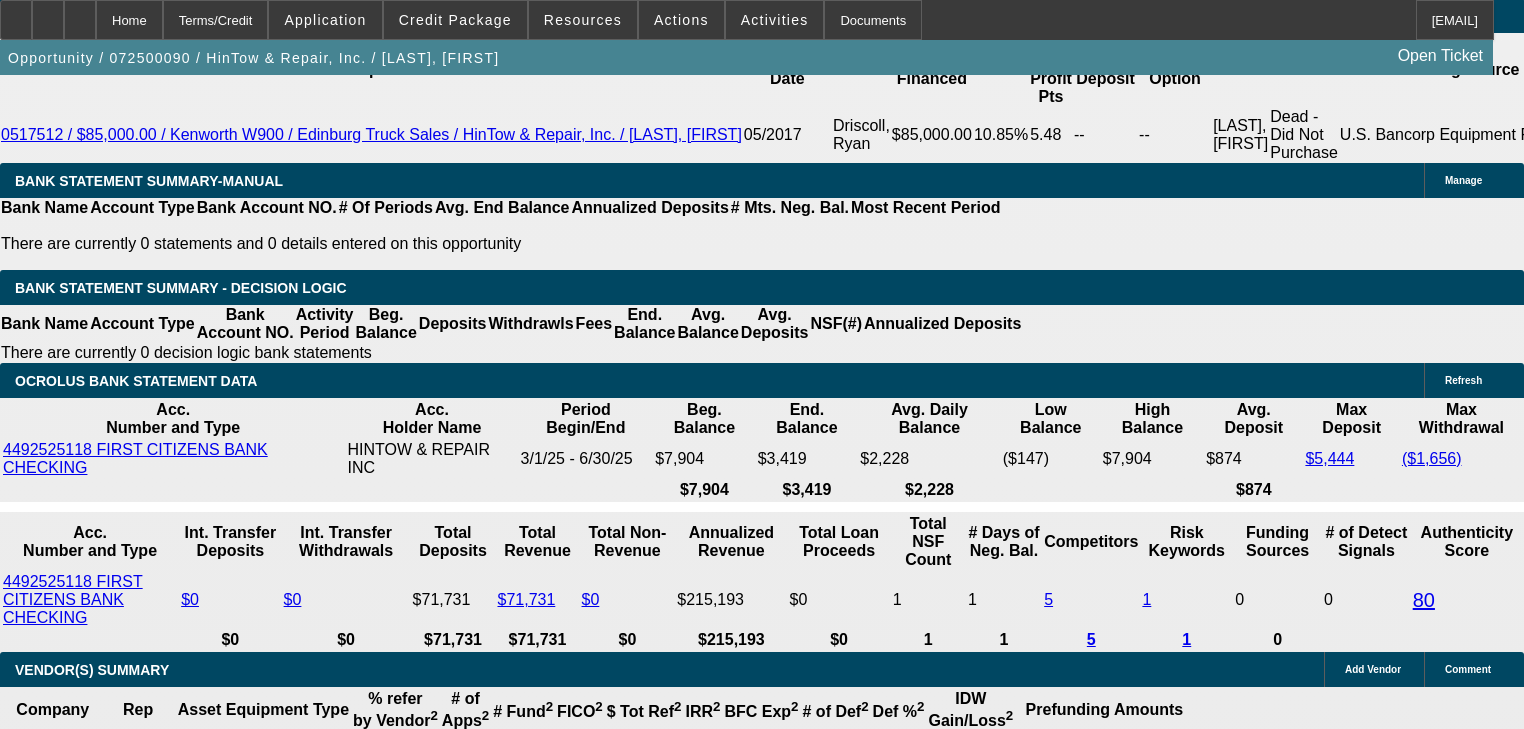 type on "24" 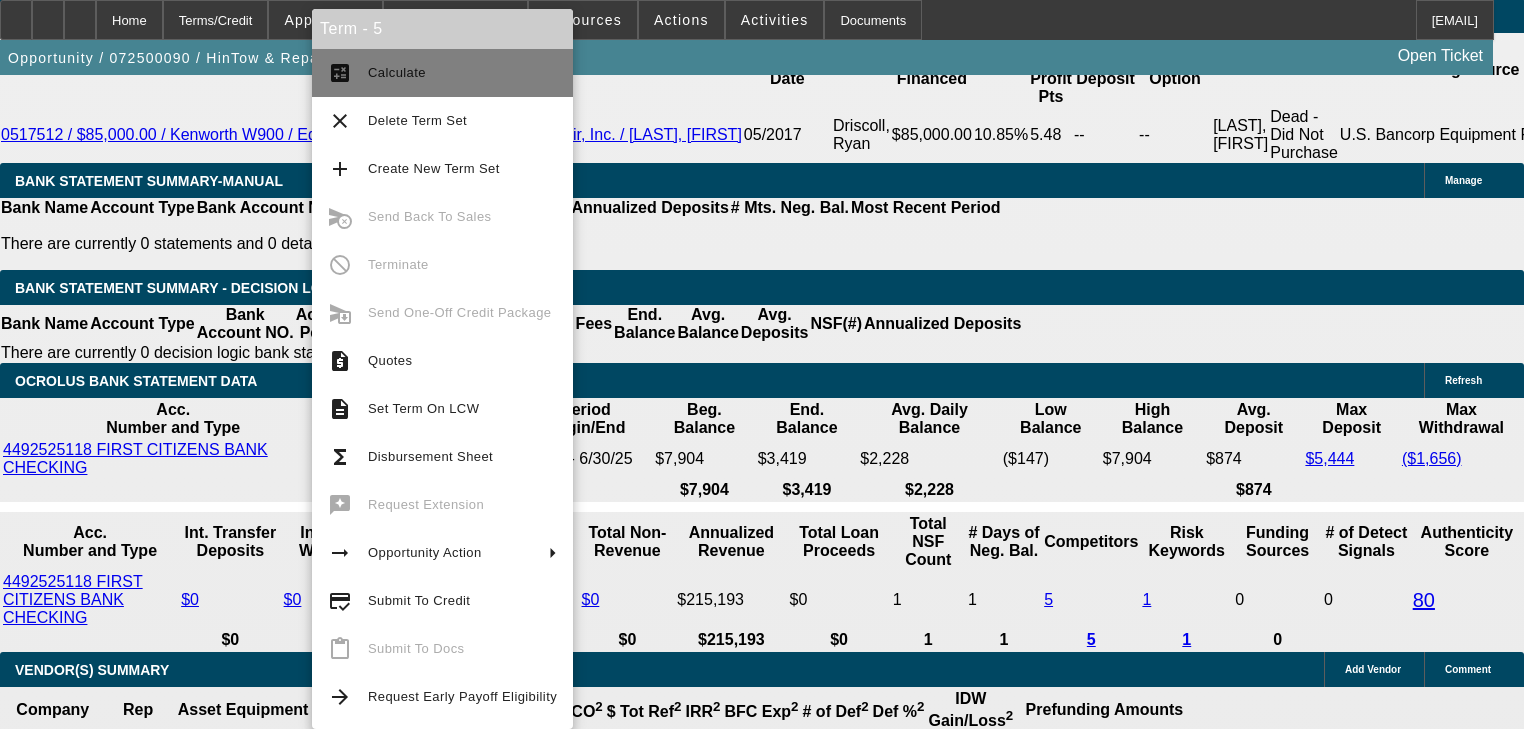 click on "Calculate" at bounding box center [397, 72] 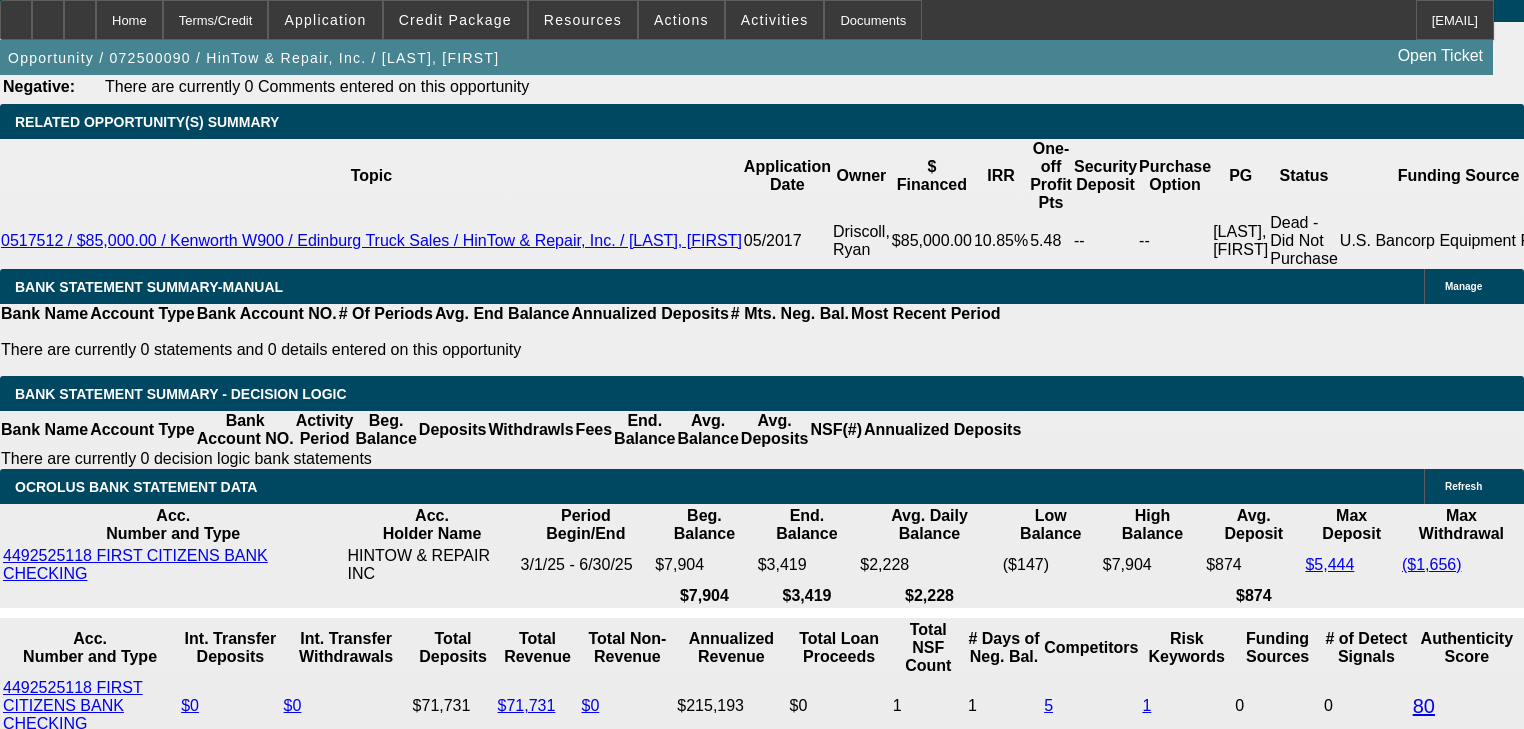 scroll, scrollTop: 3228, scrollLeft: 0, axis: vertical 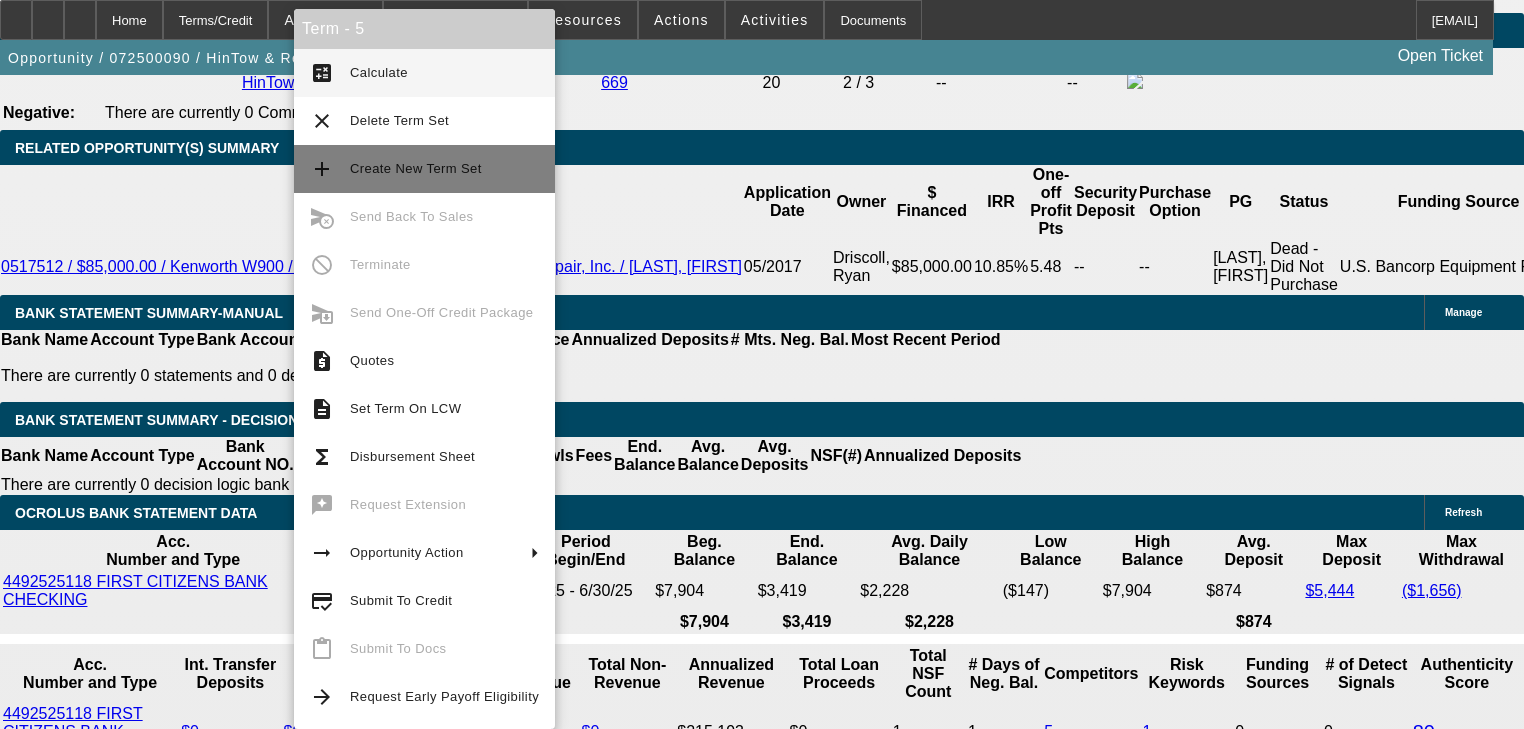 click on "add
Create New Term Set" at bounding box center (424, 169) 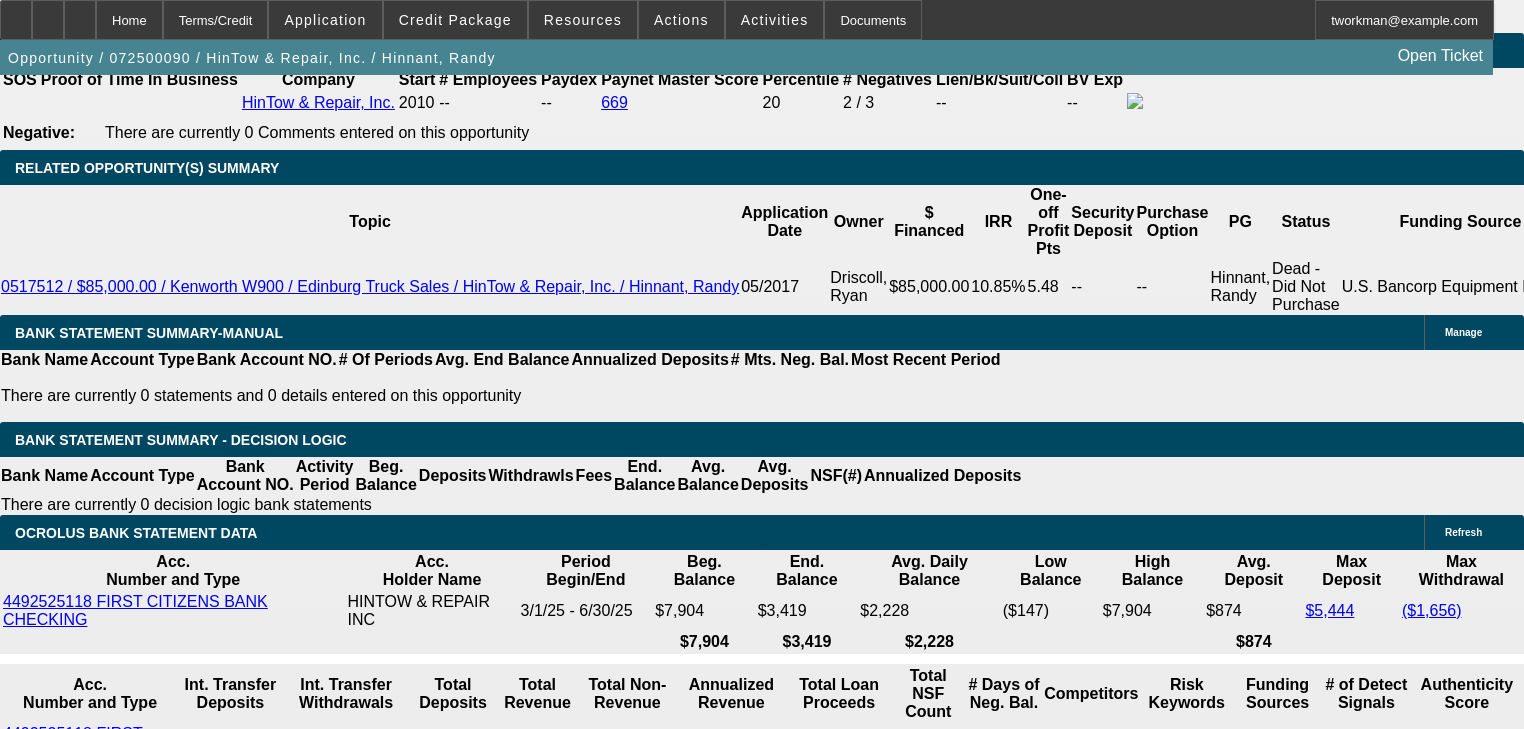 scroll, scrollTop: 3280, scrollLeft: 0, axis: vertical 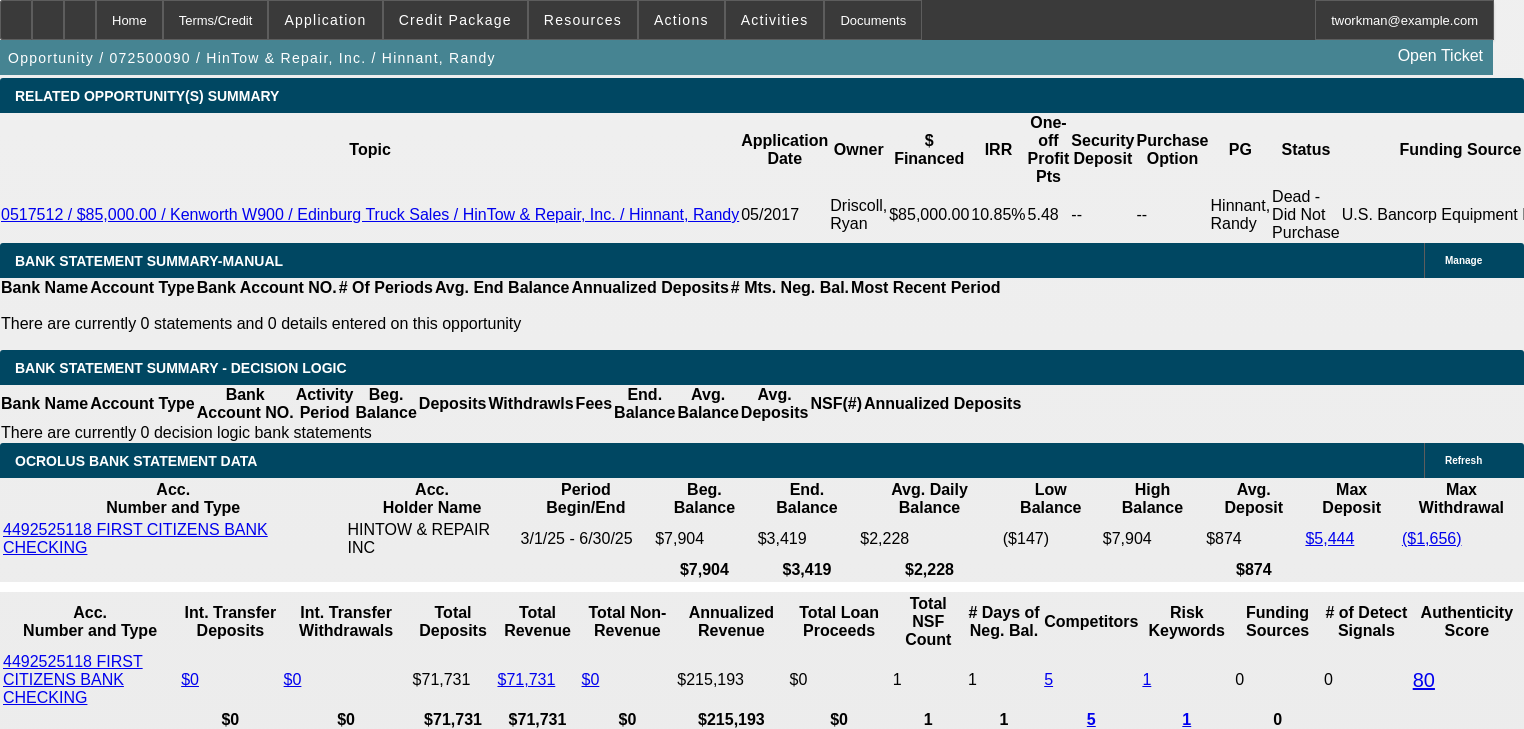 click on "Pre-approval" at bounding box center (369, 1622) 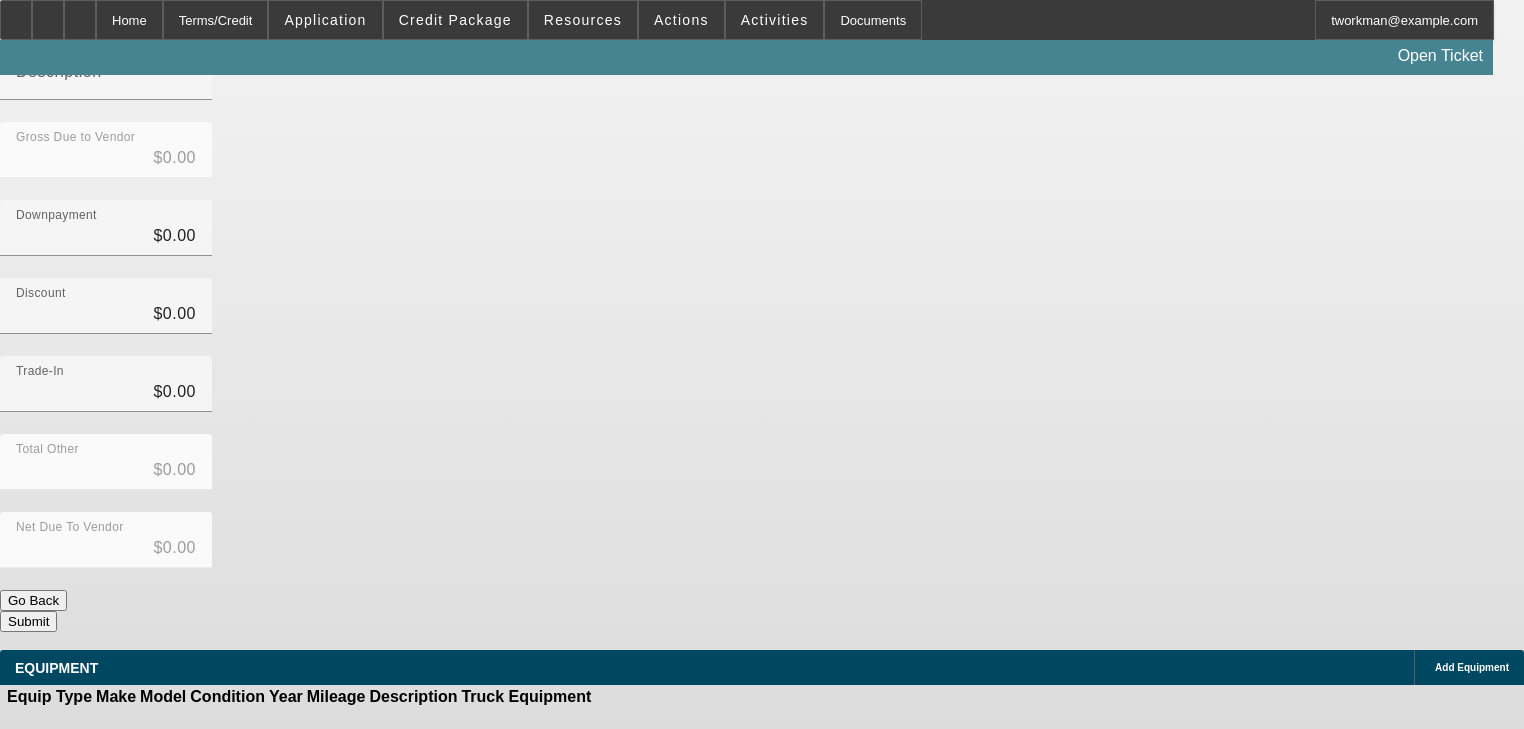 scroll, scrollTop: 0, scrollLeft: 0, axis: both 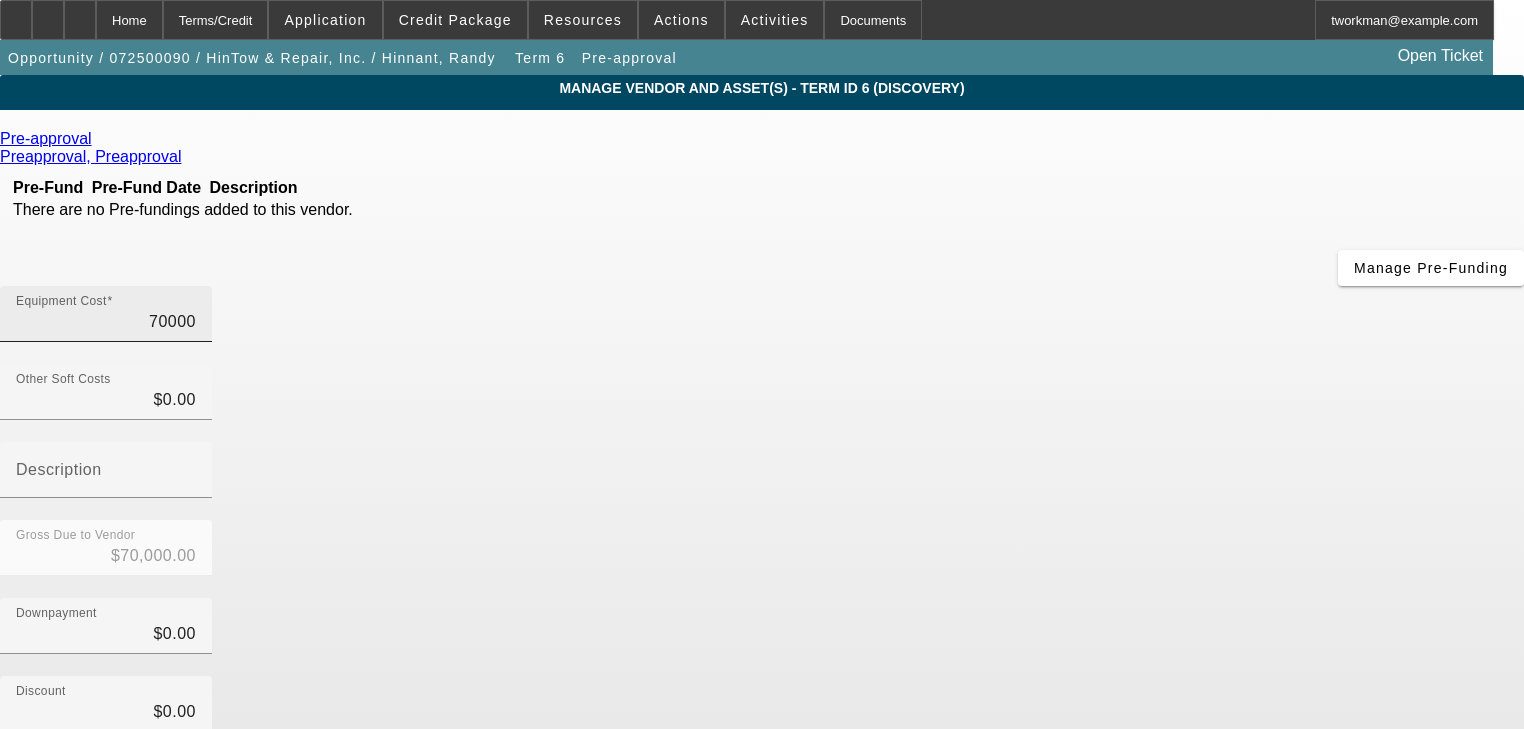 click on "70000" at bounding box center [106, 322] 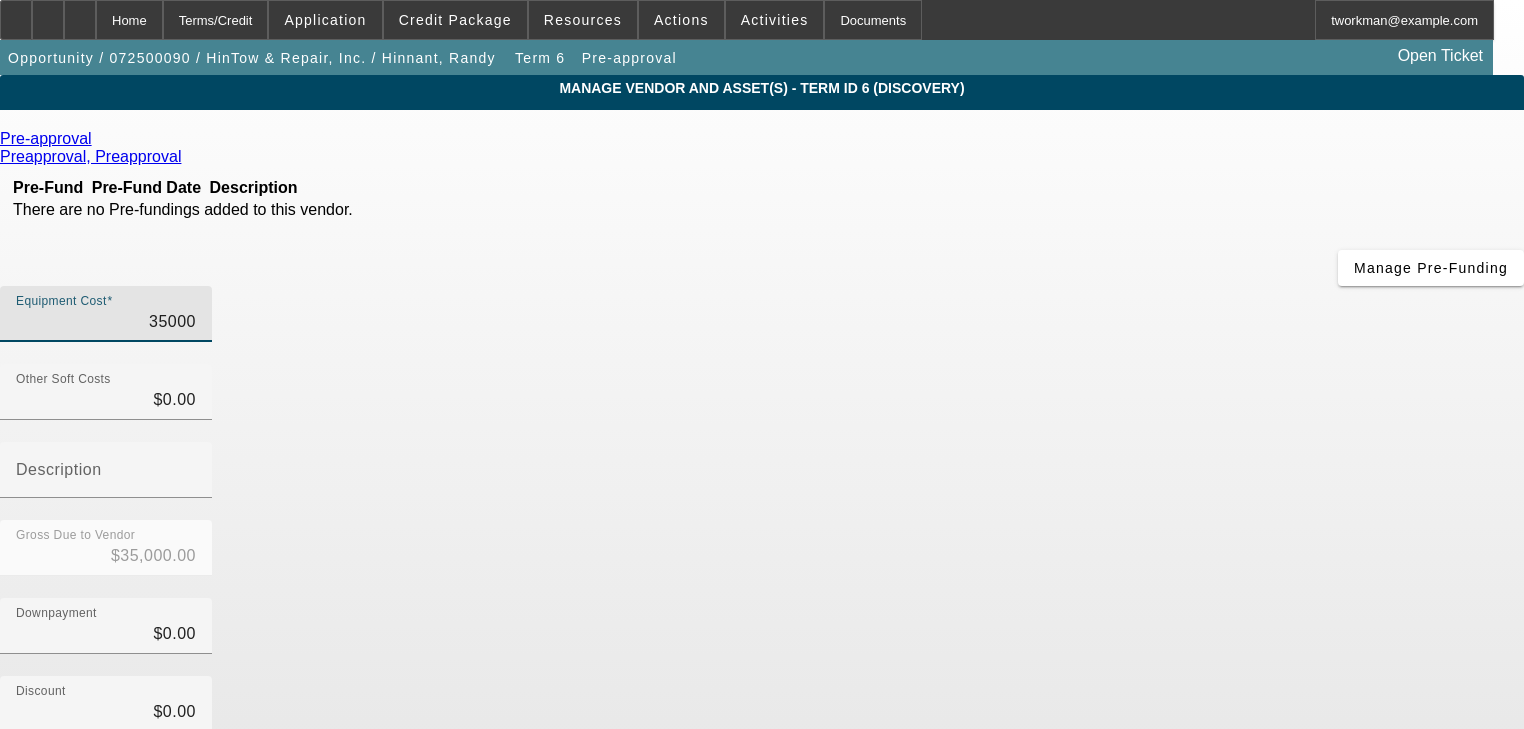 type on "35000" 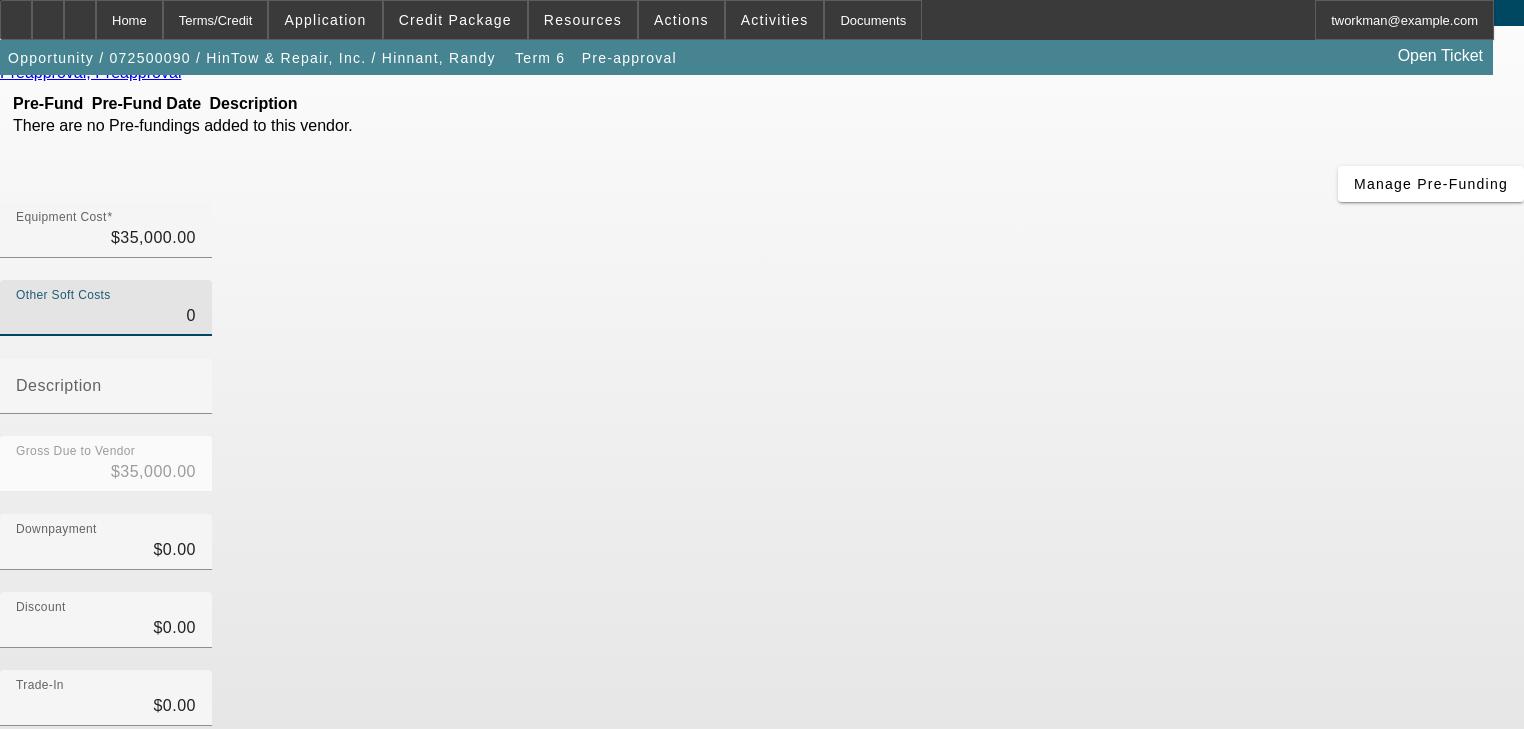 scroll, scrollTop: 204, scrollLeft: 0, axis: vertical 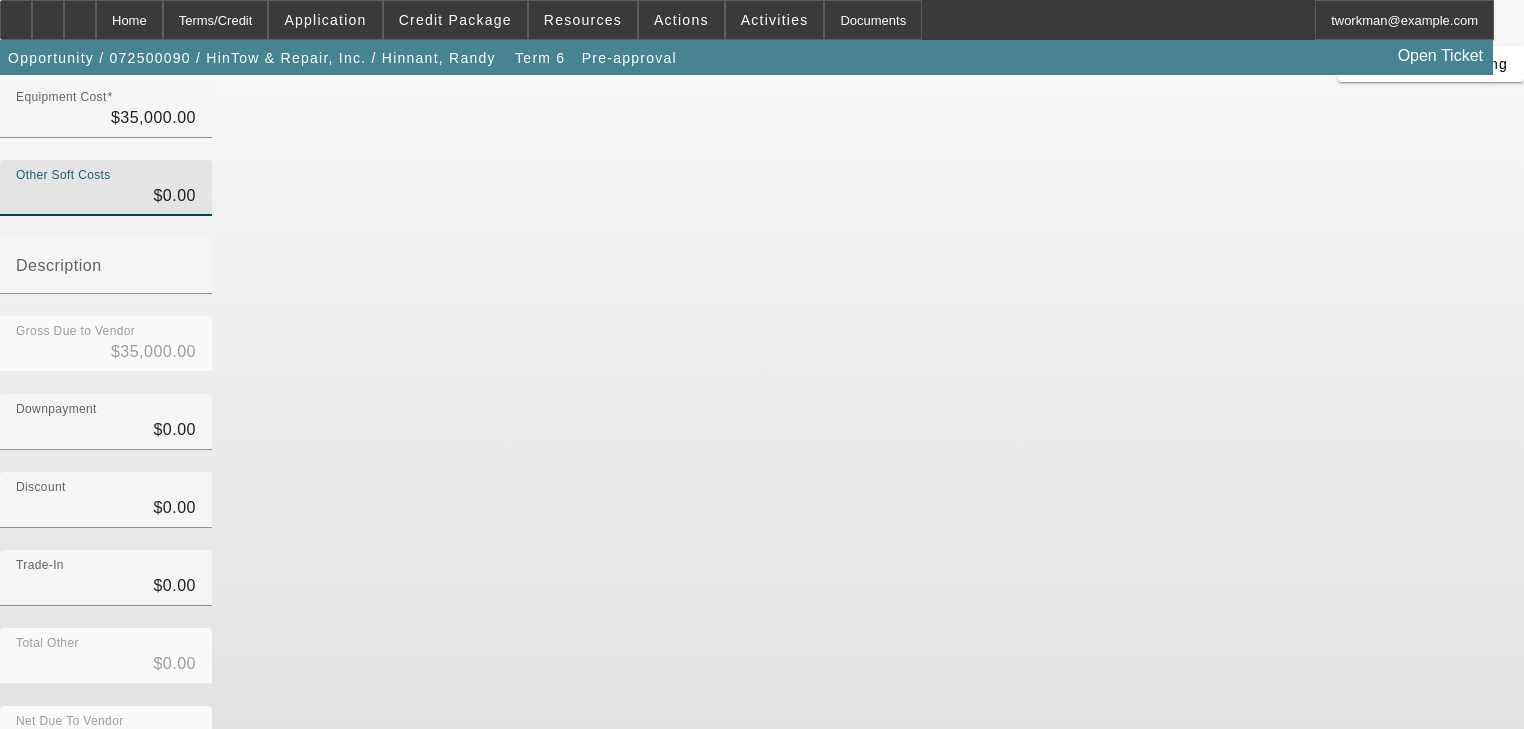 click on "Submit" at bounding box center (28, 815) 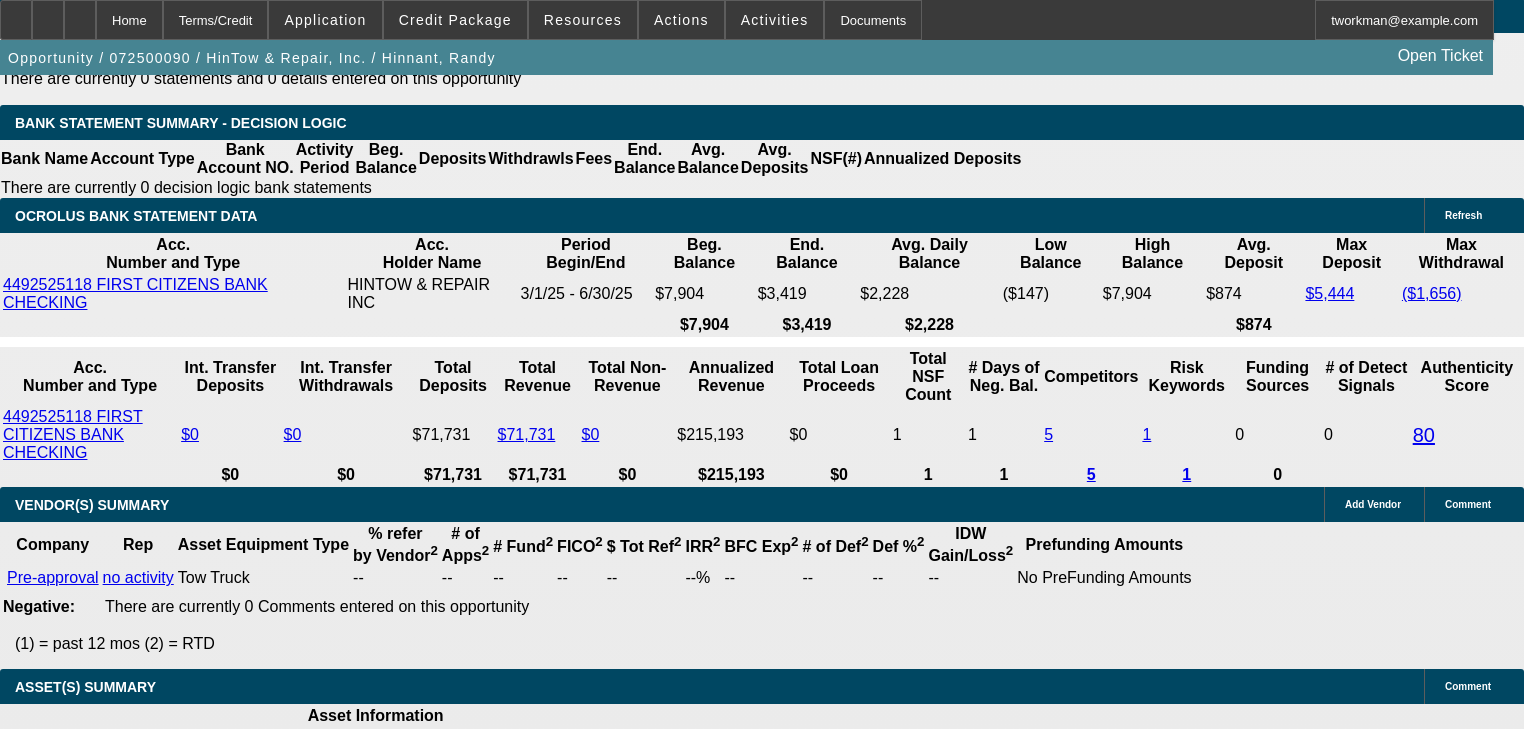 scroll, scrollTop: 3600, scrollLeft: 0, axis: vertical 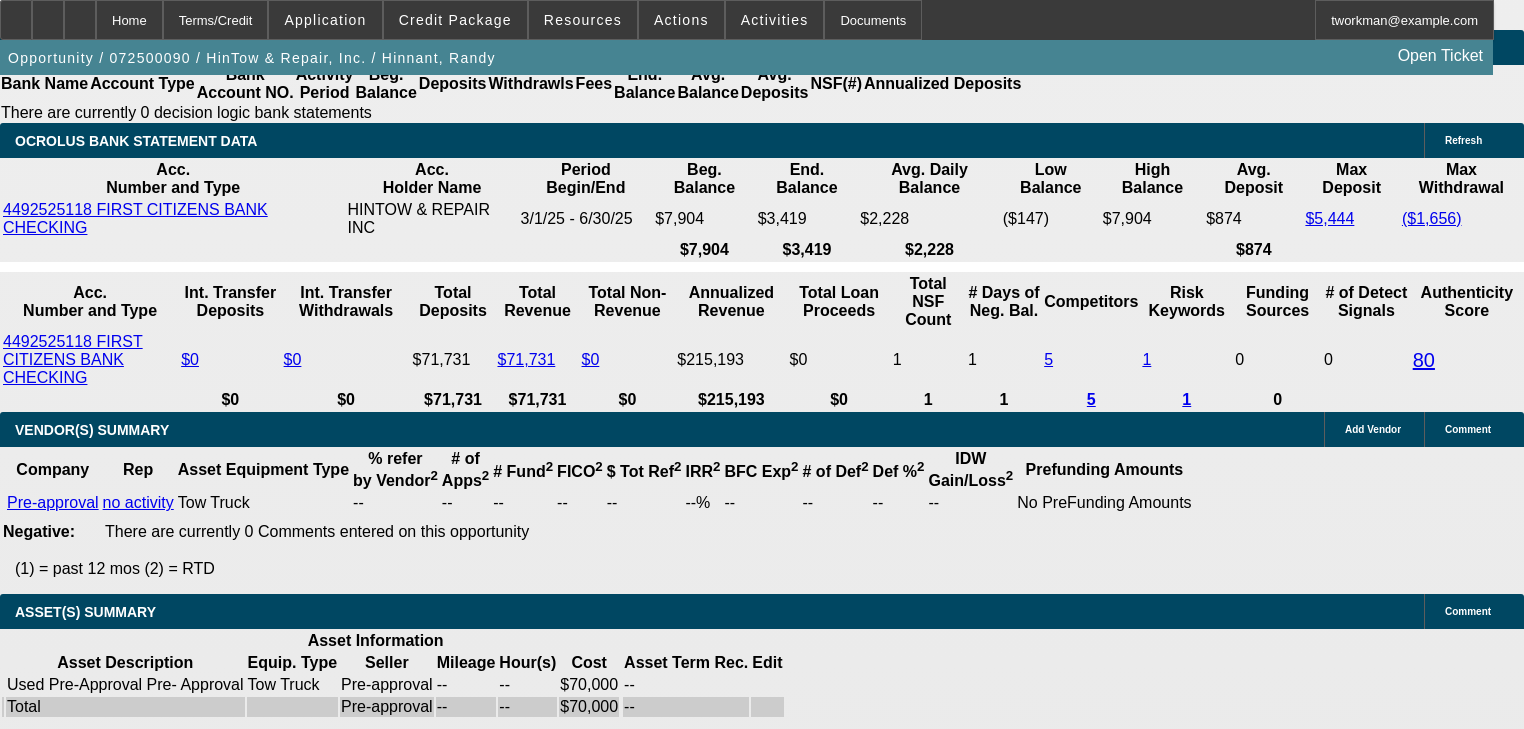 click on "60" at bounding box center [447, 1871] 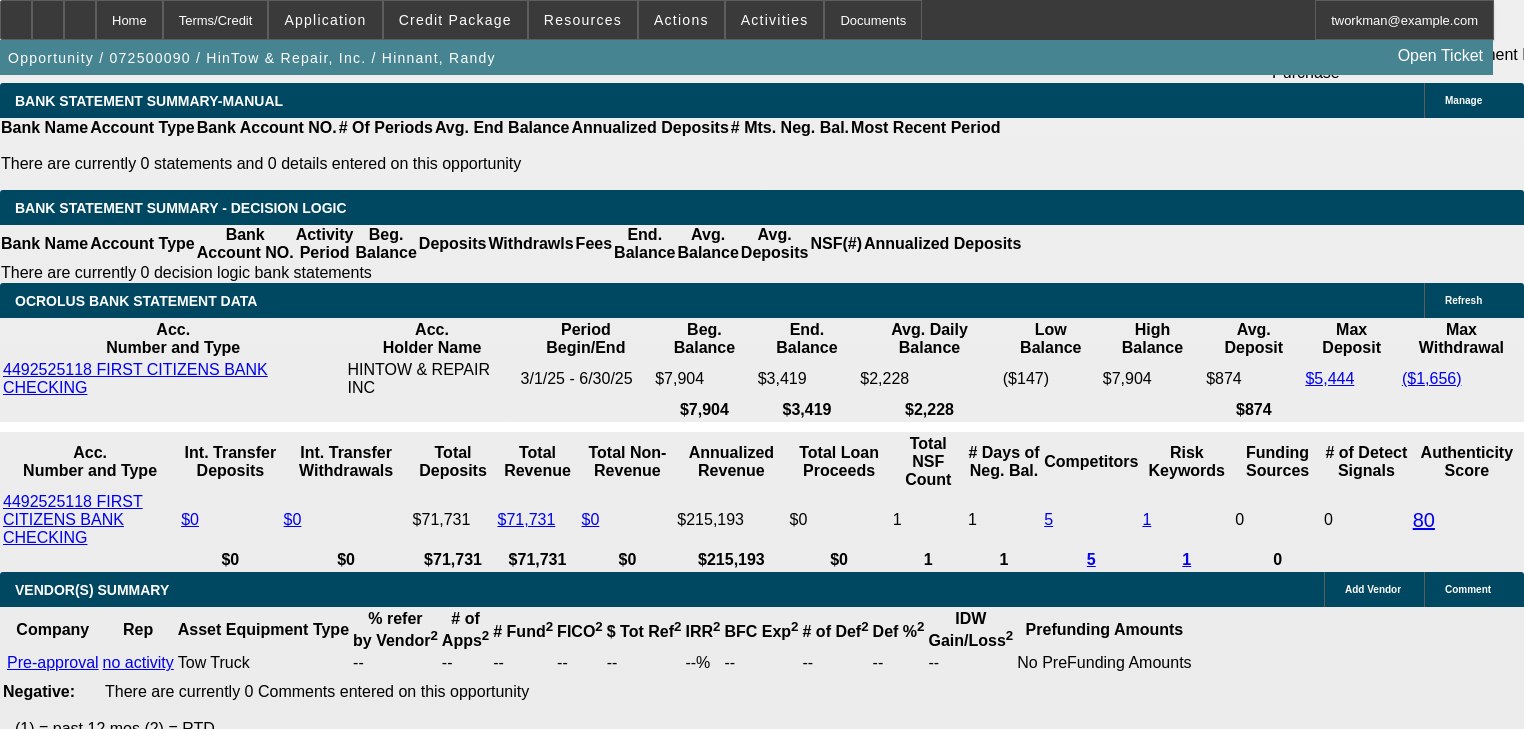 type on "18" 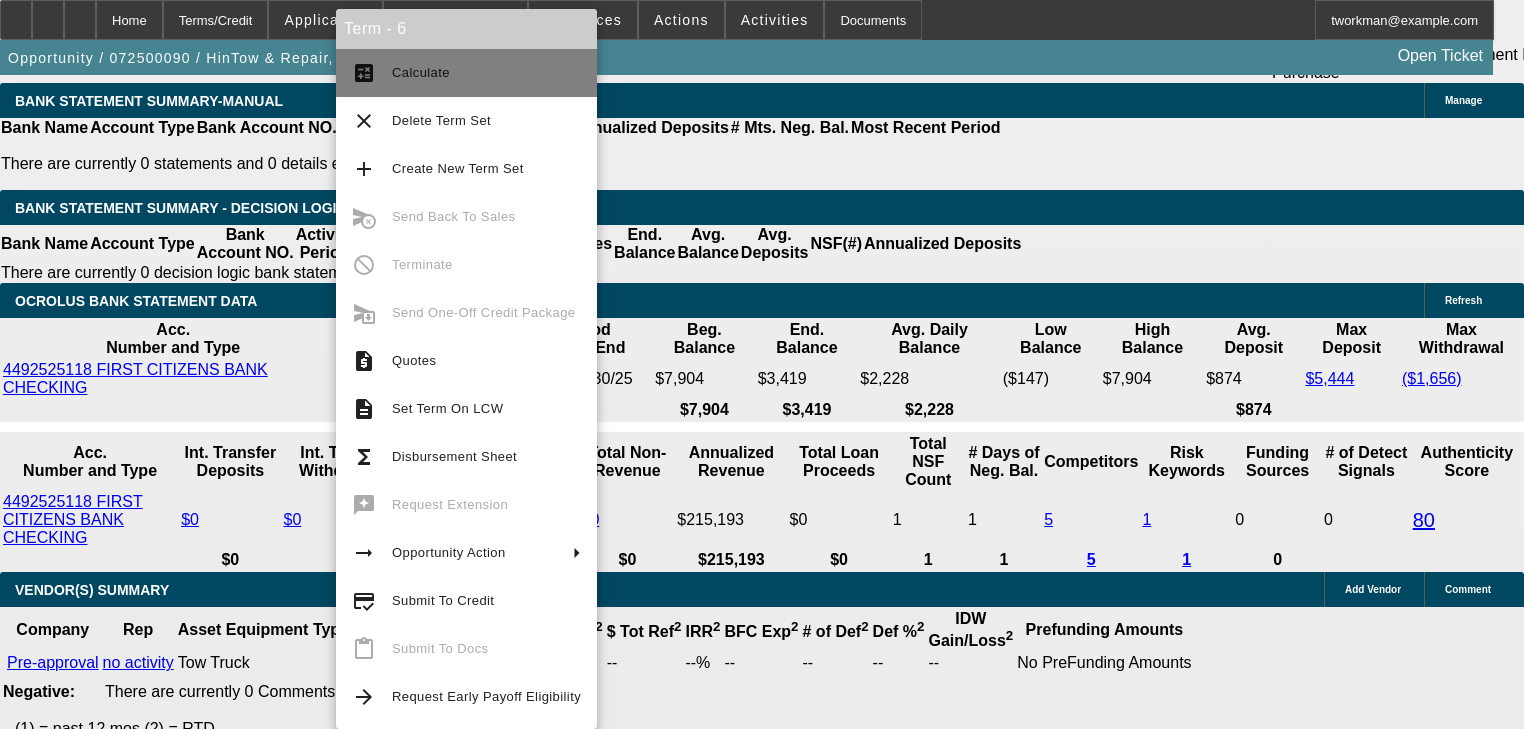 click on "calculate
Calculate" at bounding box center (466, 73) 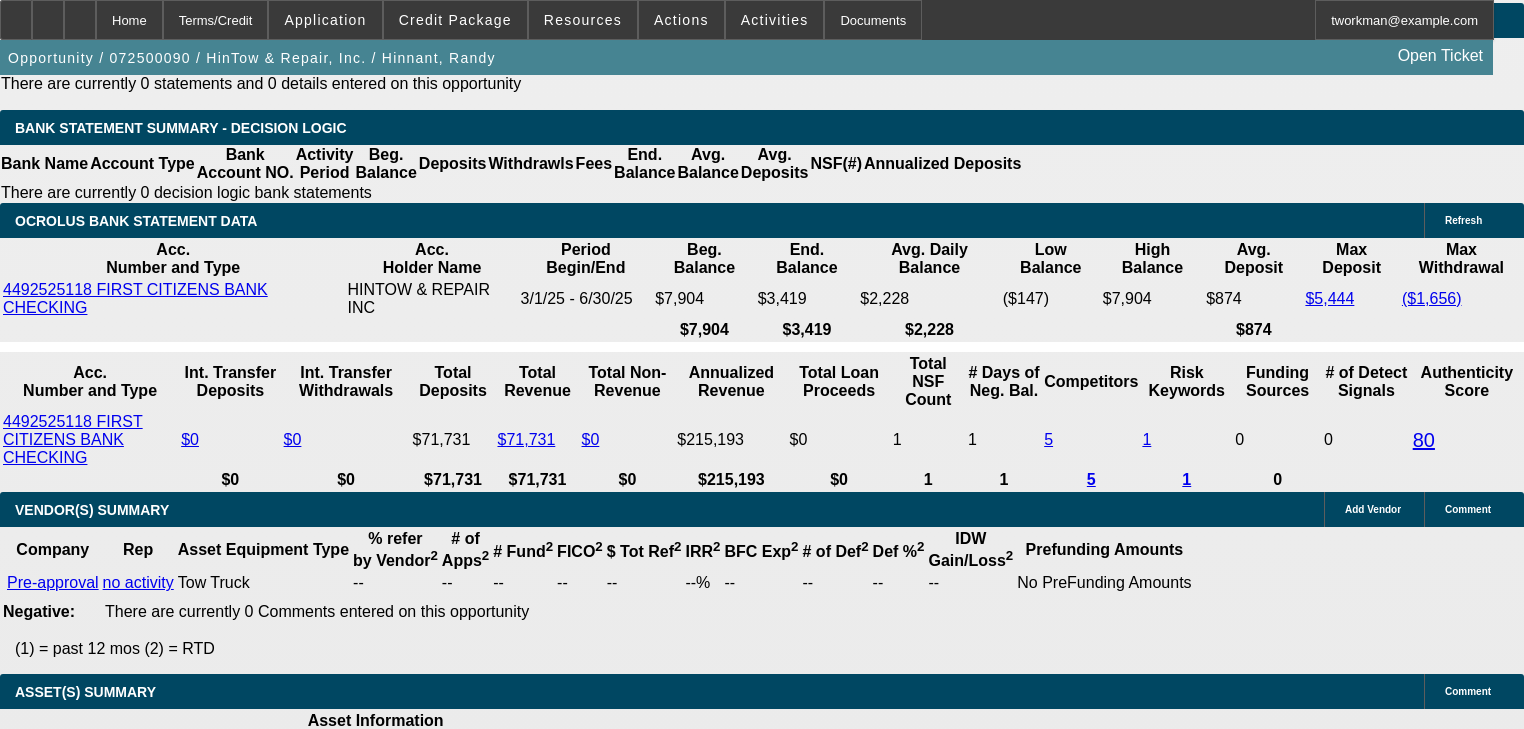 scroll, scrollTop: 3440, scrollLeft: 0, axis: vertical 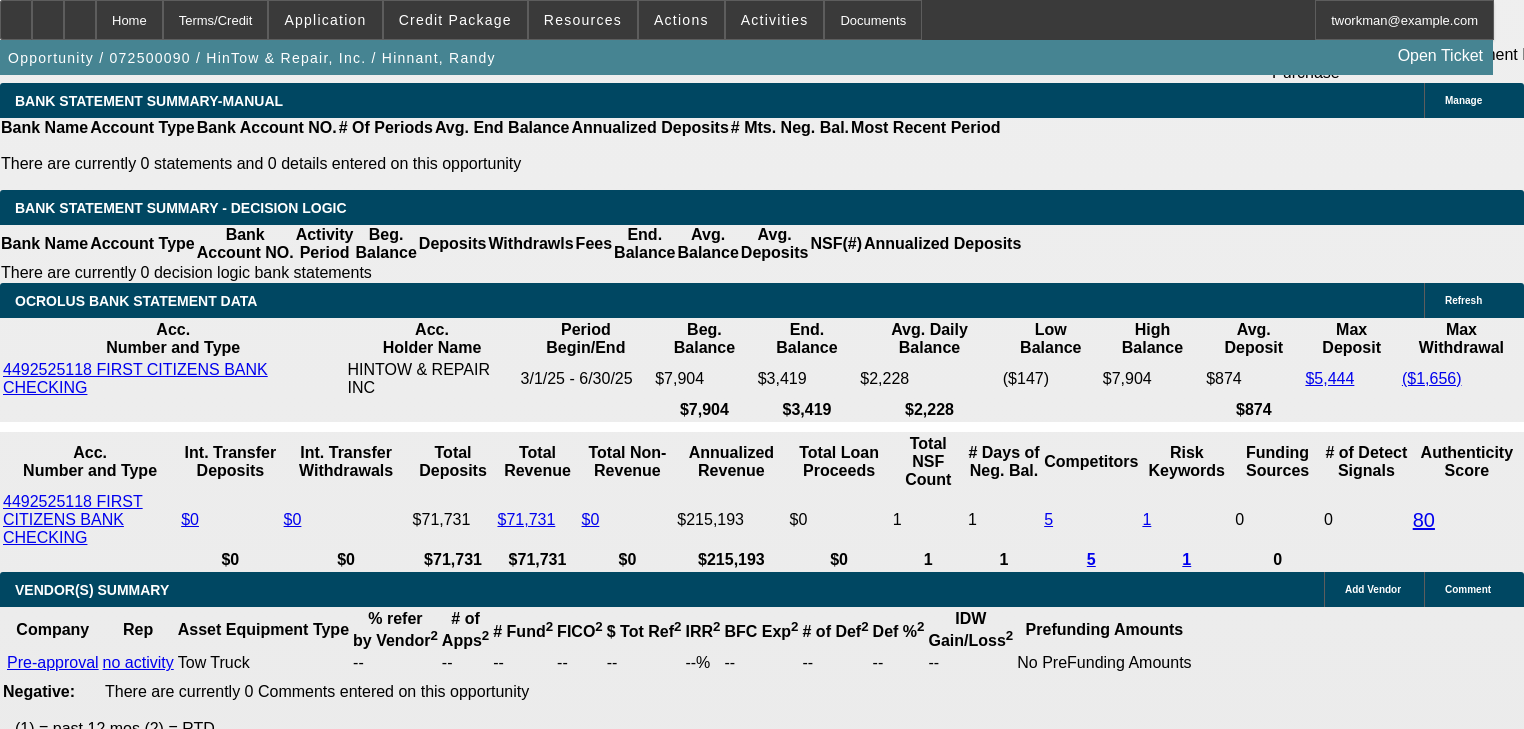 click on "$0.00
x
1
24
%
Bal Pmt. (BFC)" at bounding box center (433, 2056) 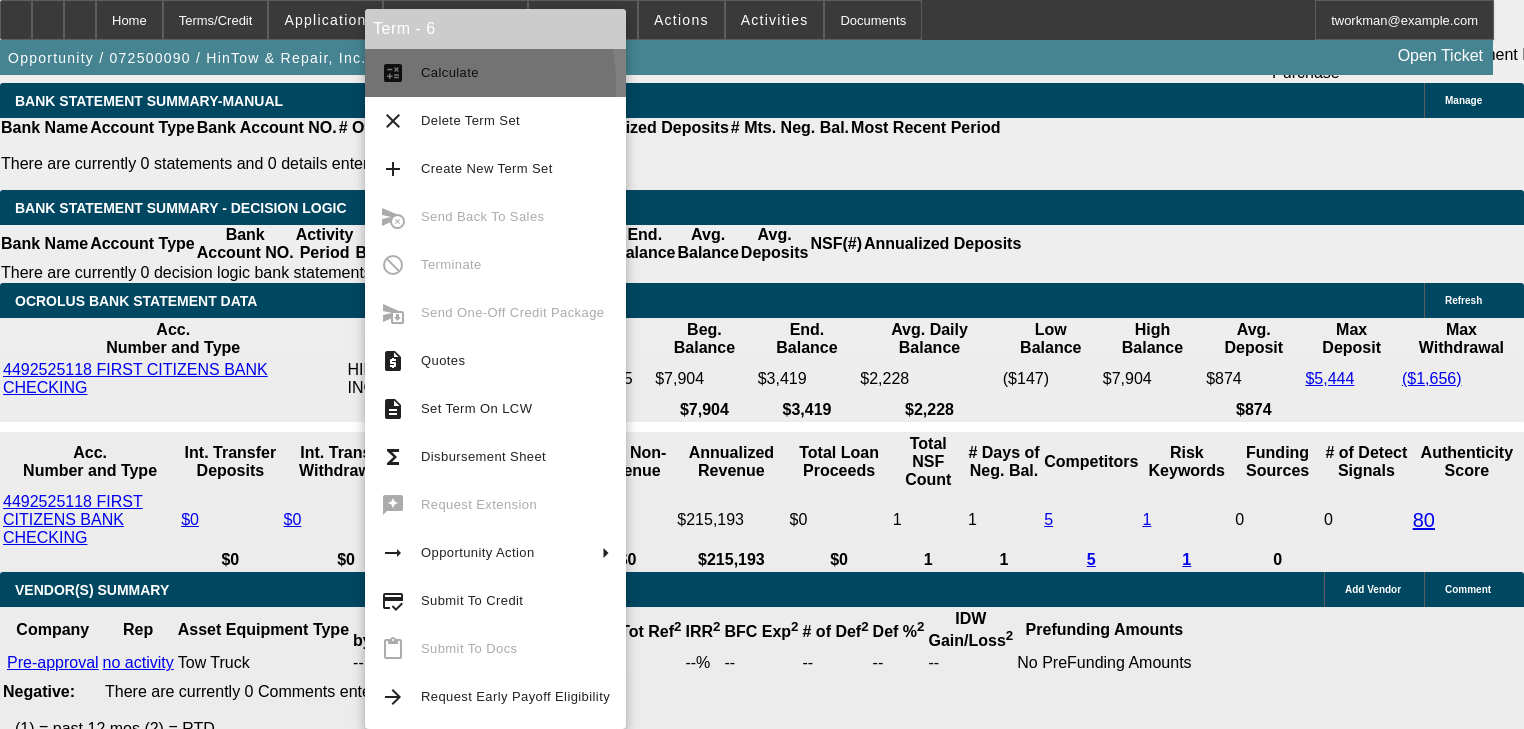 click on "calculate
Calculate" at bounding box center (495, 73) 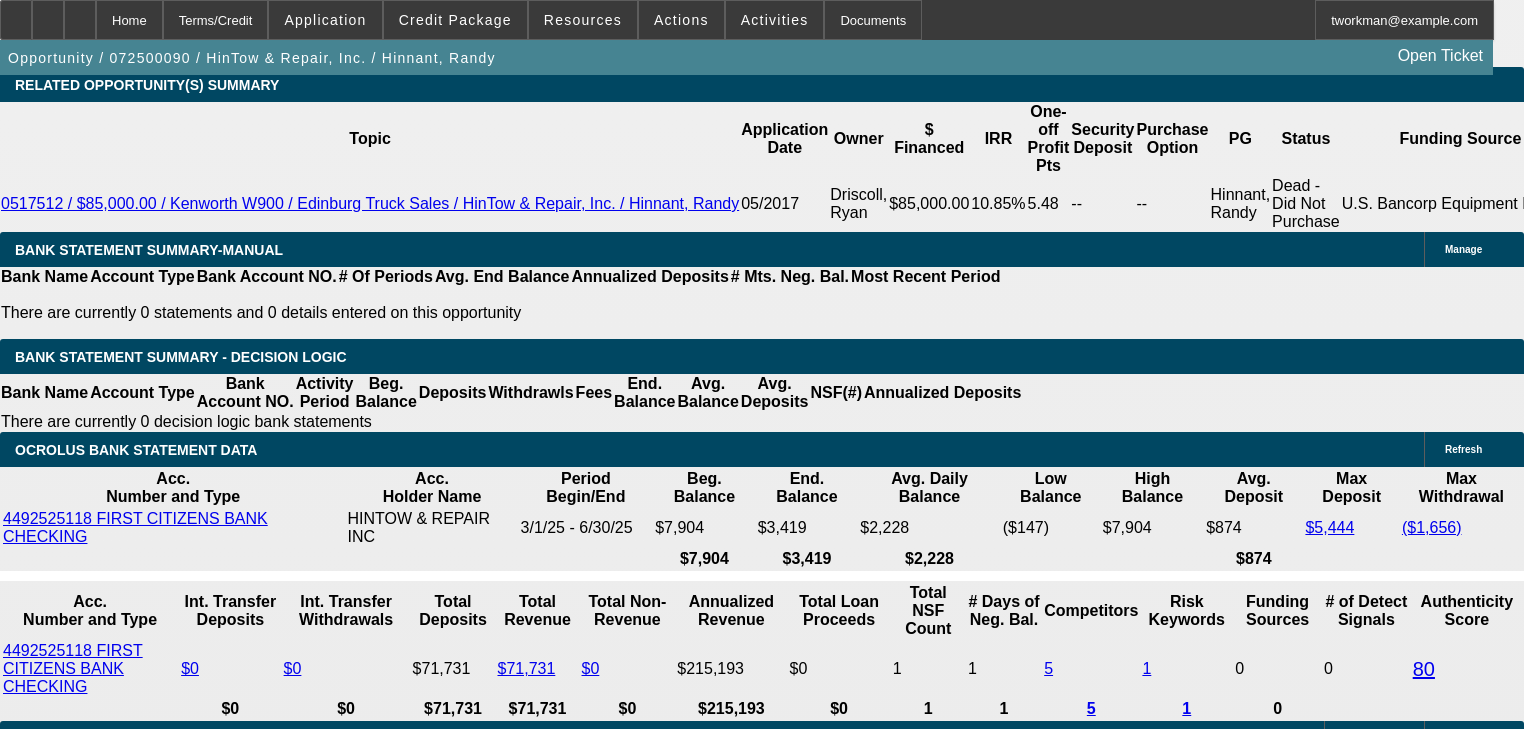 scroll, scrollTop: 3200, scrollLeft: 0, axis: vertical 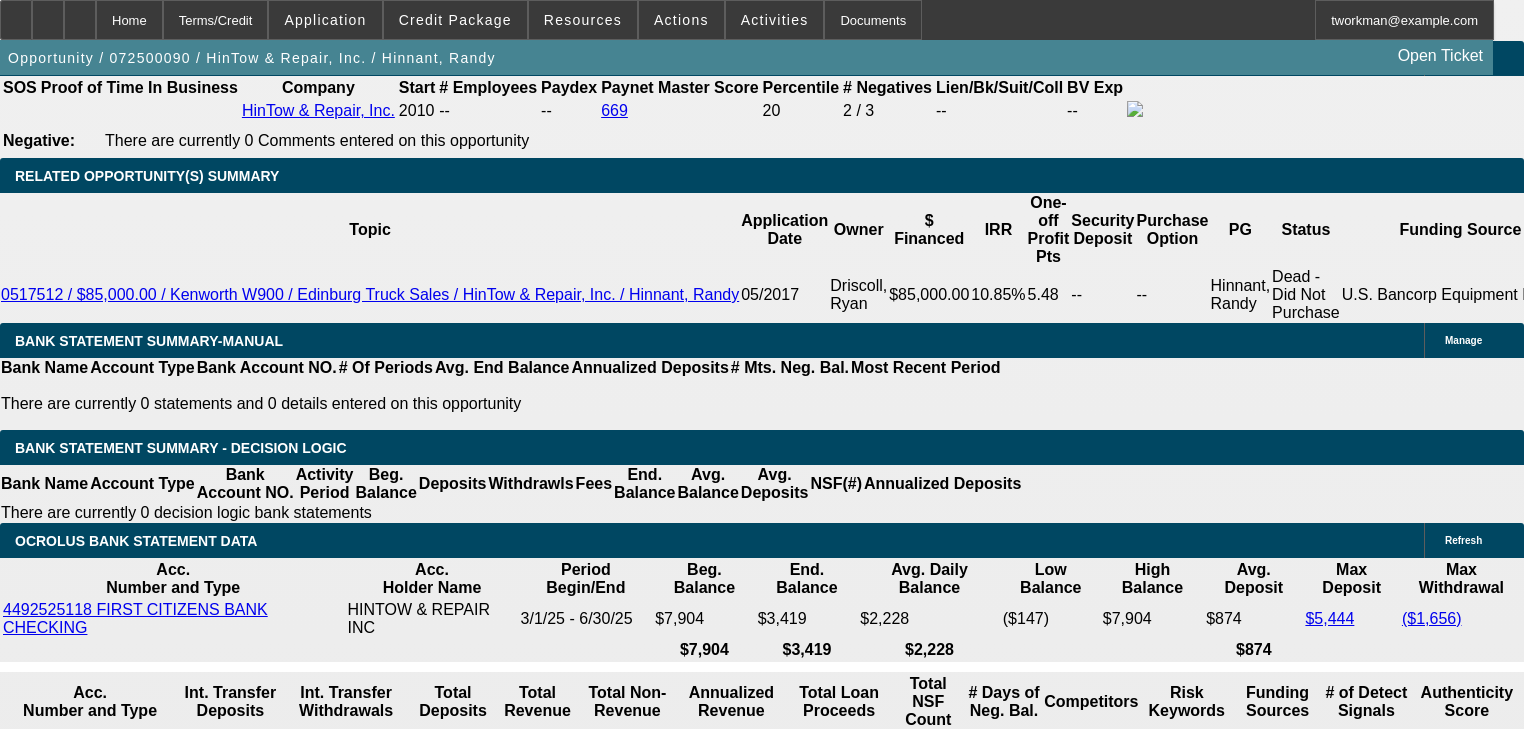 click on "Pre-approval" at bounding box center (369, 1702) 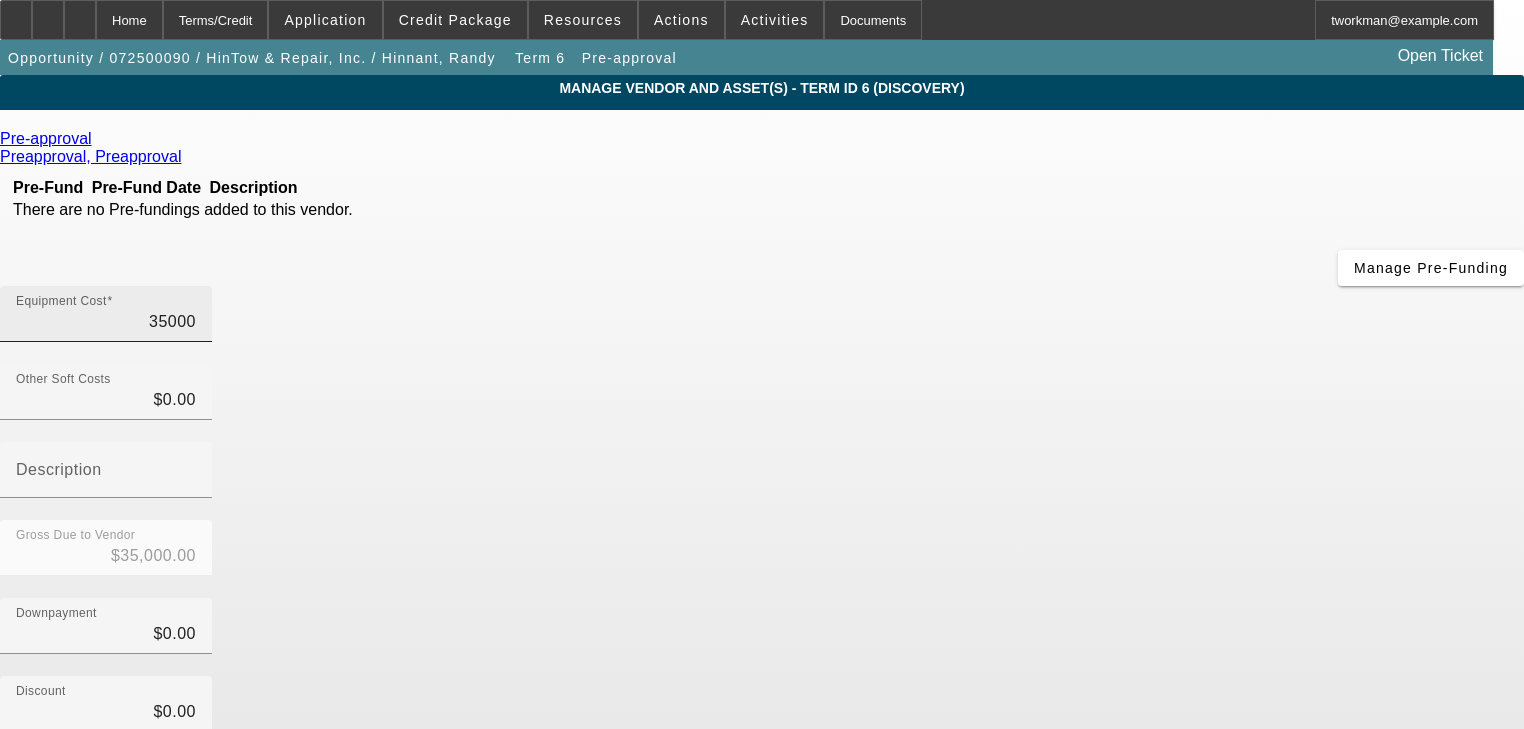 click on "35000" at bounding box center [106, 322] 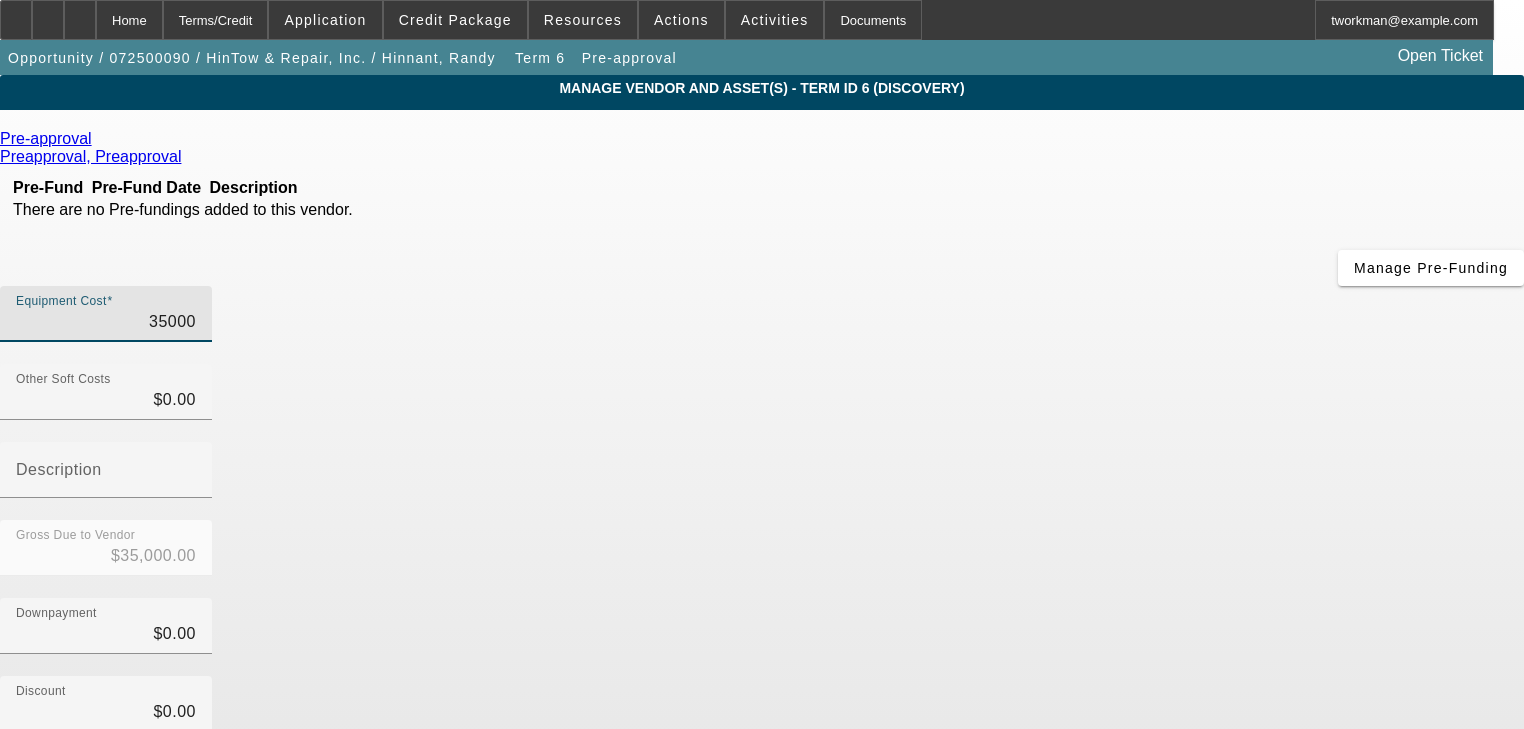 click on "35000" at bounding box center [106, 322] 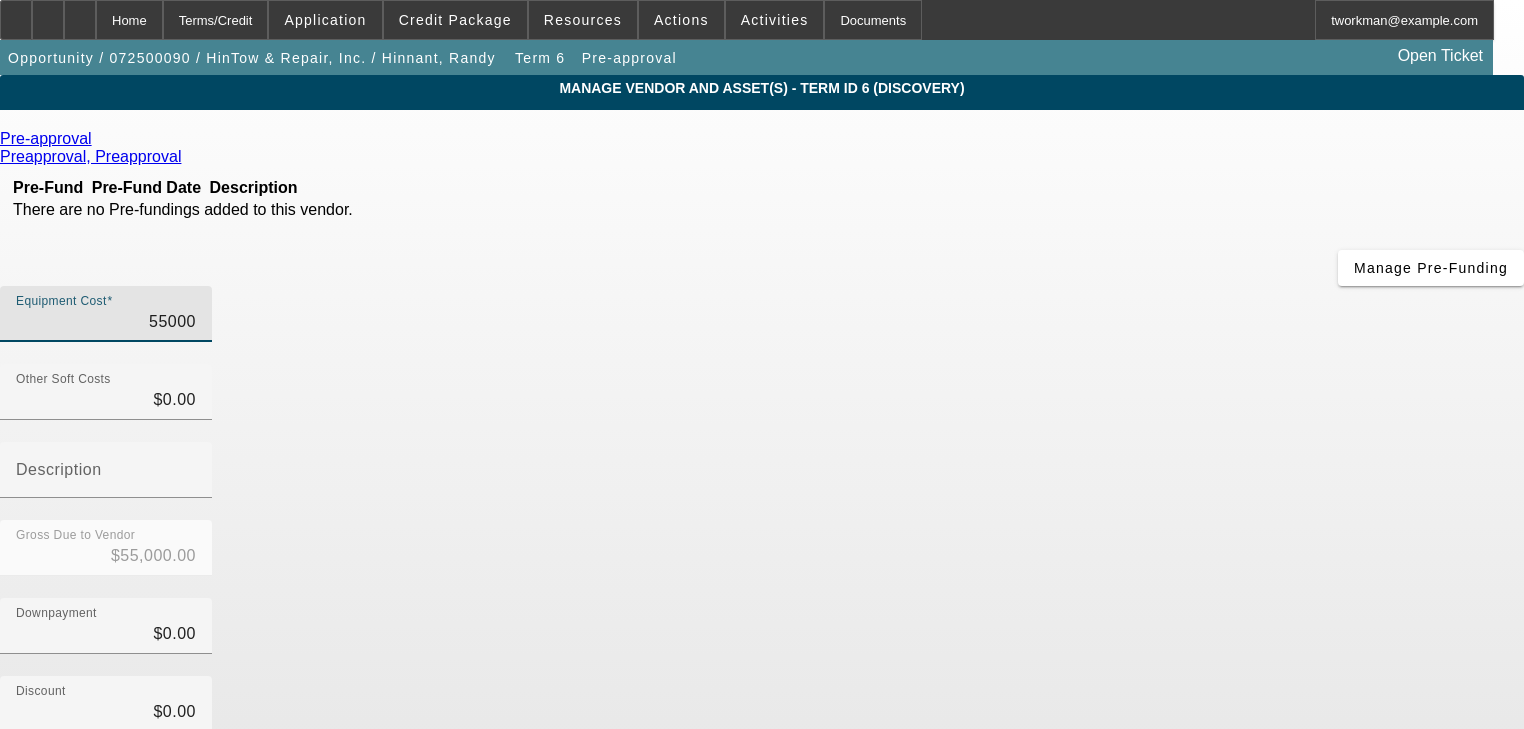 type on "55000" 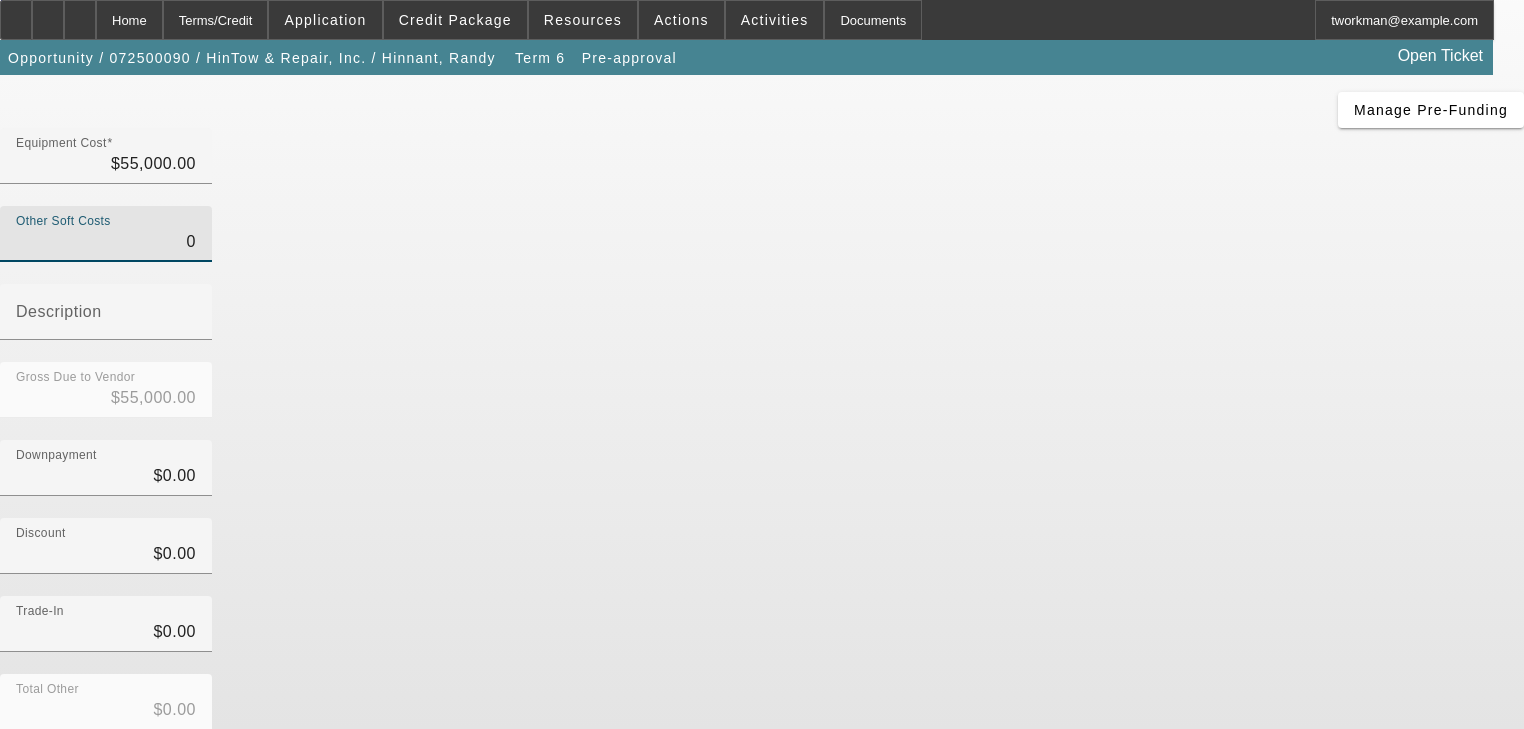 scroll, scrollTop: 204, scrollLeft: 0, axis: vertical 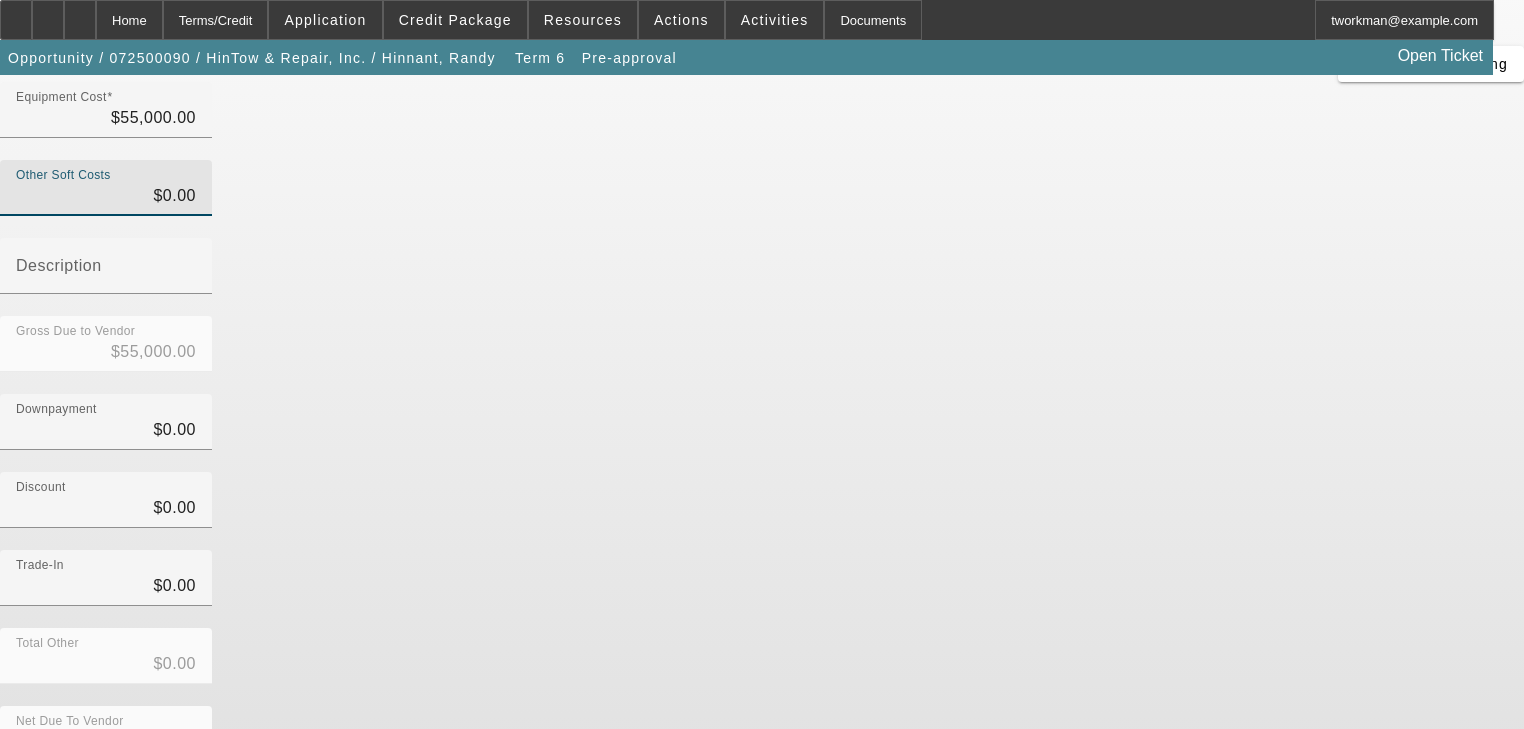 click on "Submit" at bounding box center [28, 815] 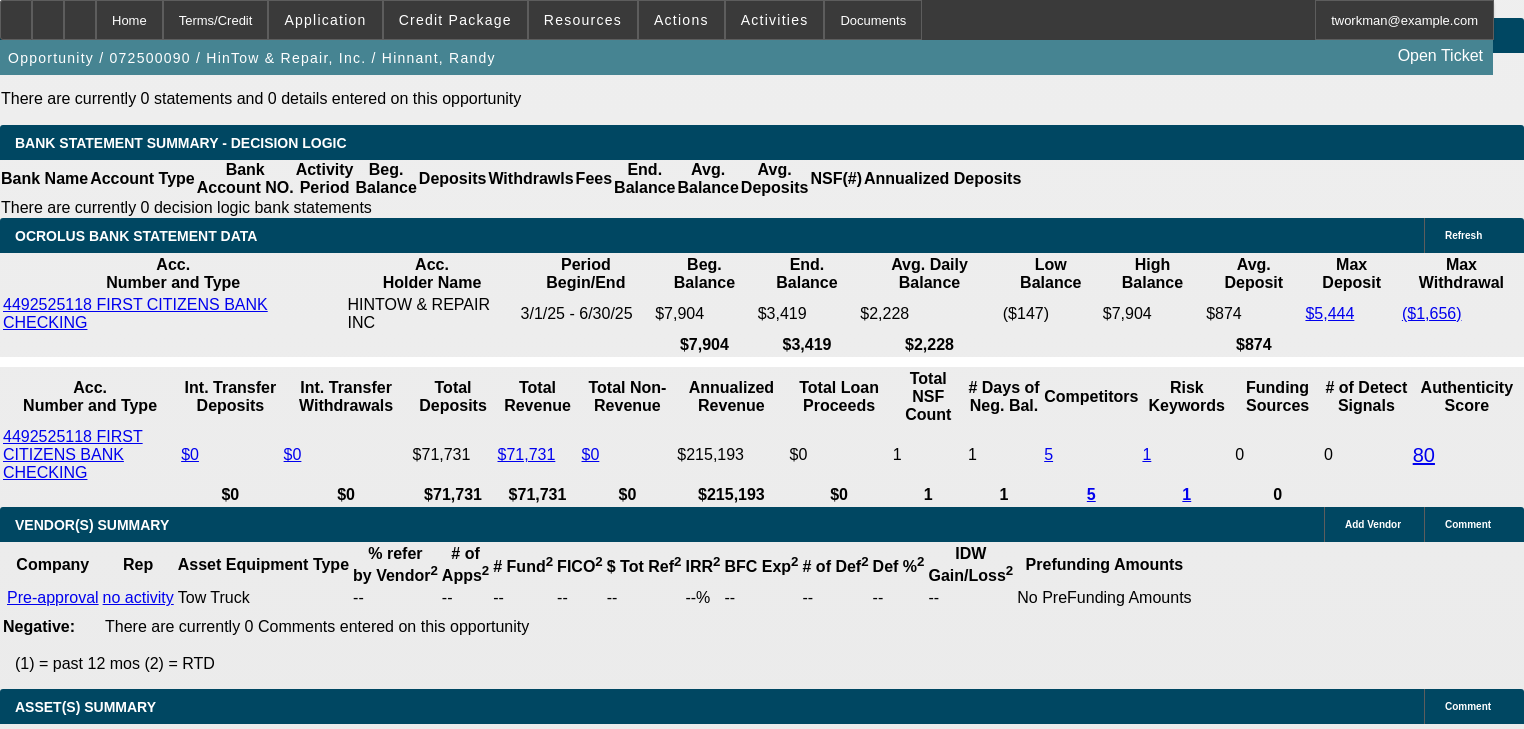 scroll, scrollTop: 3380, scrollLeft: 0, axis: vertical 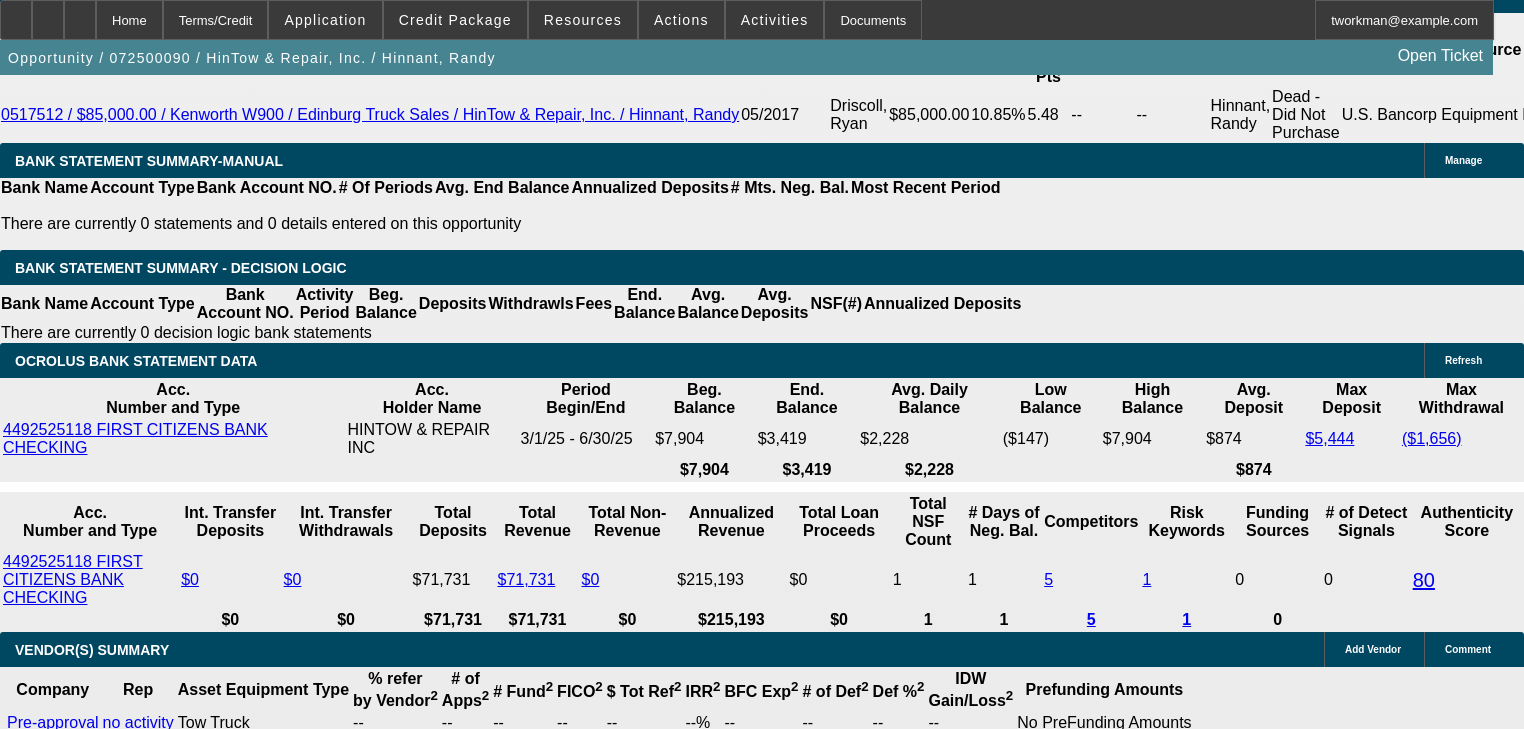 click on "18" at bounding box center (447, 2091) 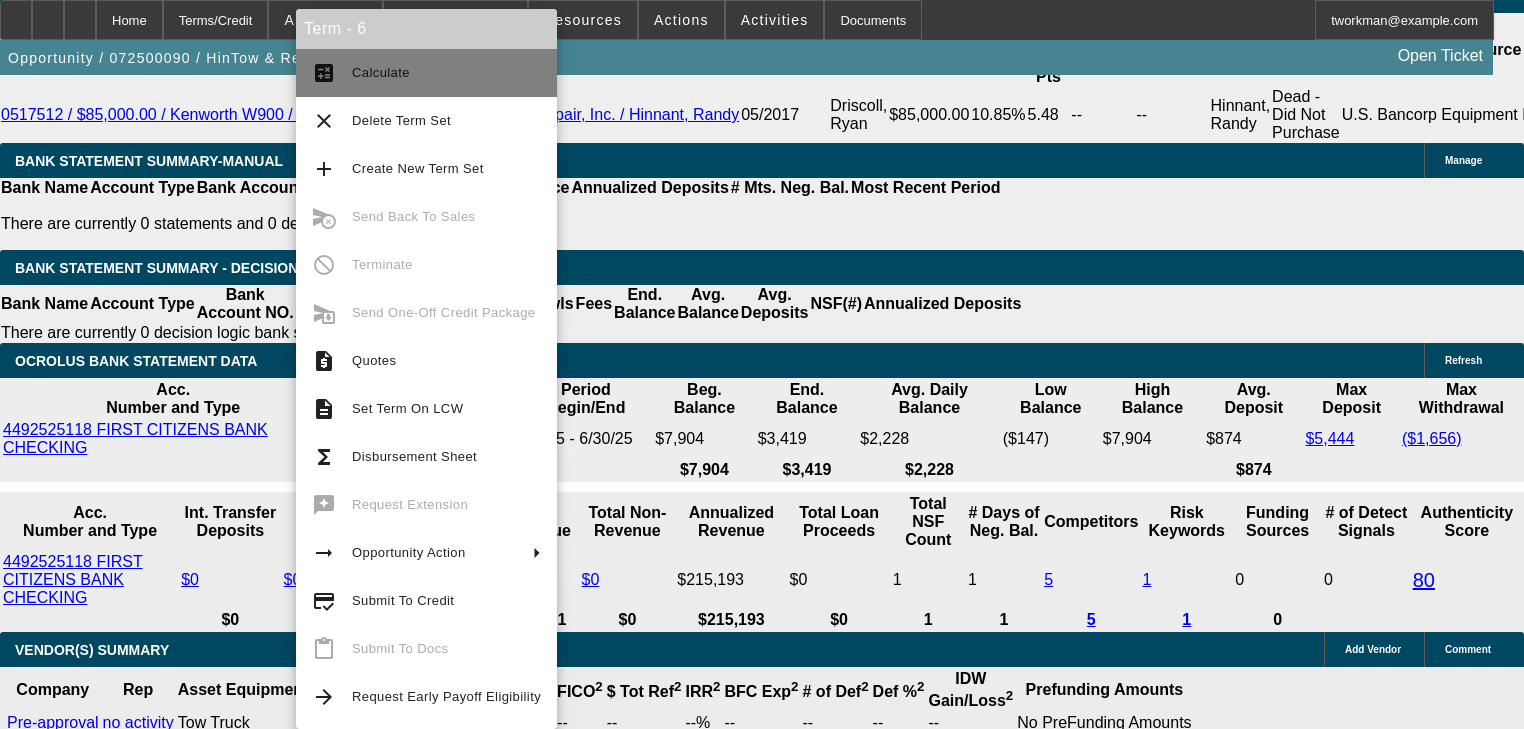 click on "Calculate" at bounding box center (381, 72) 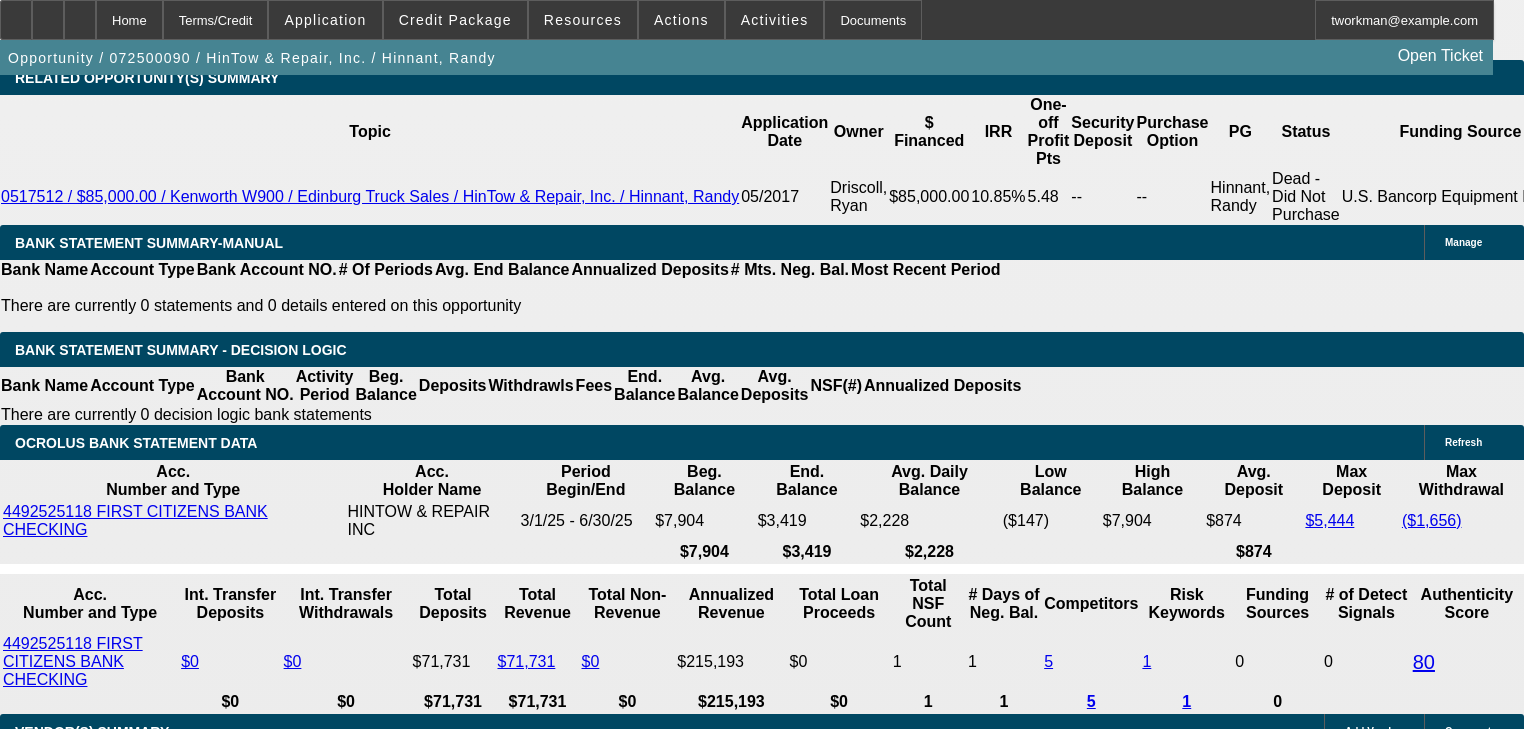 scroll, scrollTop: 3270, scrollLeft: 0, axis: vertical 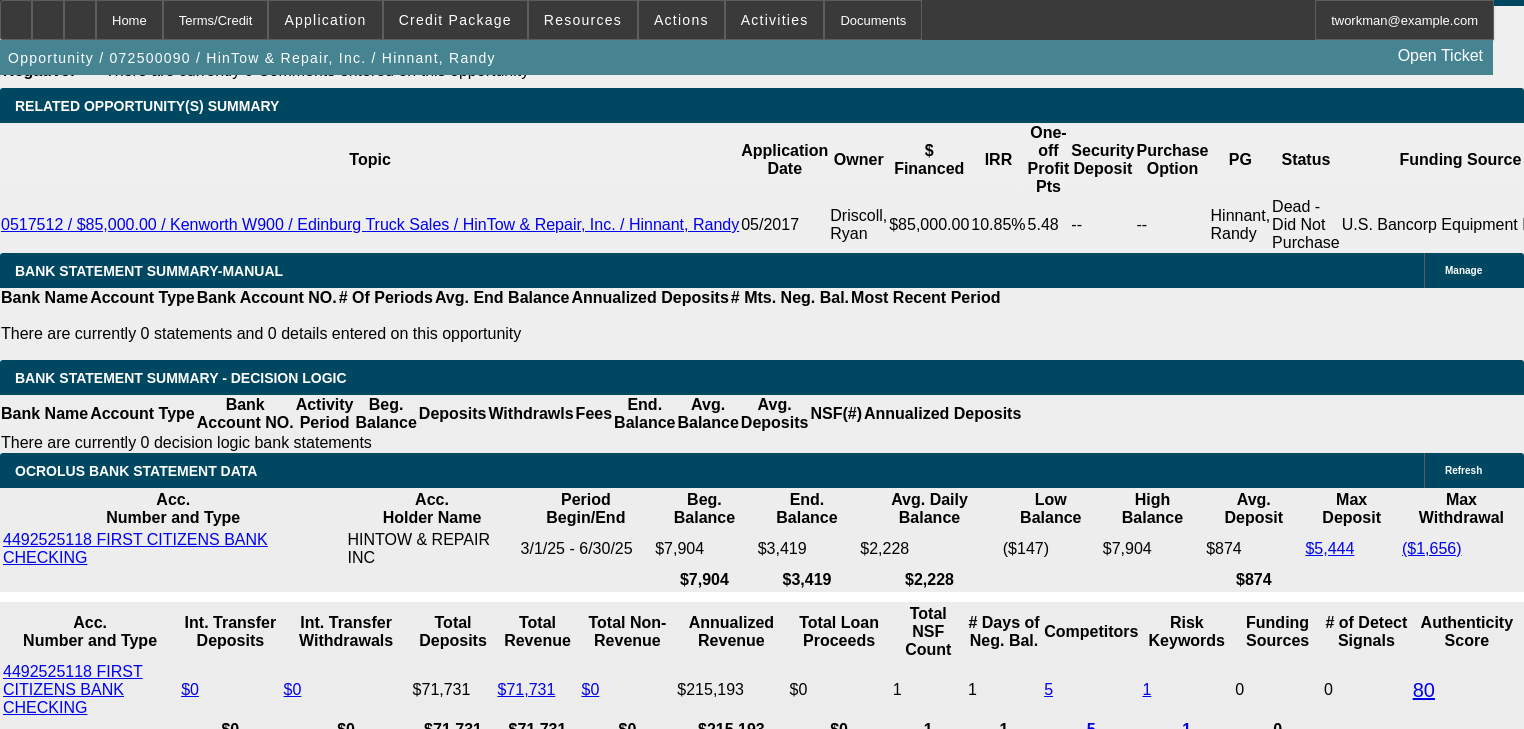 click on "Pre-approval" at bounding box center [369, 1632] 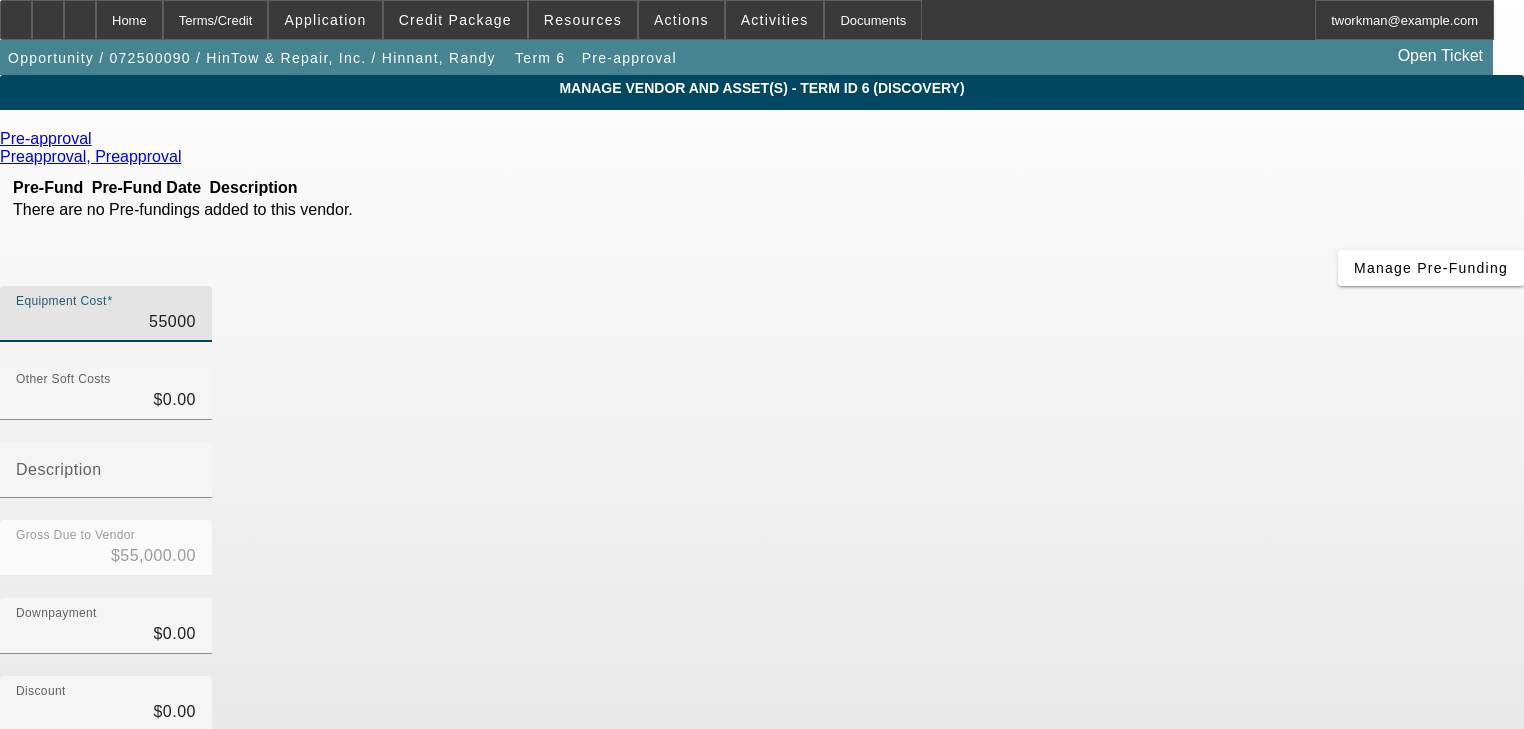 click on "55000" at bounding box center [106, 322] 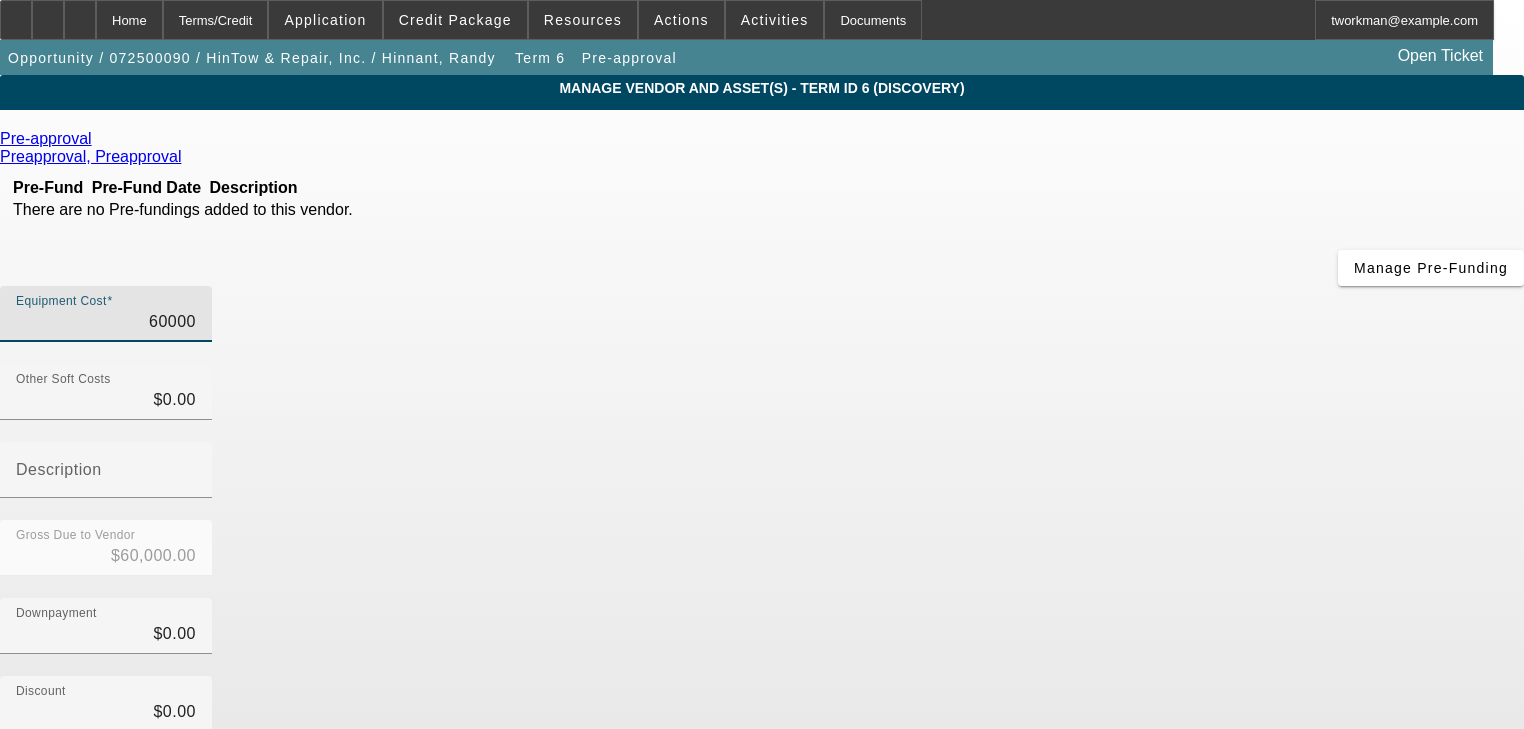 type on "60000" 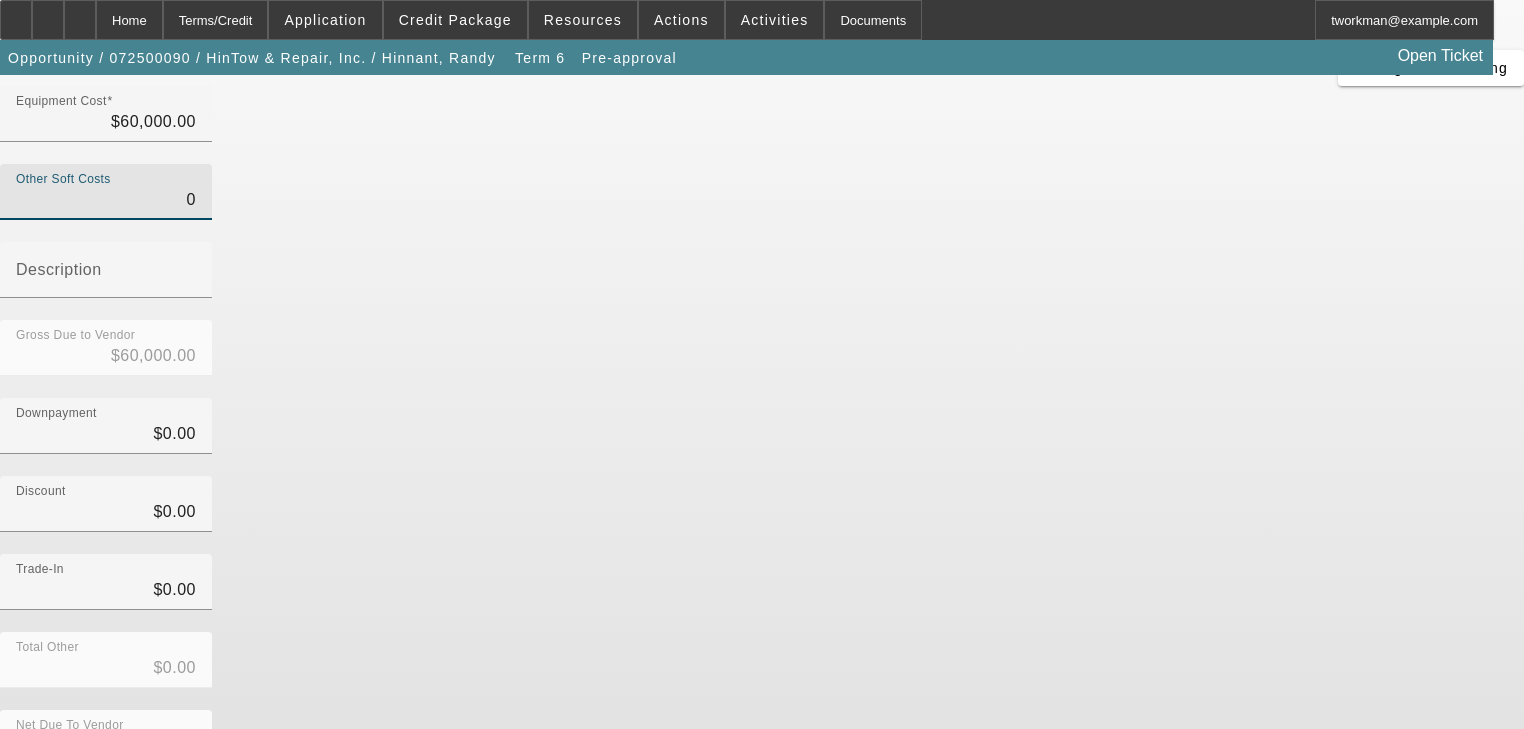 scroll, scrollTop: 204, scrollLeft: 0, axis: vertical 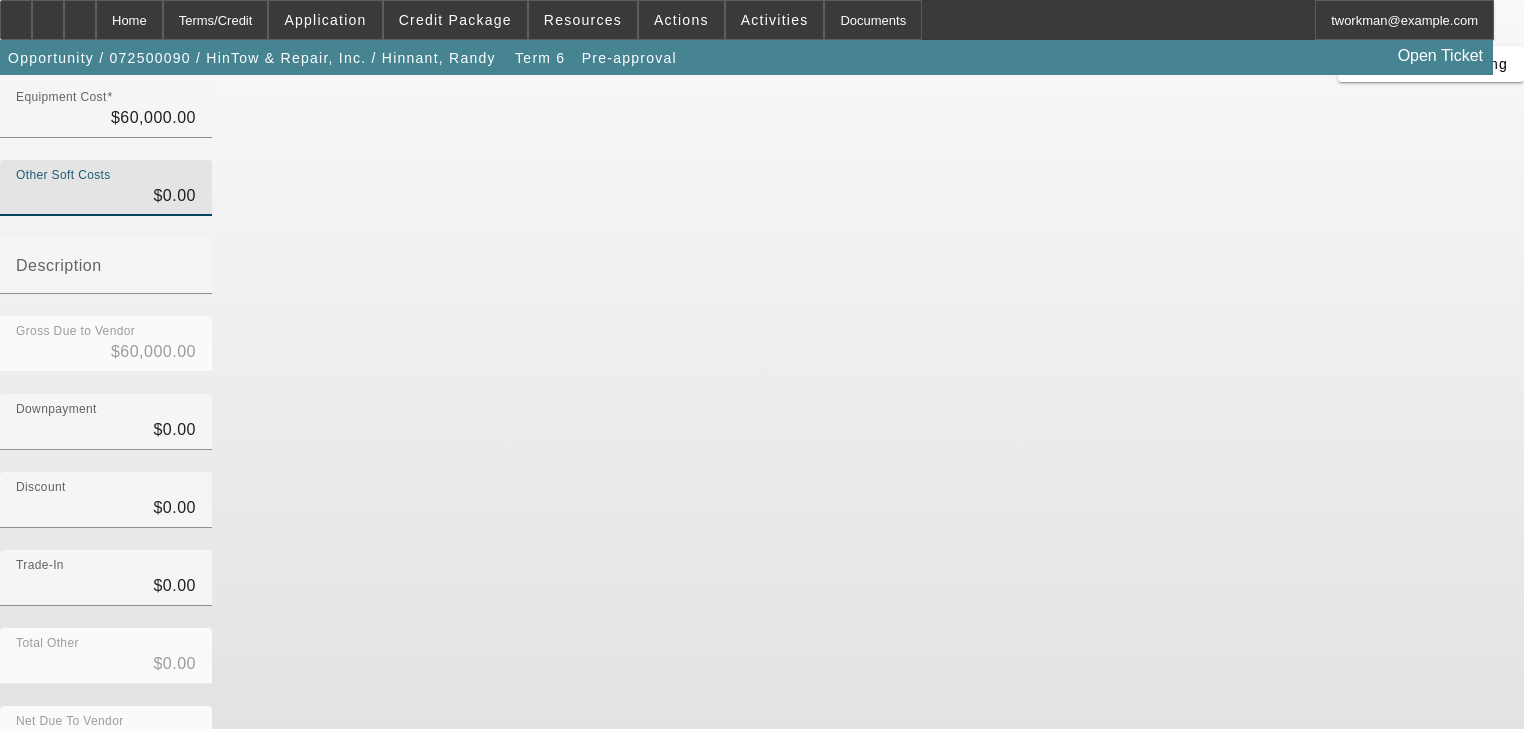 click on "Submit" at bounding box center (28, 815) 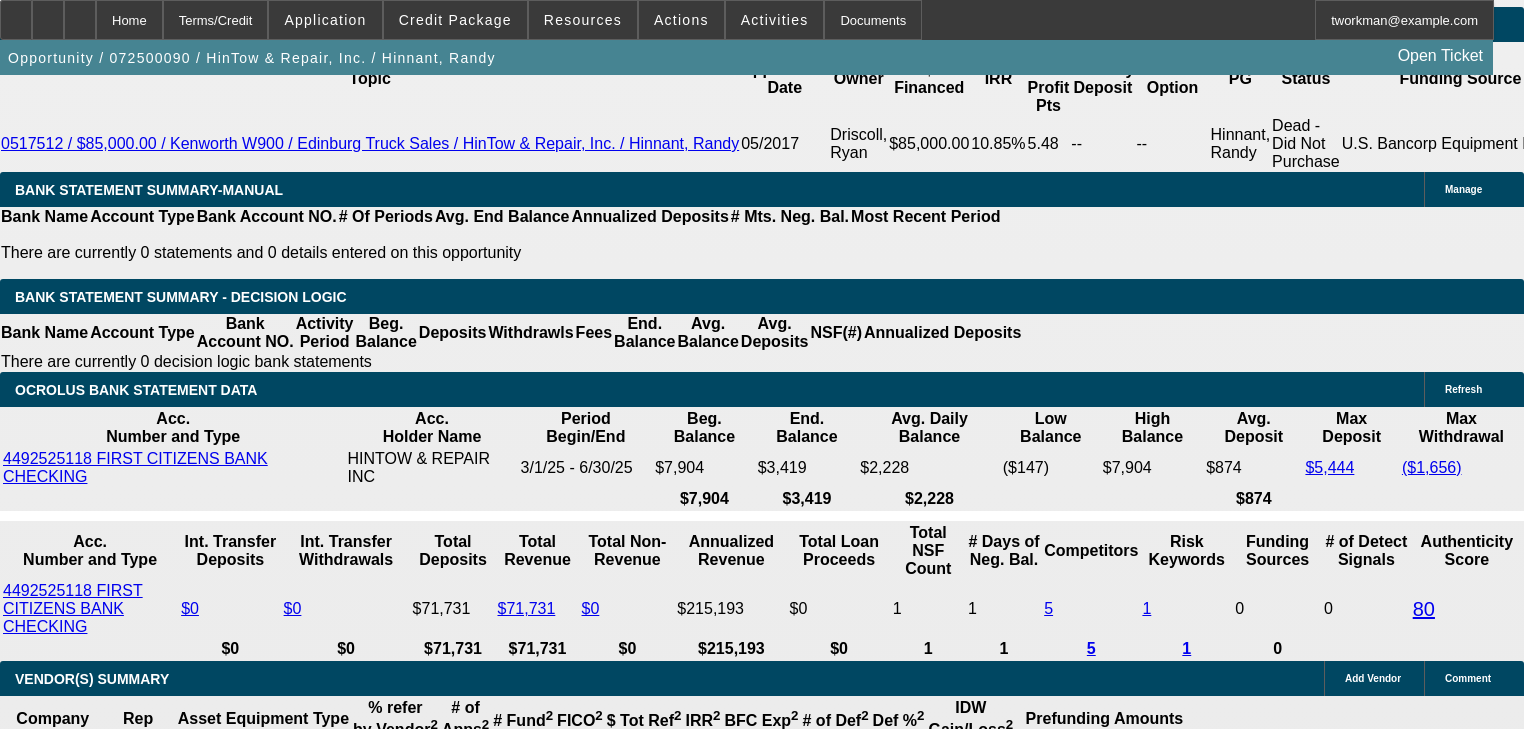 scroll, scrollTop: 3388, scrollLeft: 0, axis: vertical 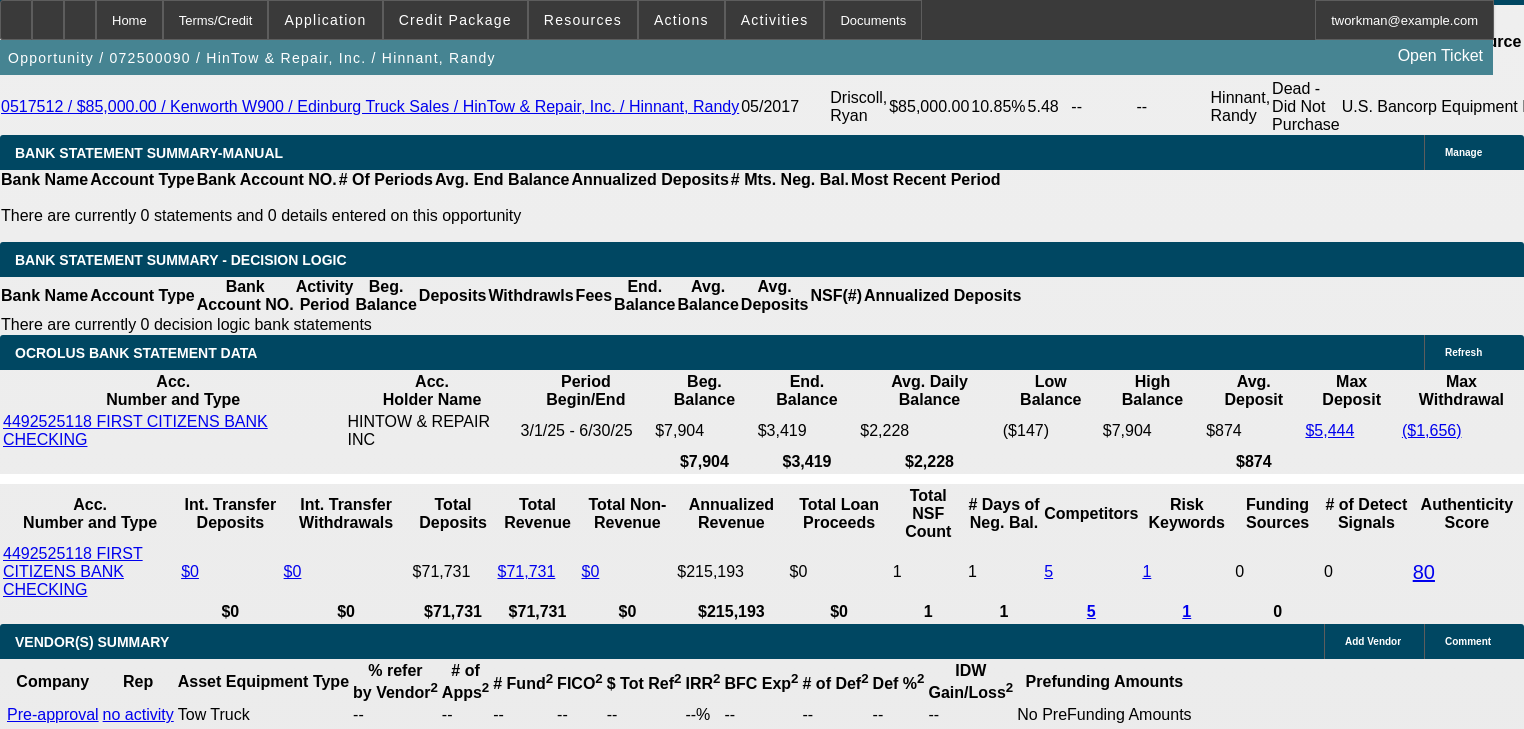 click on "36" at bounding box center [447, 2083] 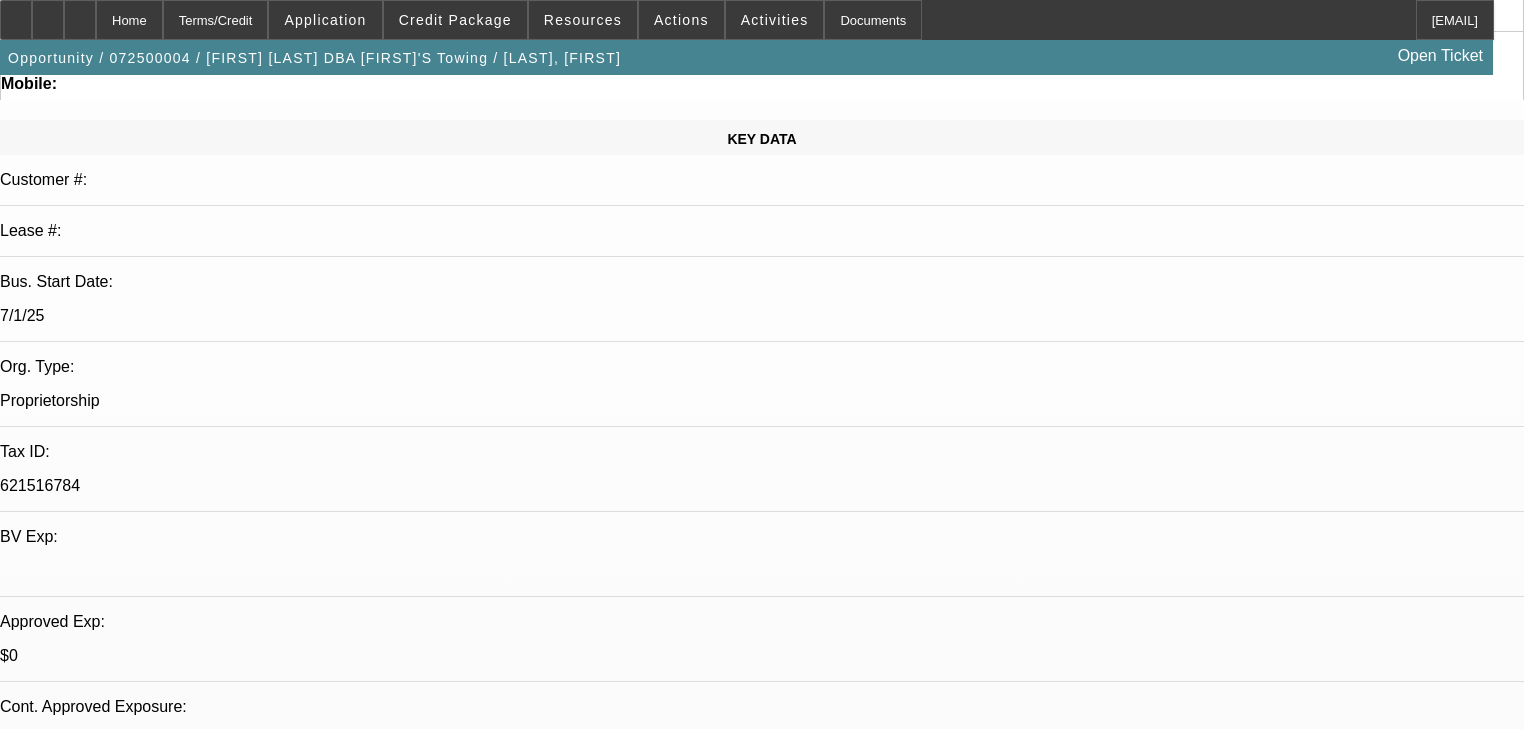 scroll, scrollTop: 240, scrollLeft: 0, axis: vertical 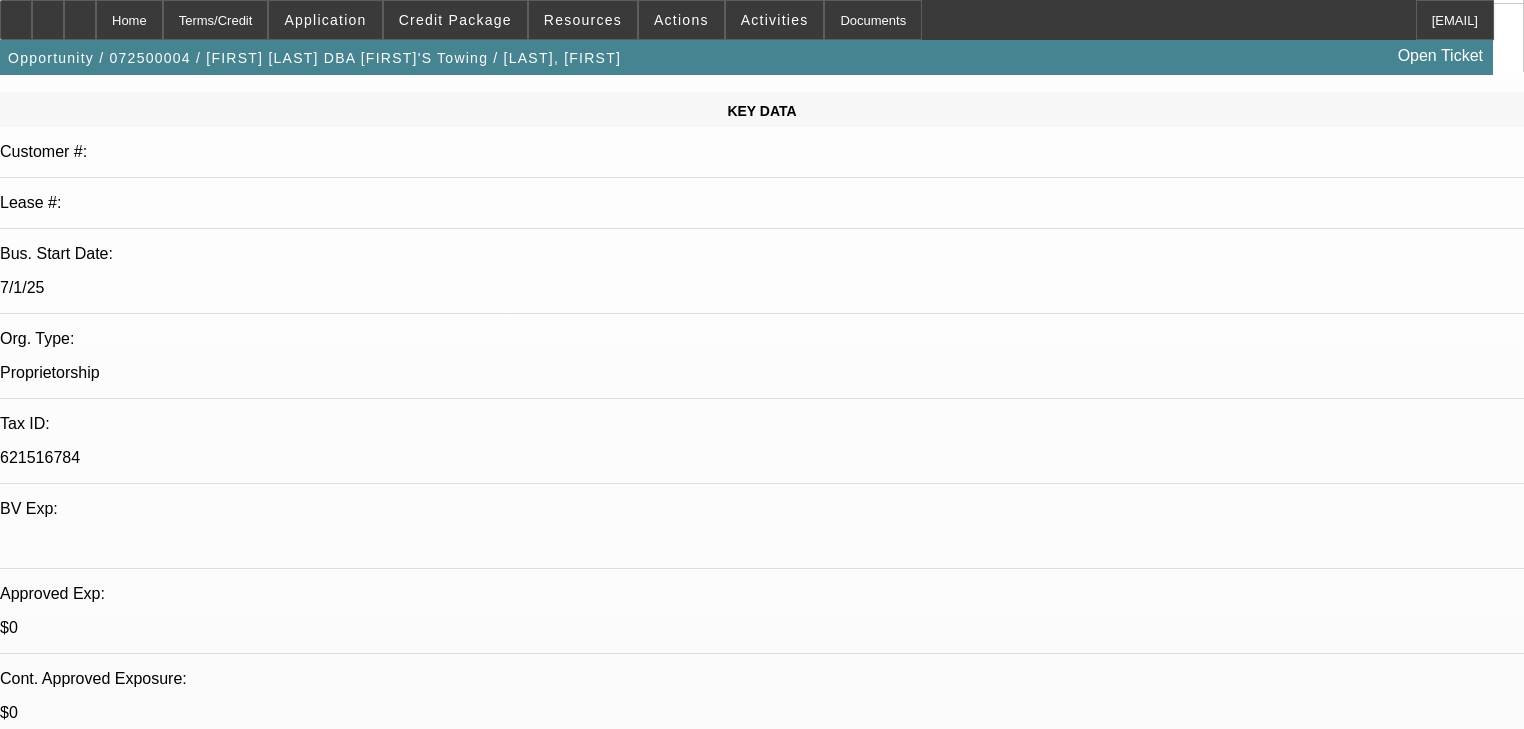 click on "[FIRST] [LAST] - [DATE], [TIME]" at bounding box center (289, 6910) 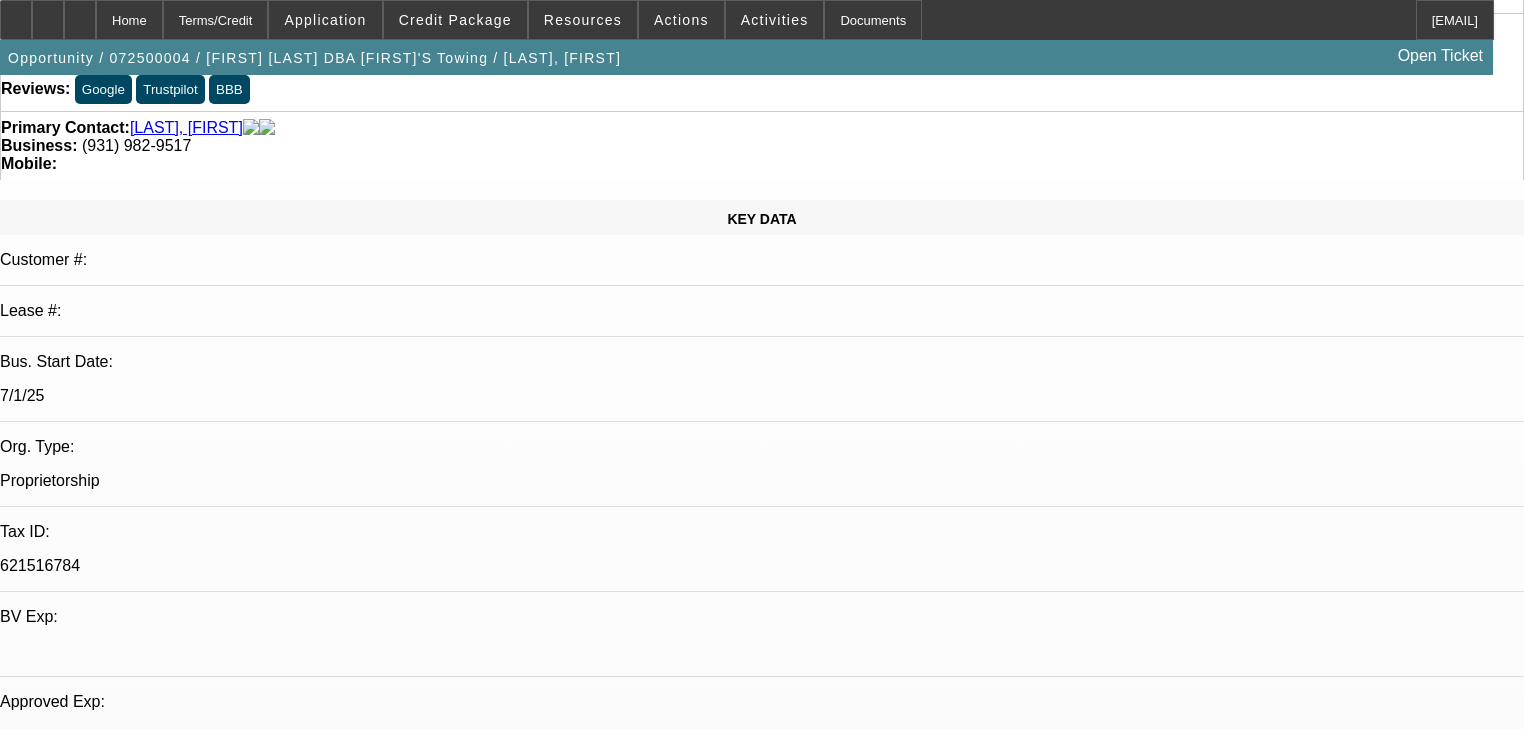 scroll, scrollTop: 160, scrollLeft: 0, axis: vertical 